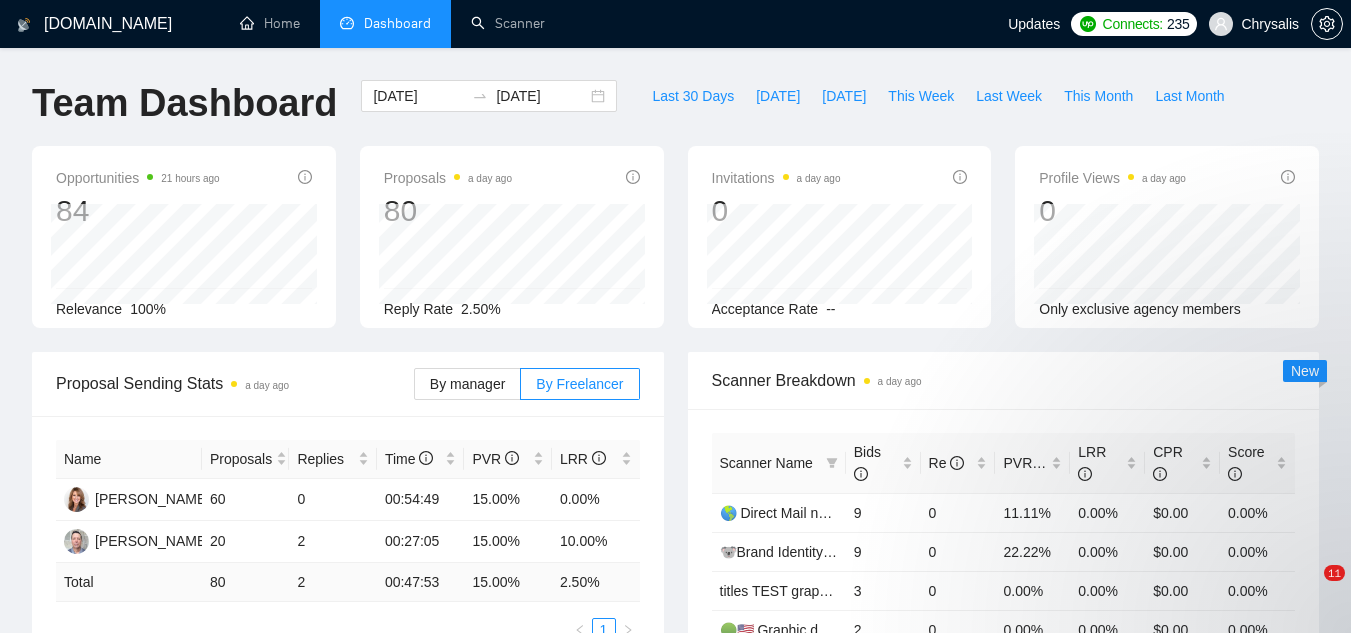 scroll, scrollTop: 0, scrollLeft: 0, axis: both 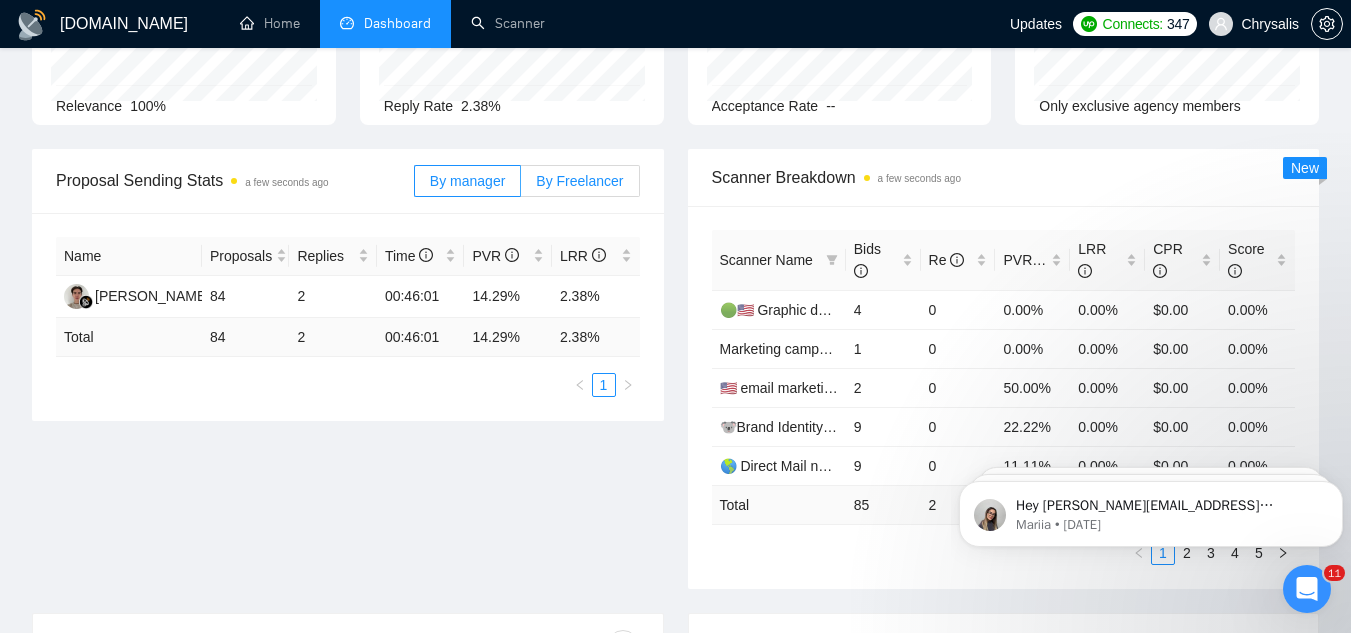 click on "By Freelancer" at bounding box center [579, 181] 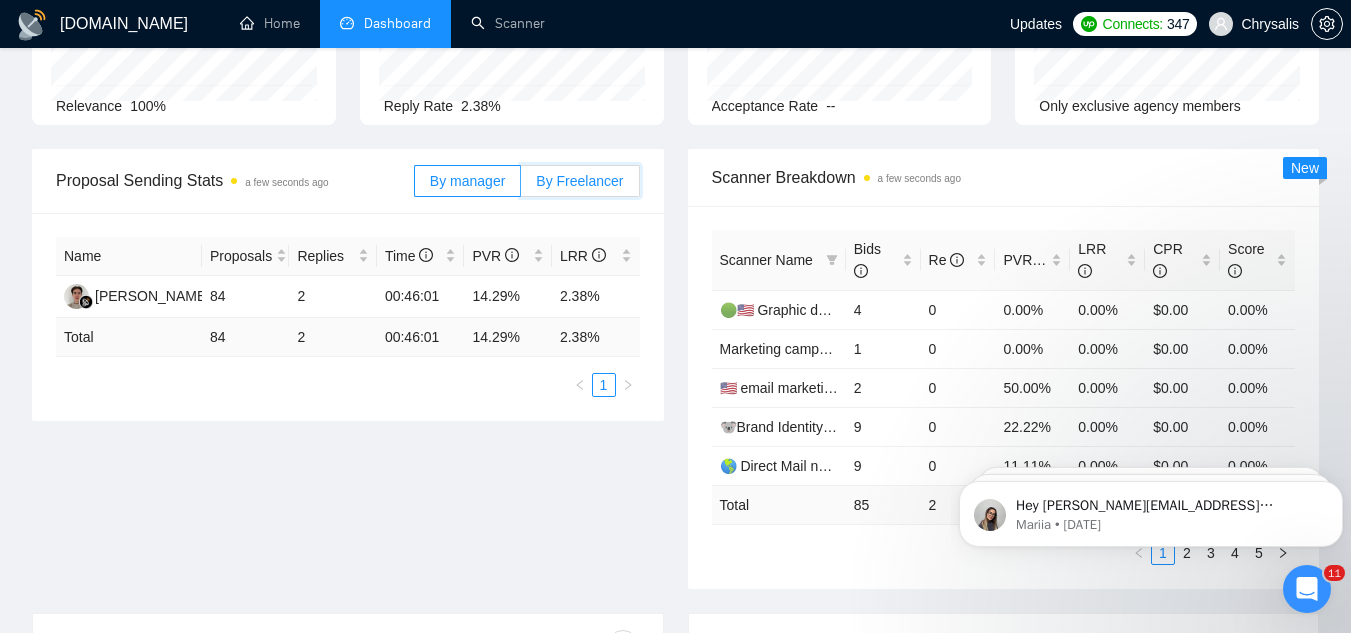 click on "By Freelancer" at bounding box center [521, 186] 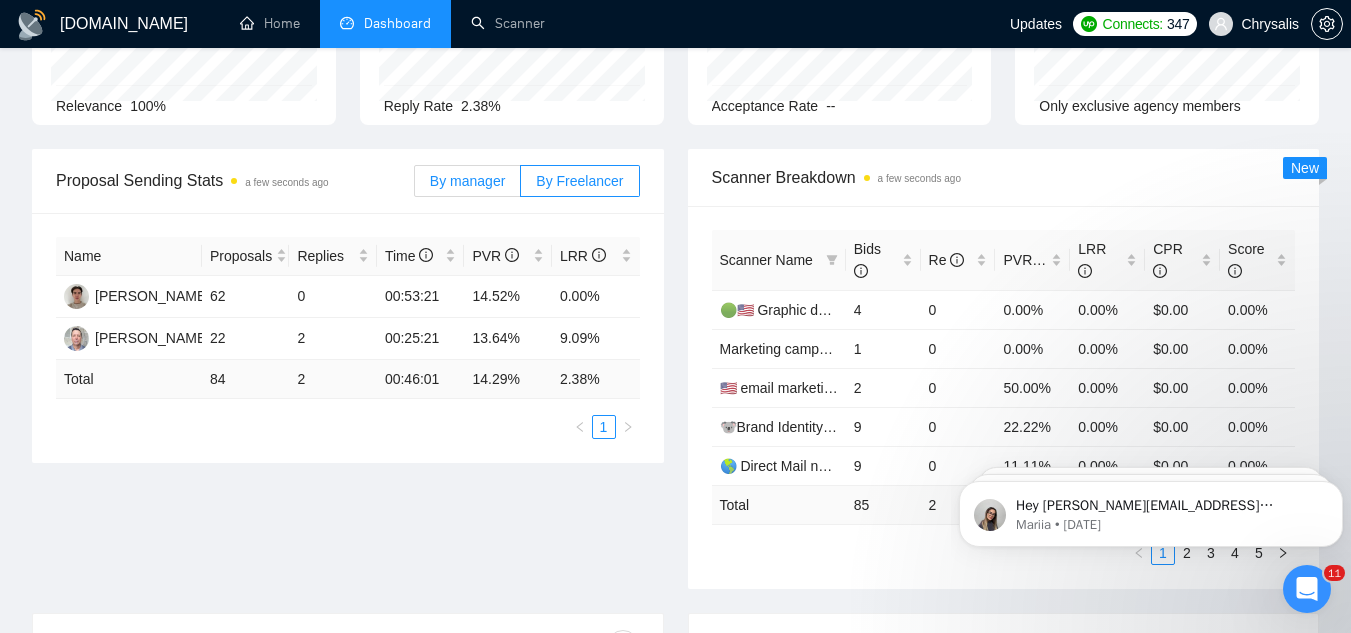 click on "By manager" at bounding box center (467, 181) 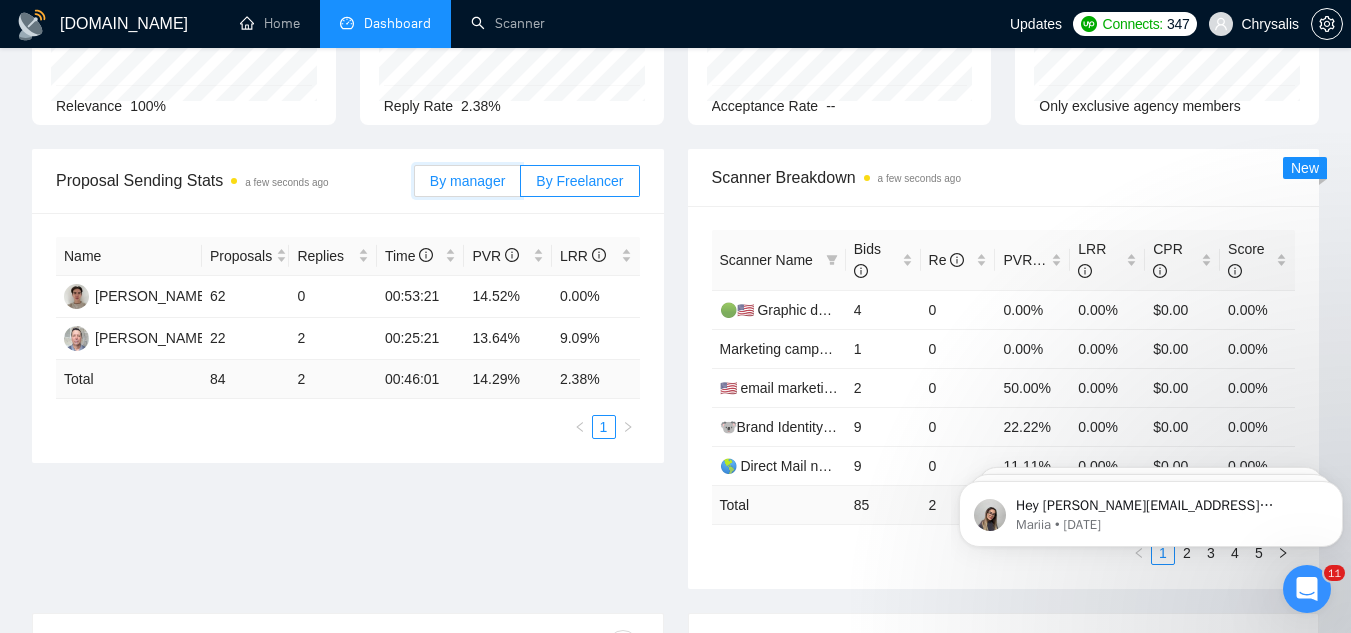 click on "By manager" at bounding box center (415, 186) 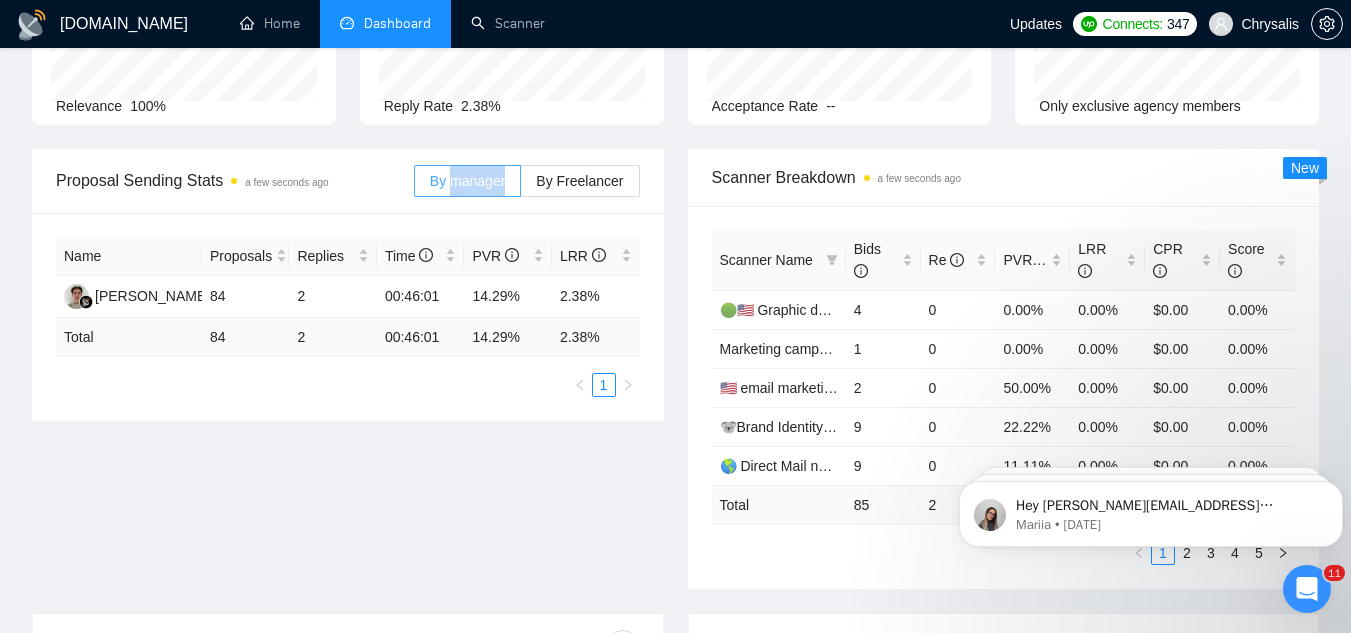 click on "By manager" at bounding box center (467, 181) 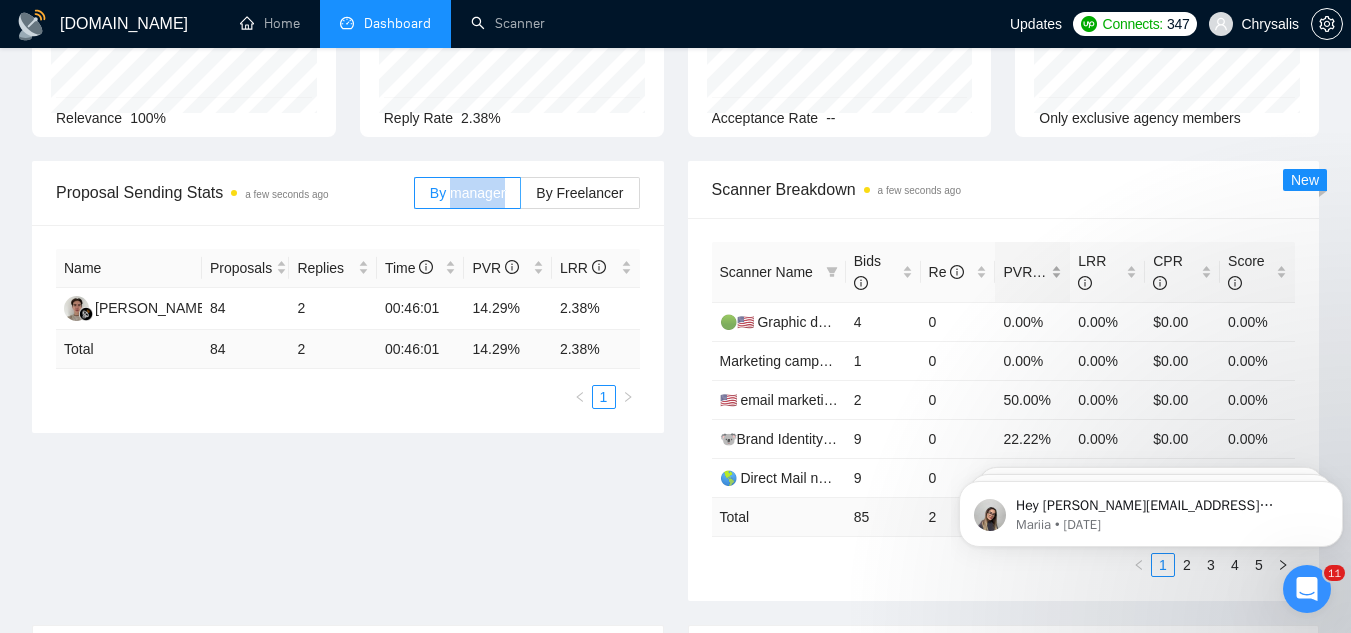 scroll, scrollTop: 200, scrollLeft: 0, axis: vertical 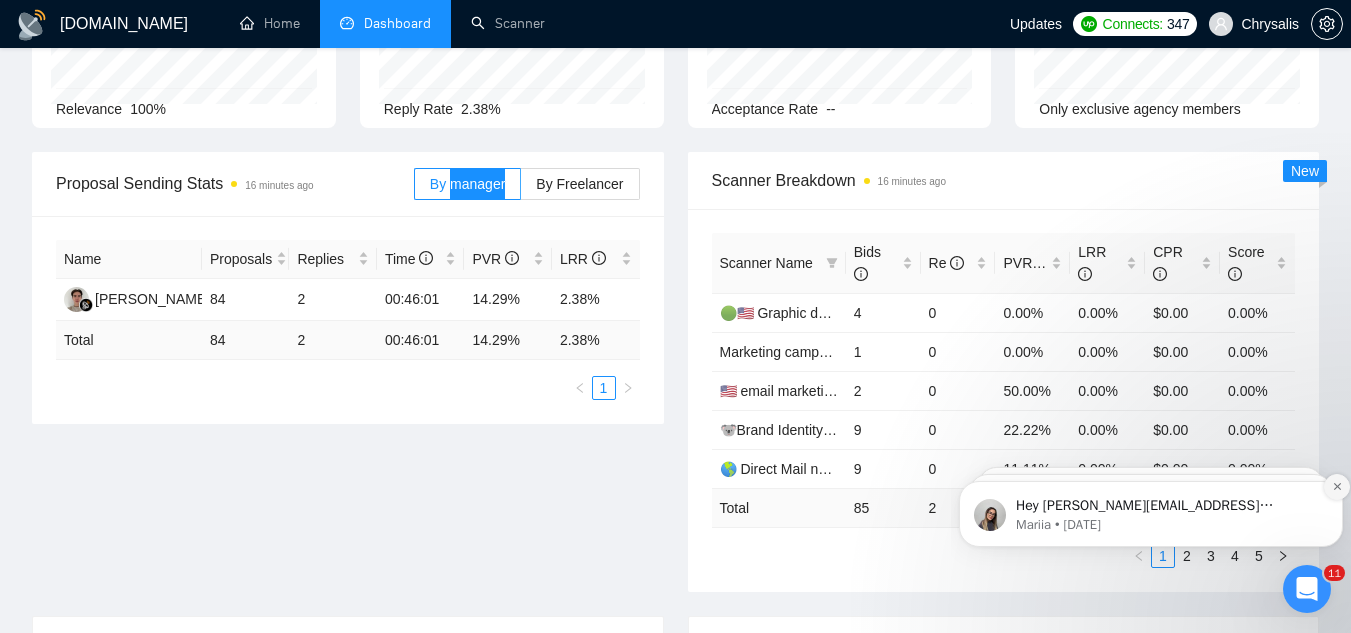 click 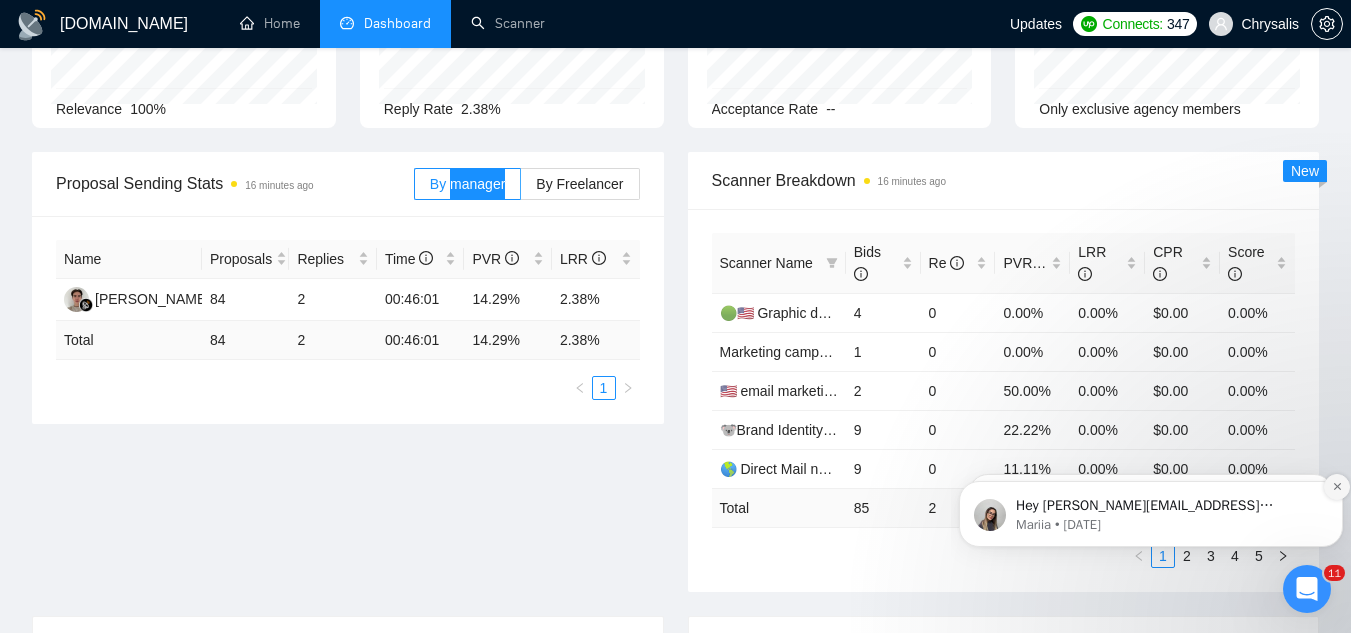 click 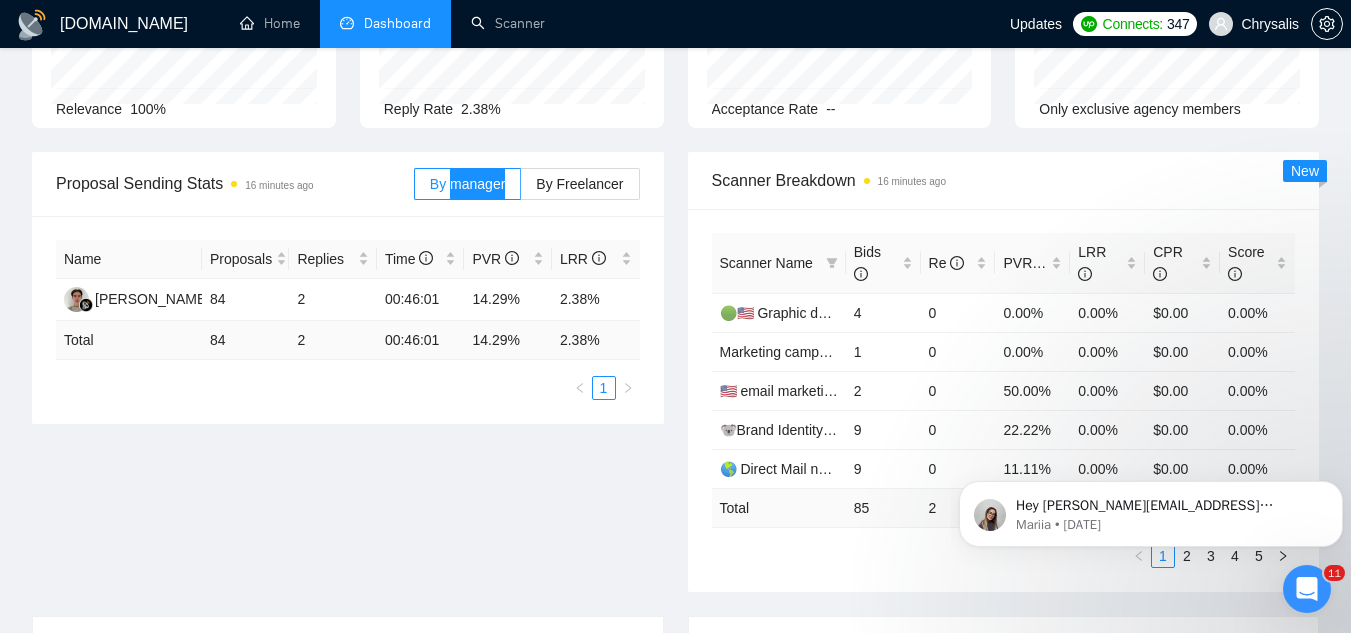 click 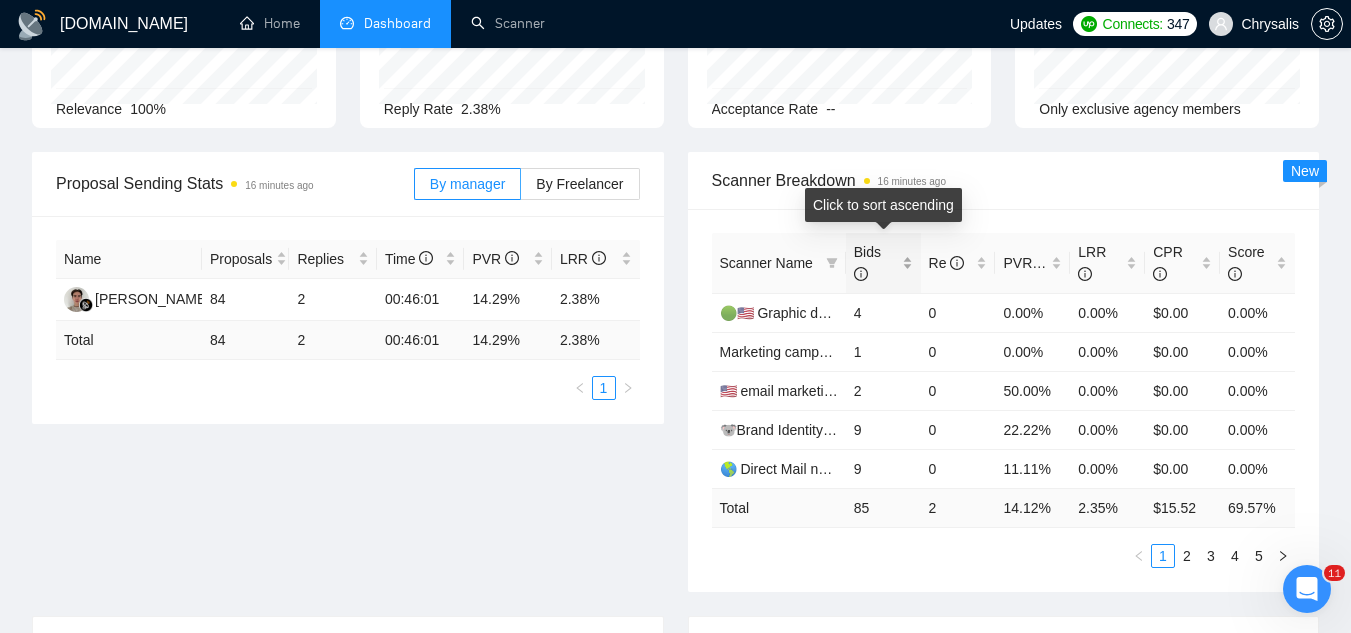 click on "Bids" at bounding box center [883, 263] 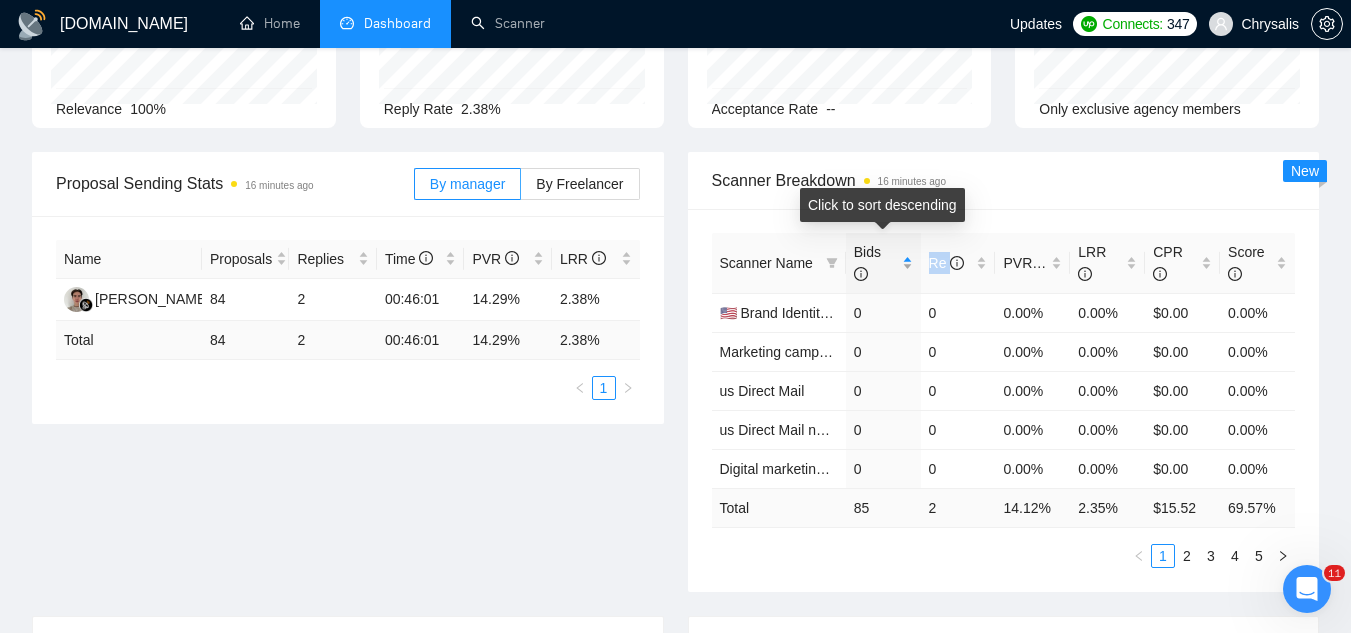 click on "Bids" at bounding box center (883, 263) 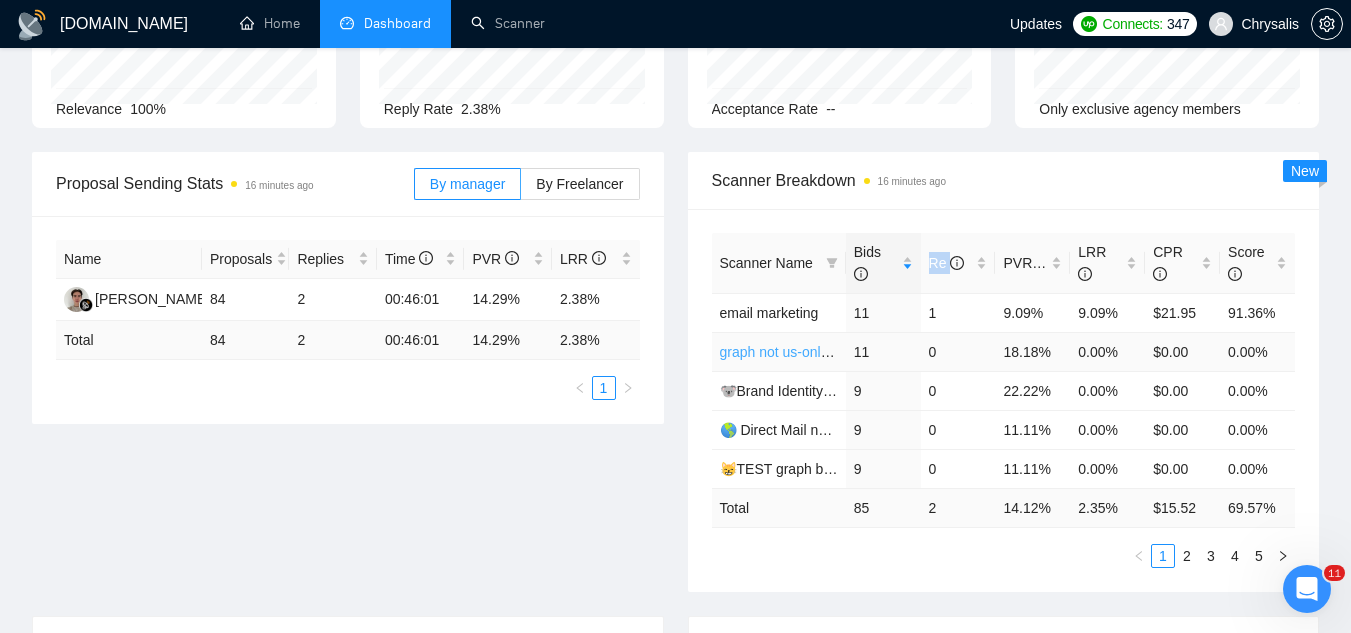 click on "graph not us-only🇺🇸 23/07 (J)" at bounding box center [812, 352] 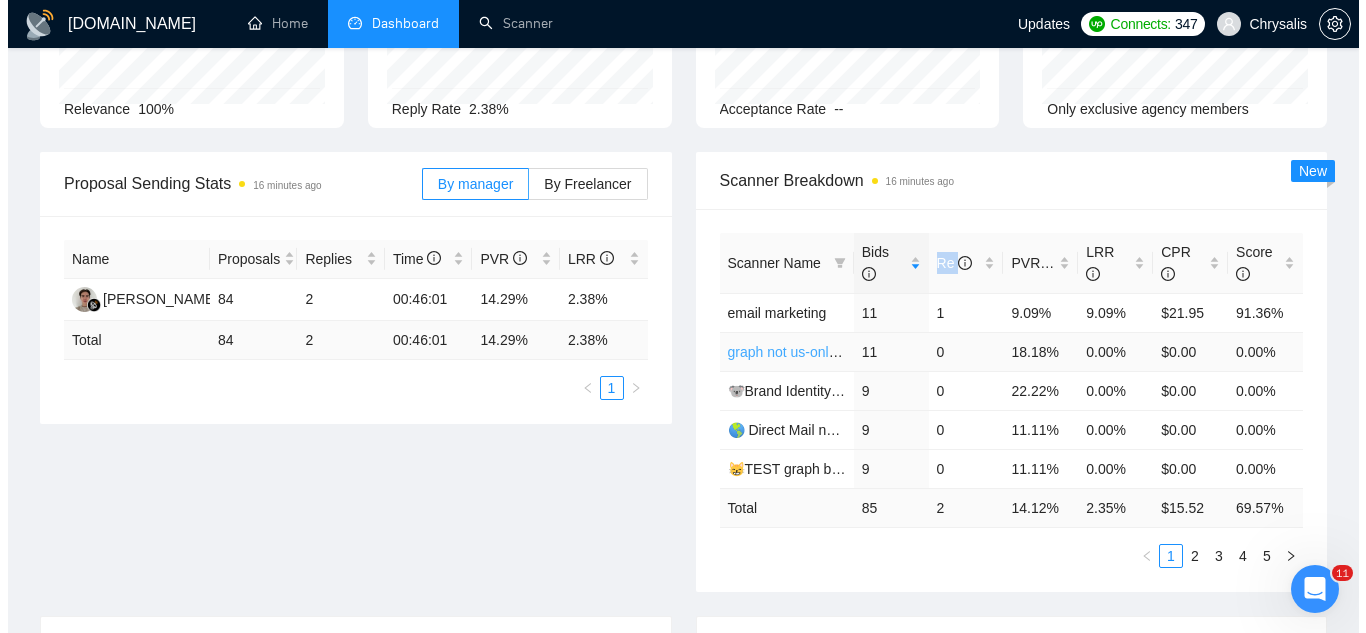 scroll, scrollTop: 0, scrollLeft: 0, axis: both 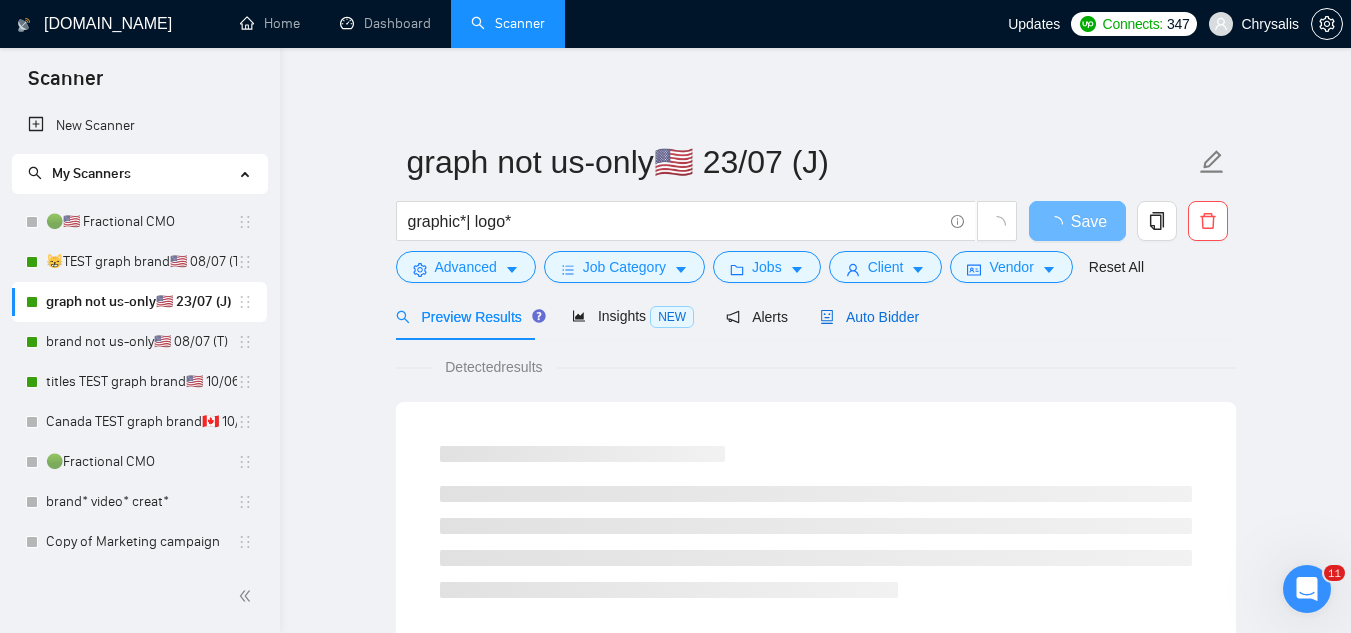 click on "Auto Bidder" at bounding box center (869, 317) 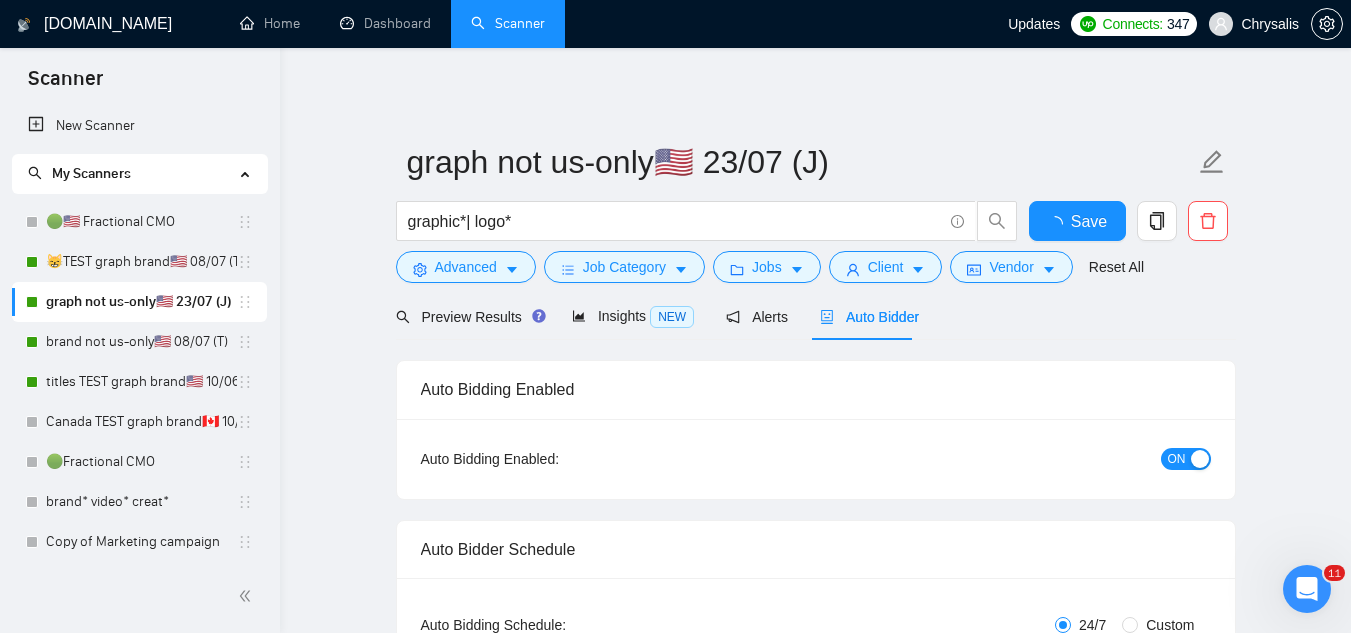 type 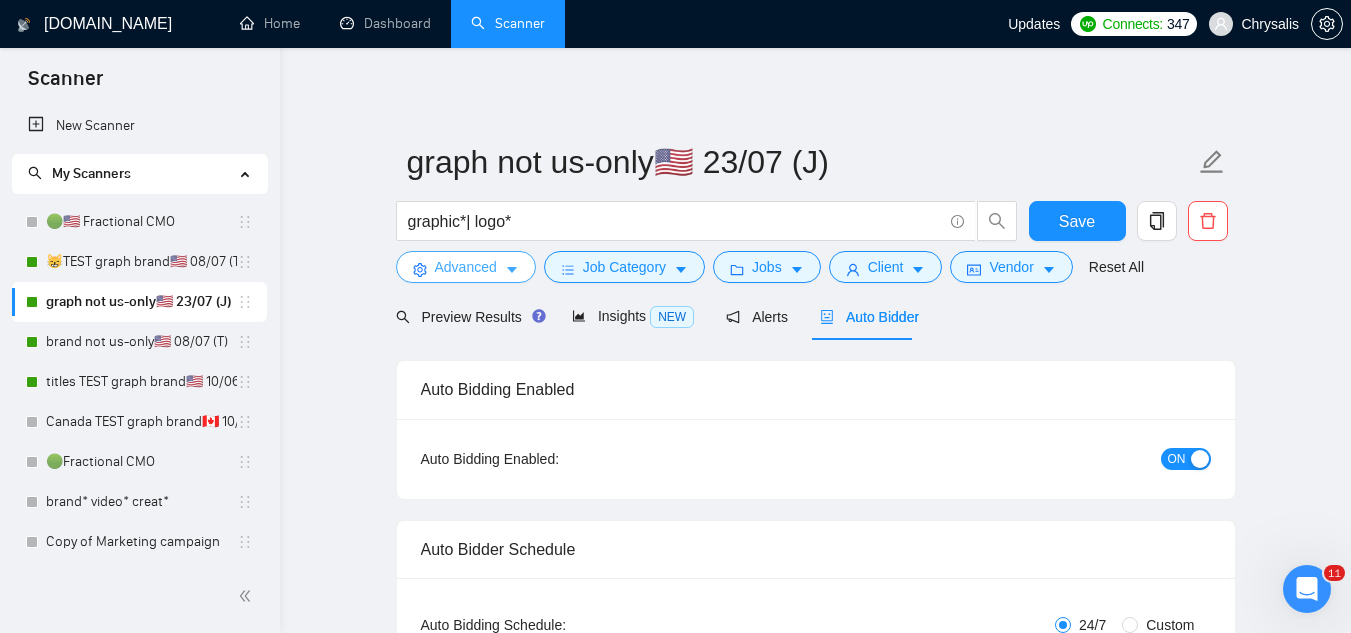 click on "Advanced" at bounding box center (466, 267) 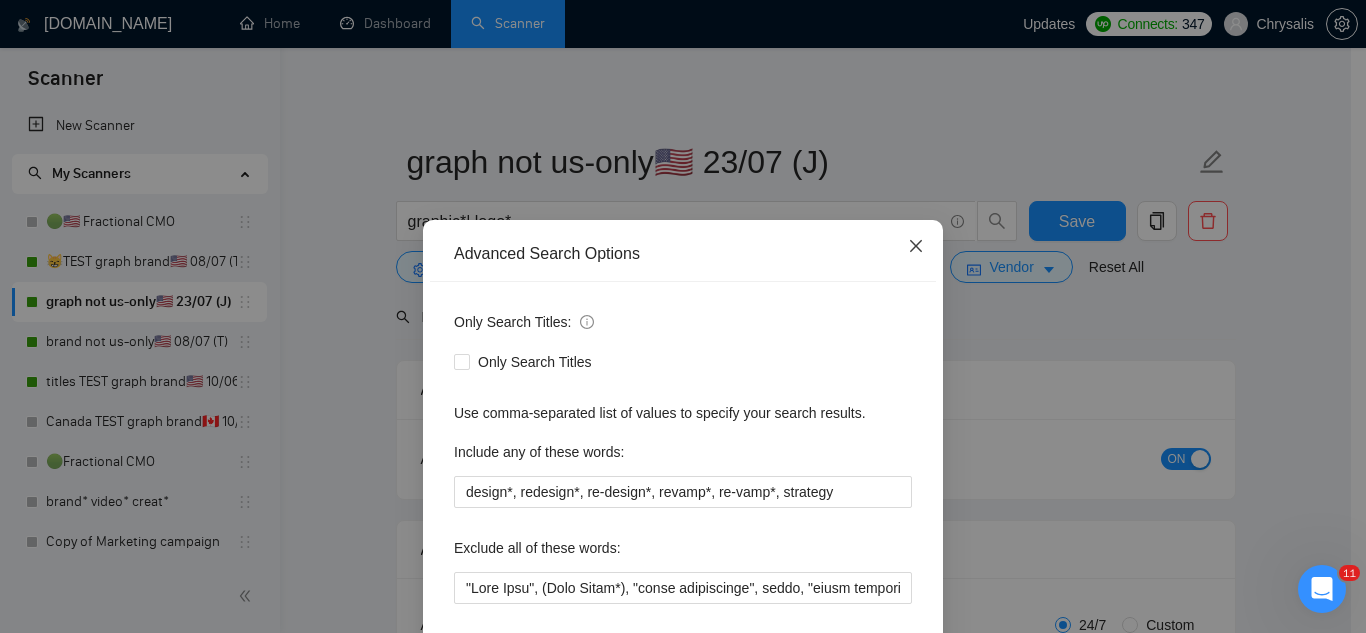 click 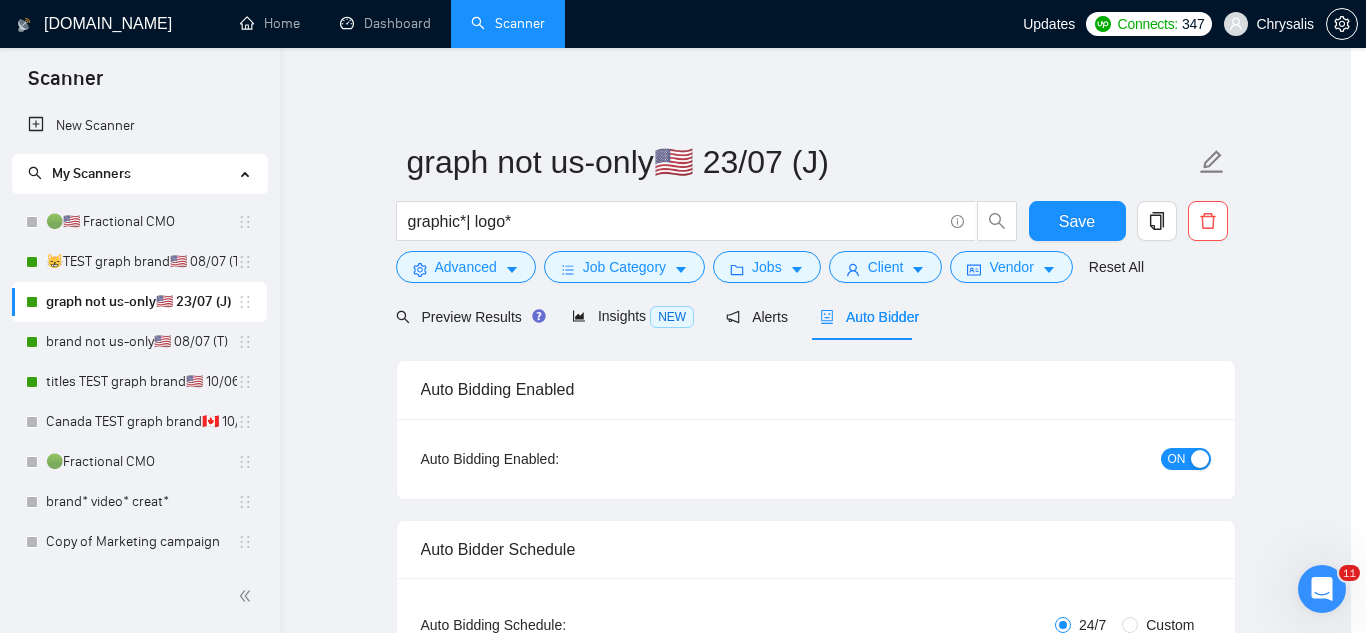 click 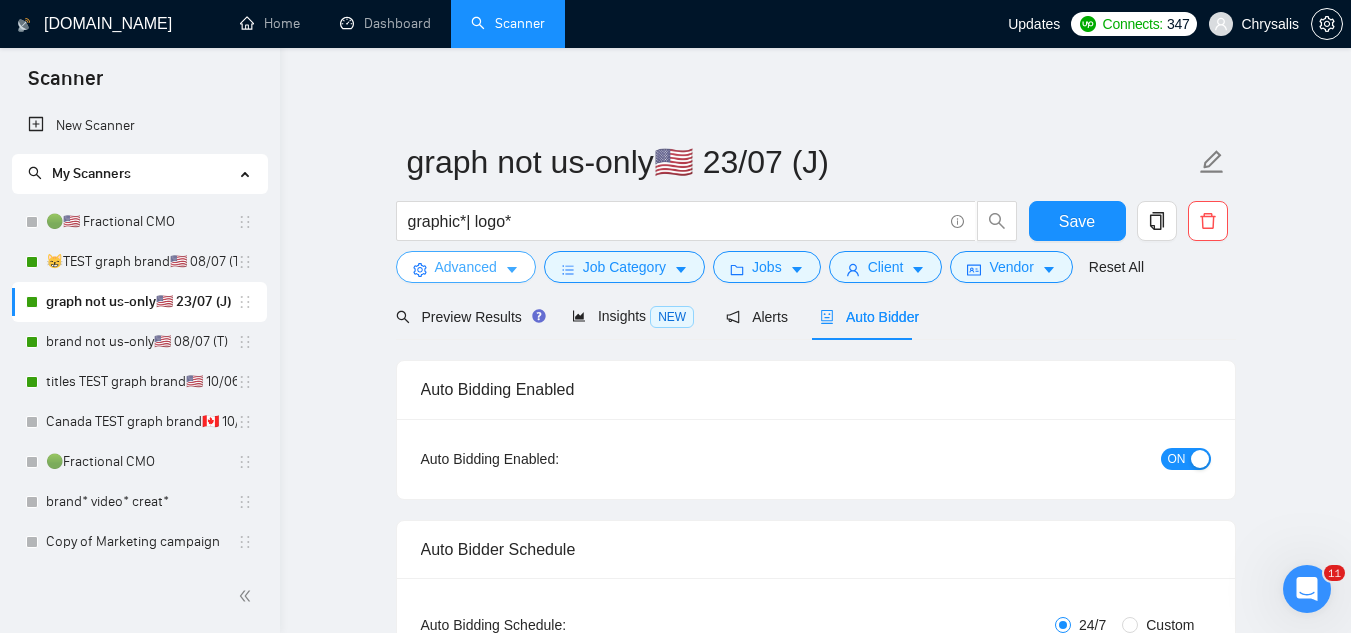 click on "Advanced" at bounding box center (466, 267) 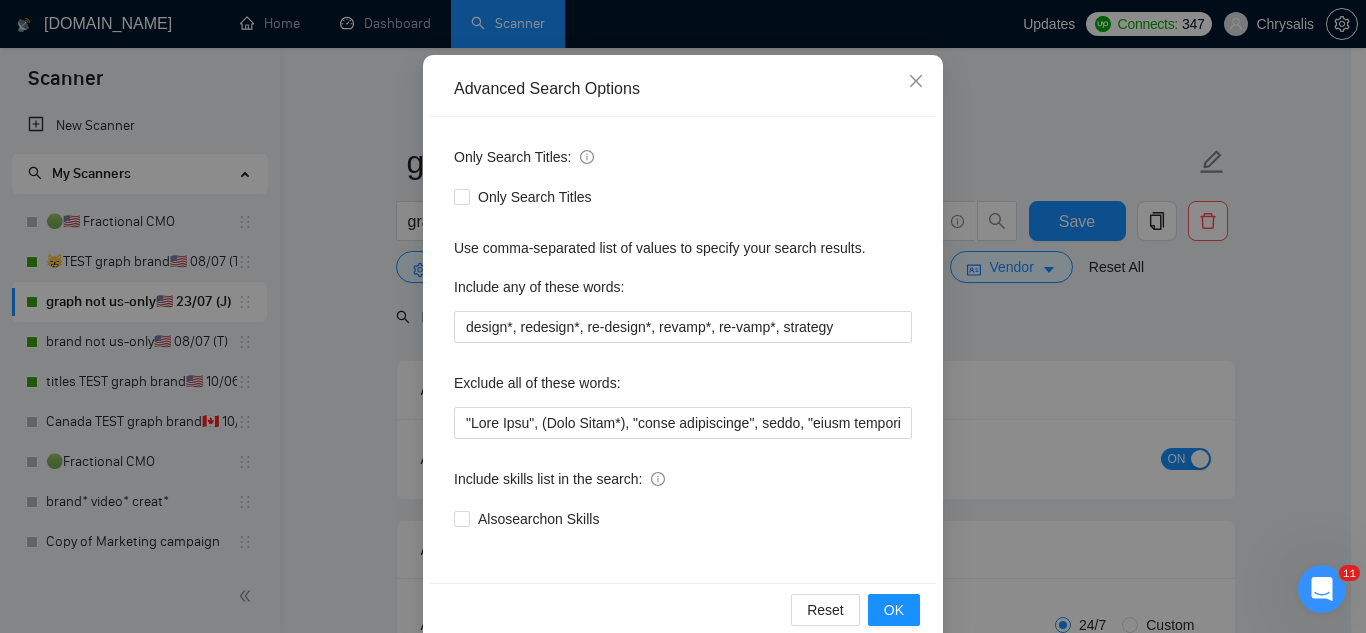 scroll, scrollTop: 199, scrollLeft: 0, axis: vertical 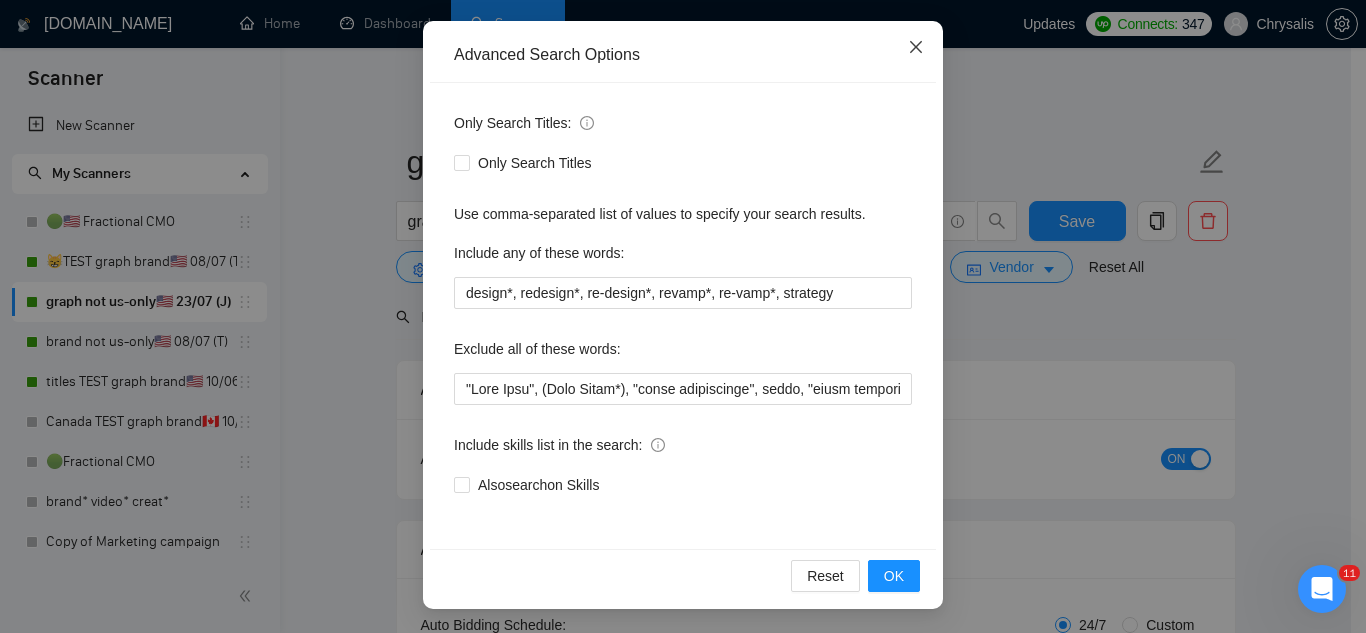 click 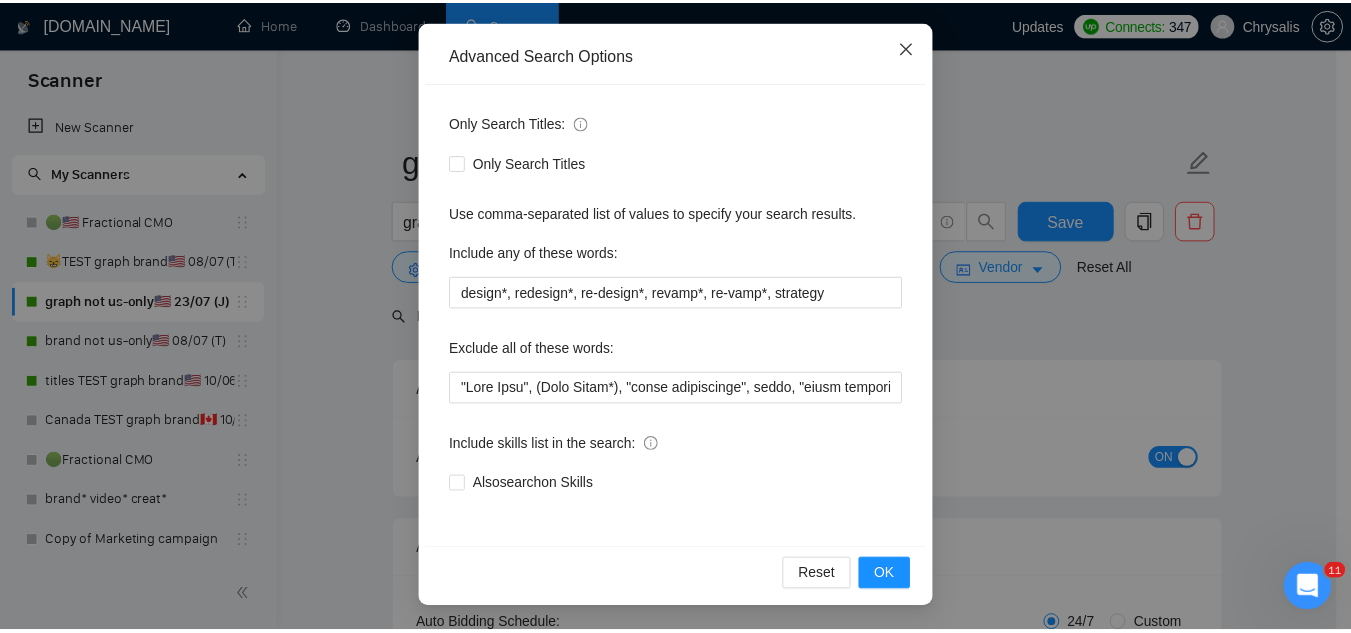 scroll, scrollTop: 99, scrollLeft: 0, axis: vertical 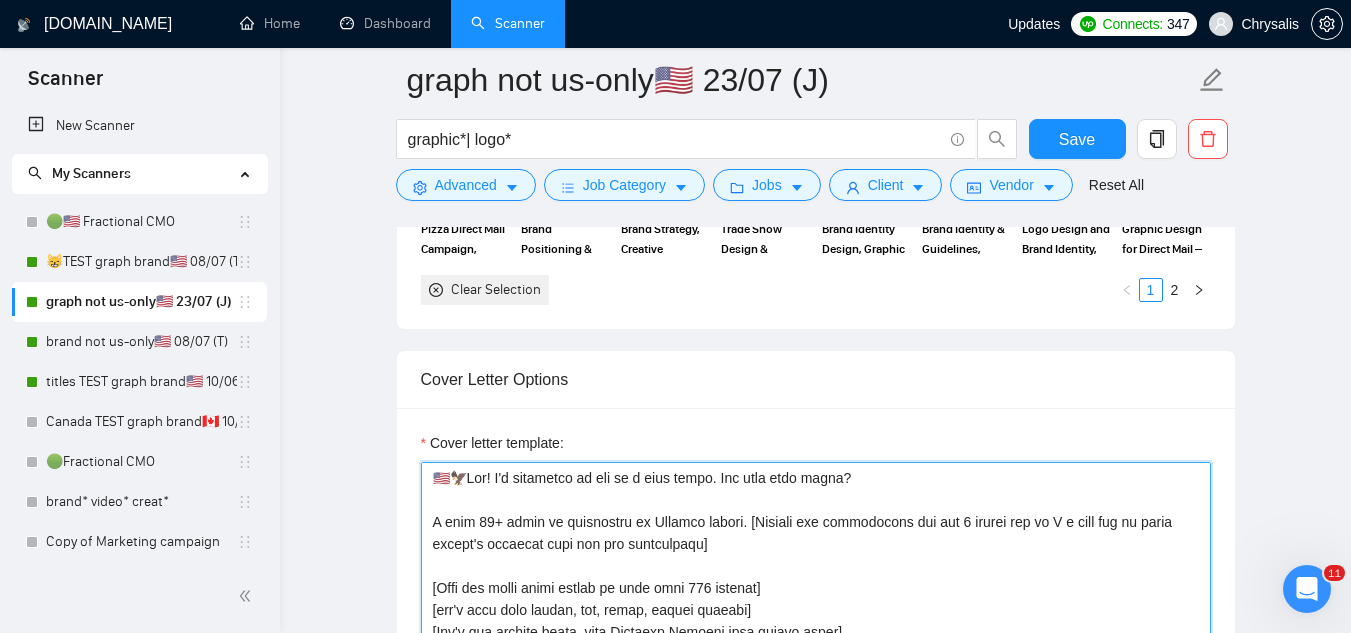 click on "Cover letter template:" at bounding box center (816, 687) 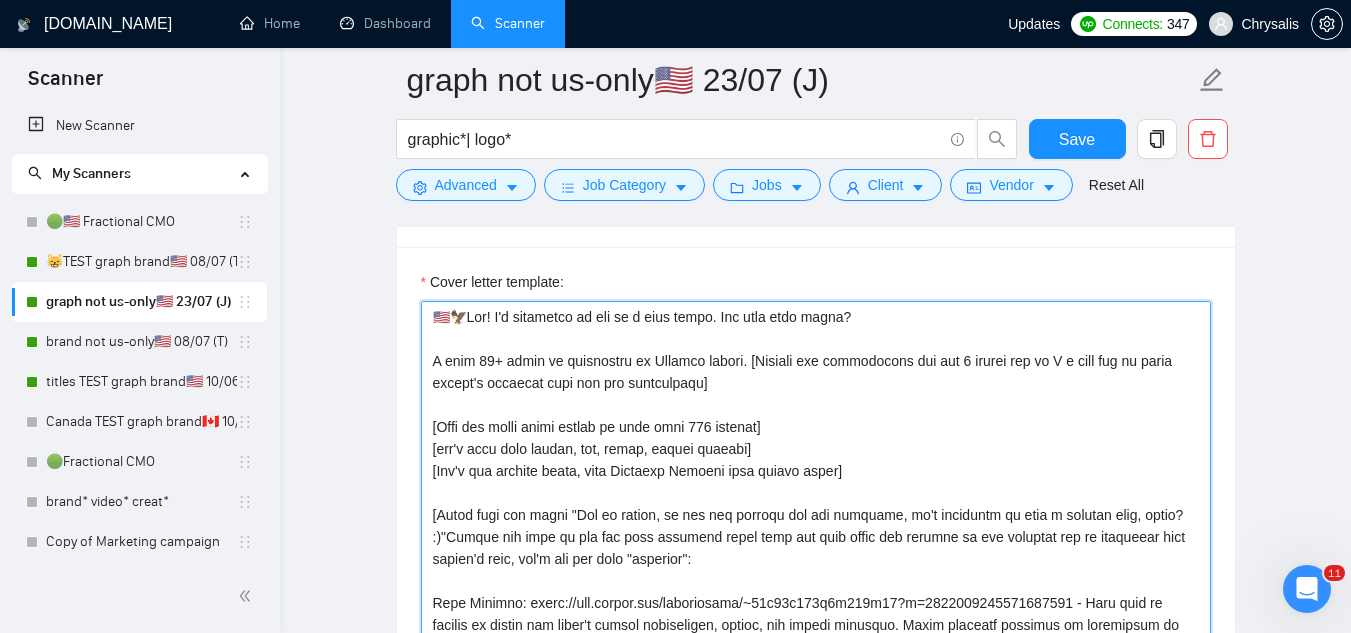 scroll, scrollTop: 1977, scrollLeft: 0, axis: vertical 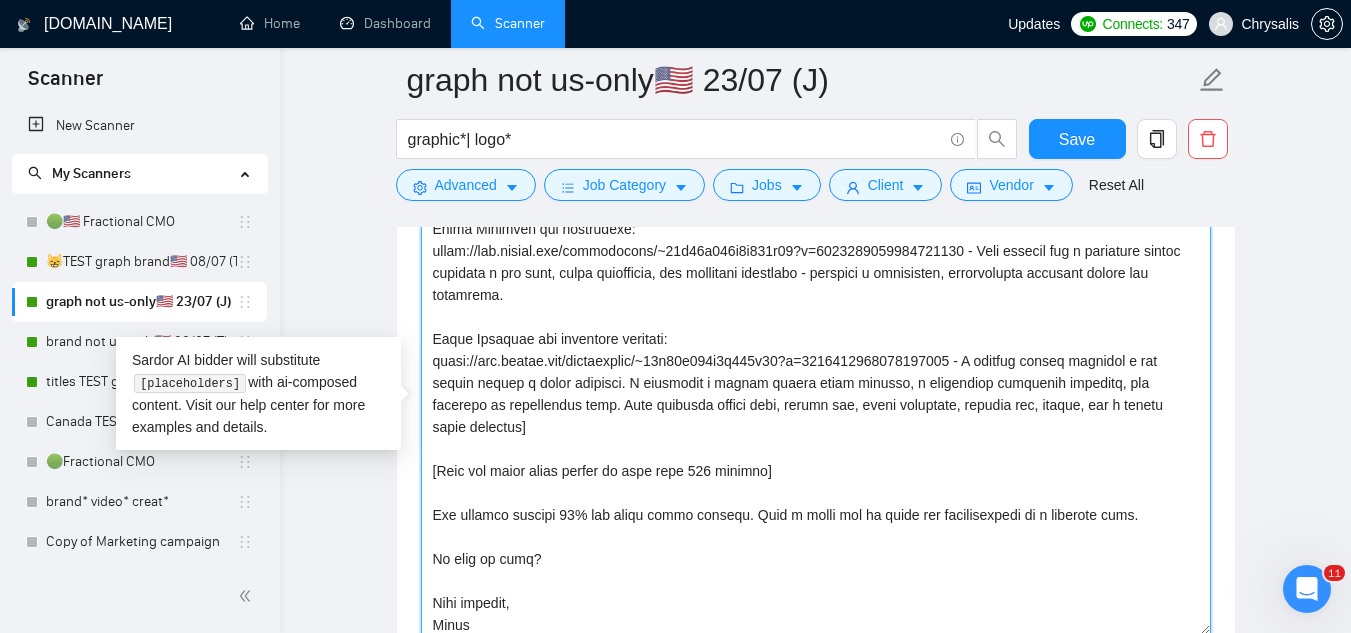 paste on "[Attractive start]
[address by name if available, never say "Dear Hiring Team" etc]
[no emojis anywhere]
[normal human straight forward language]
[acknowledge what they are looking for]
[share a few examples of my relevant experience of projects I have done and outstanding results - share real numbers of improvements]
[ask if they are available to meet over zoom [DATE] or [DATE]. this should be the last sentence]
[Never end with "Best Regards," etc]" 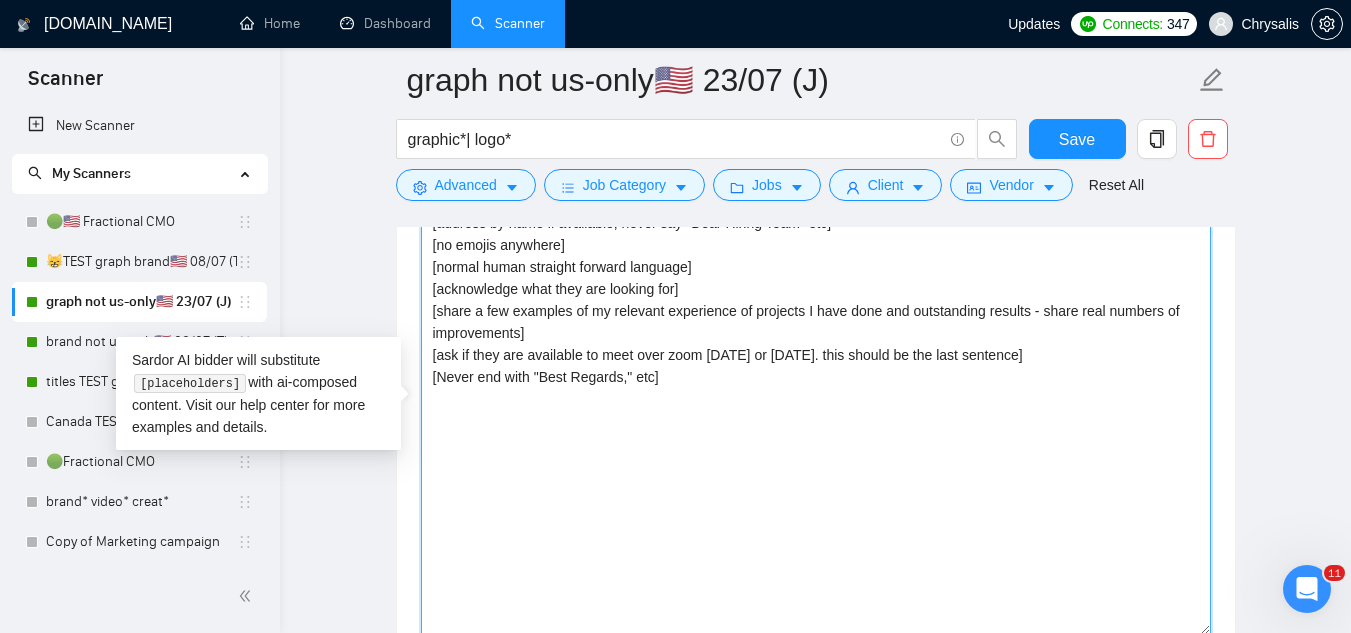 scroll, scrollTop: 0, scrollLeft: 0, axis: both 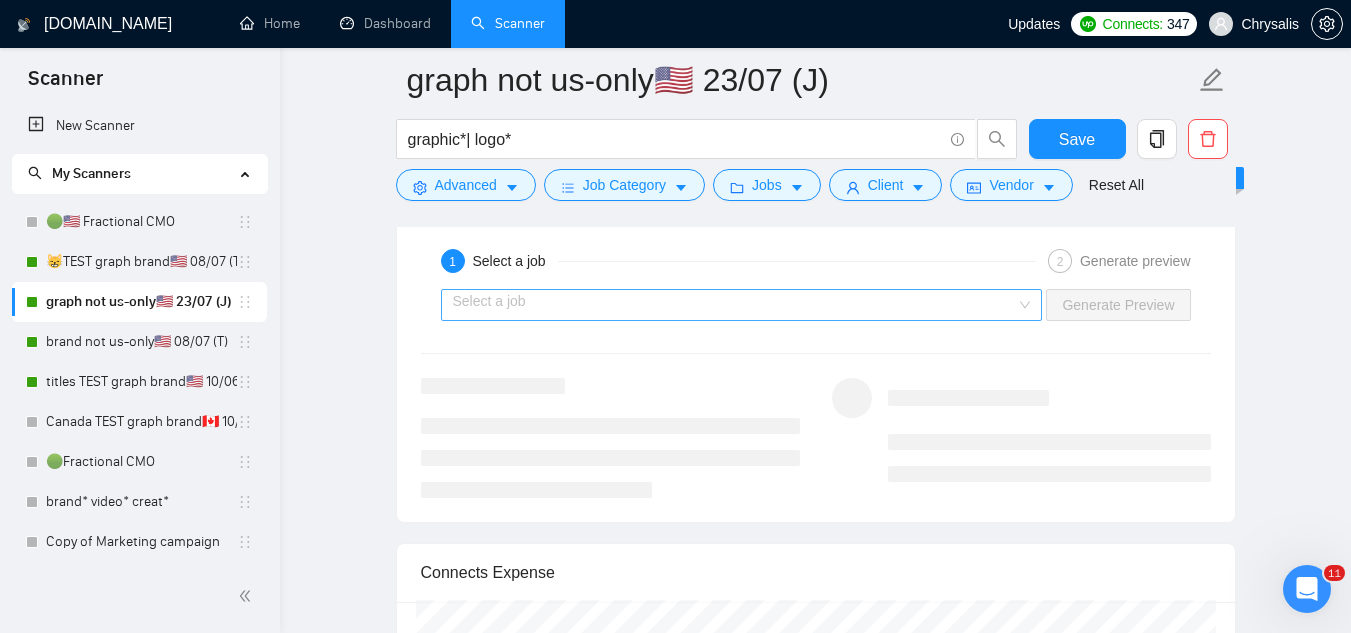 click at bounding box center [735, 305] 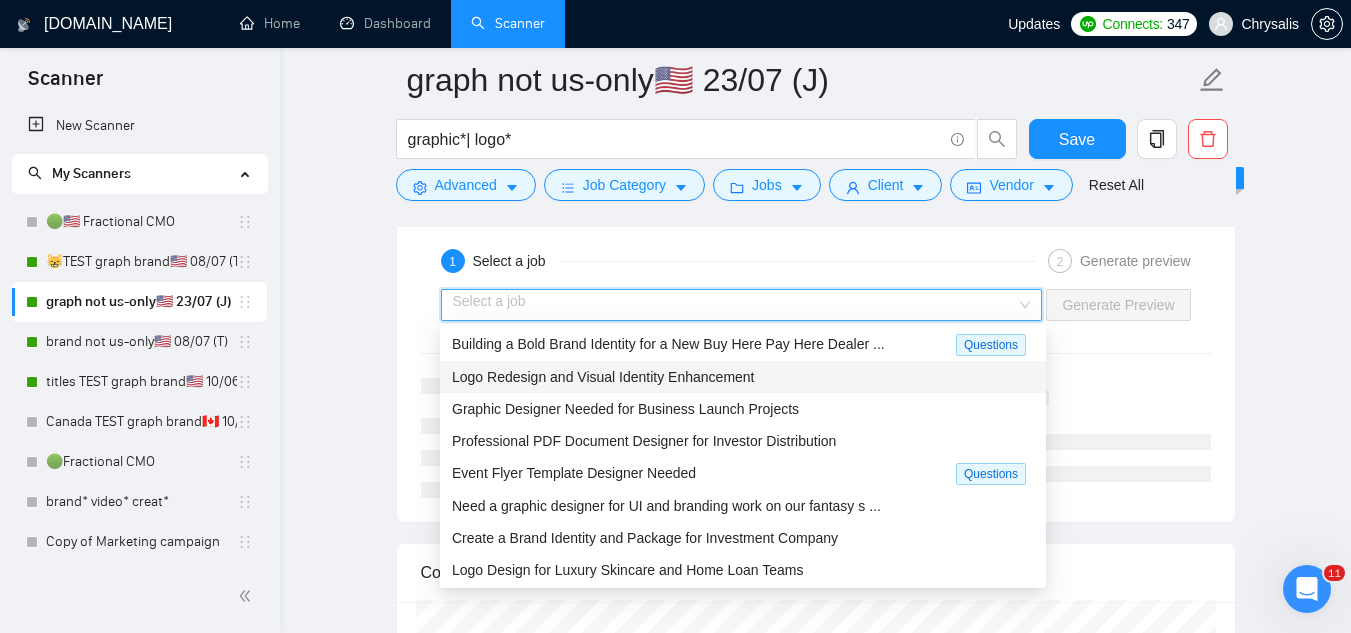 click on "Logo Redesign and Visual Identity Enhancement" at bounding box center (603, 377) 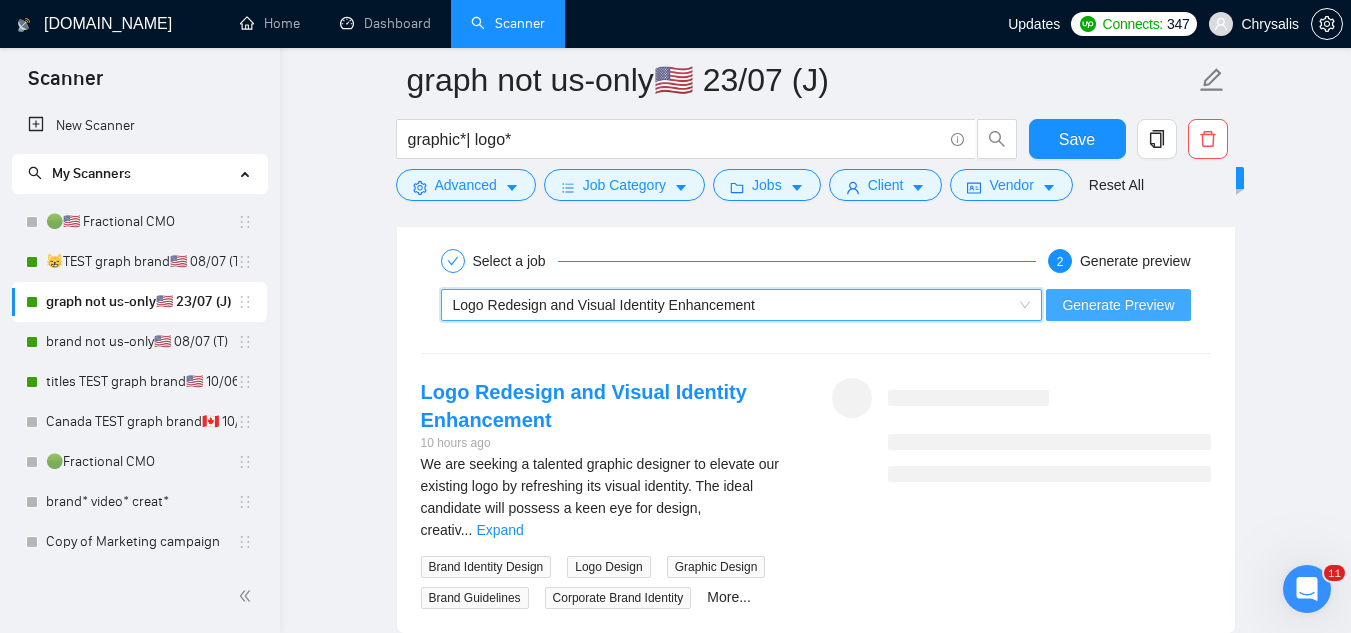 click on "Generate Preview" at bounding box center [1118, 305] 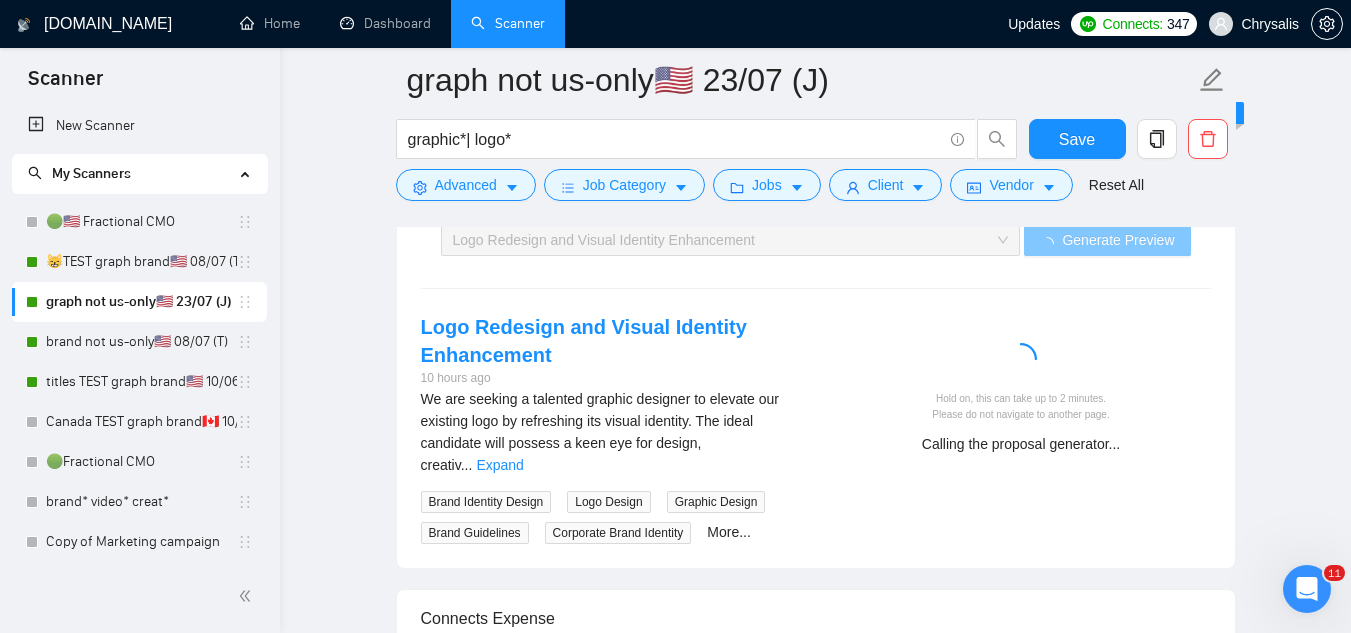 scroll, scrollTop: 3577, scrollLeft: 0, axis: vertical 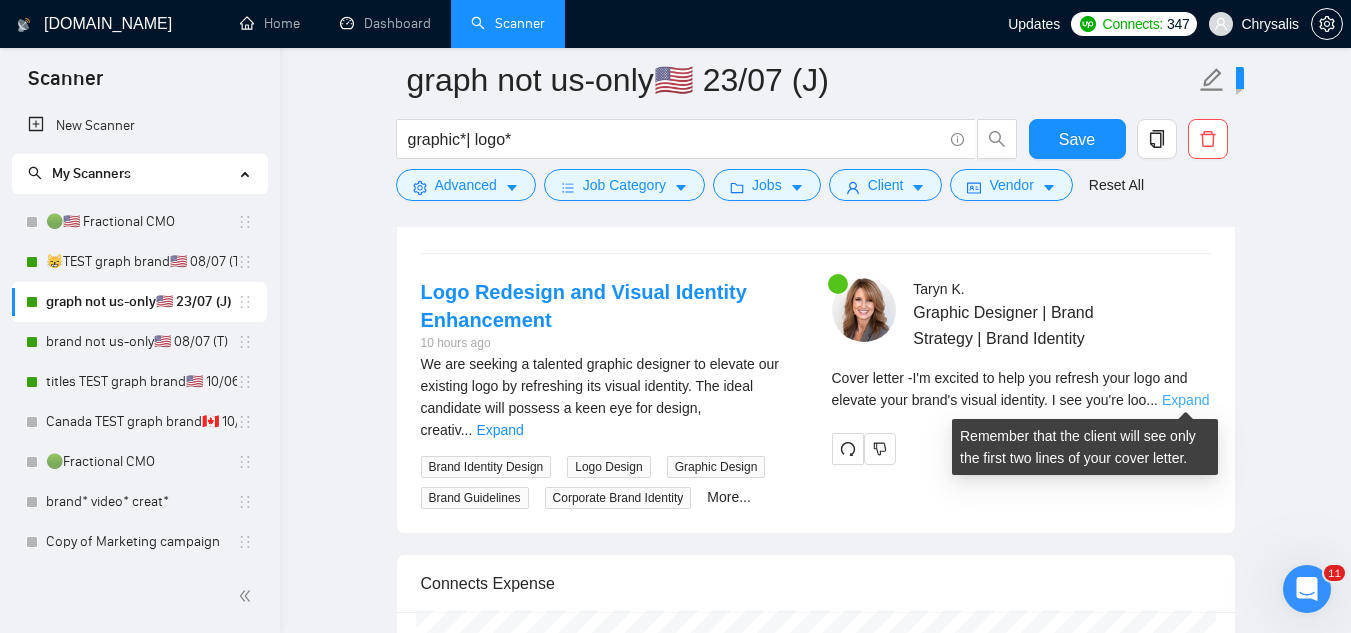 click on "Expand" at bounding box center [1185, 400] 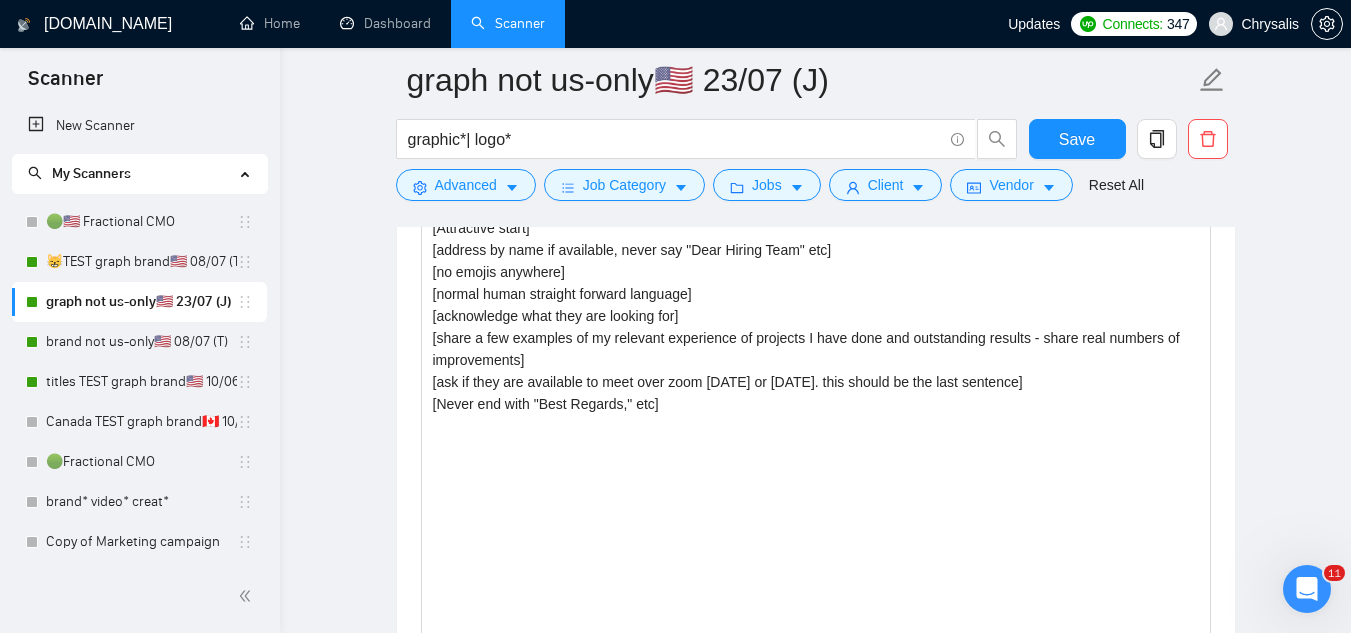 scroll, scrollTop: 1977, scrollLeft: 0, axis: vertical 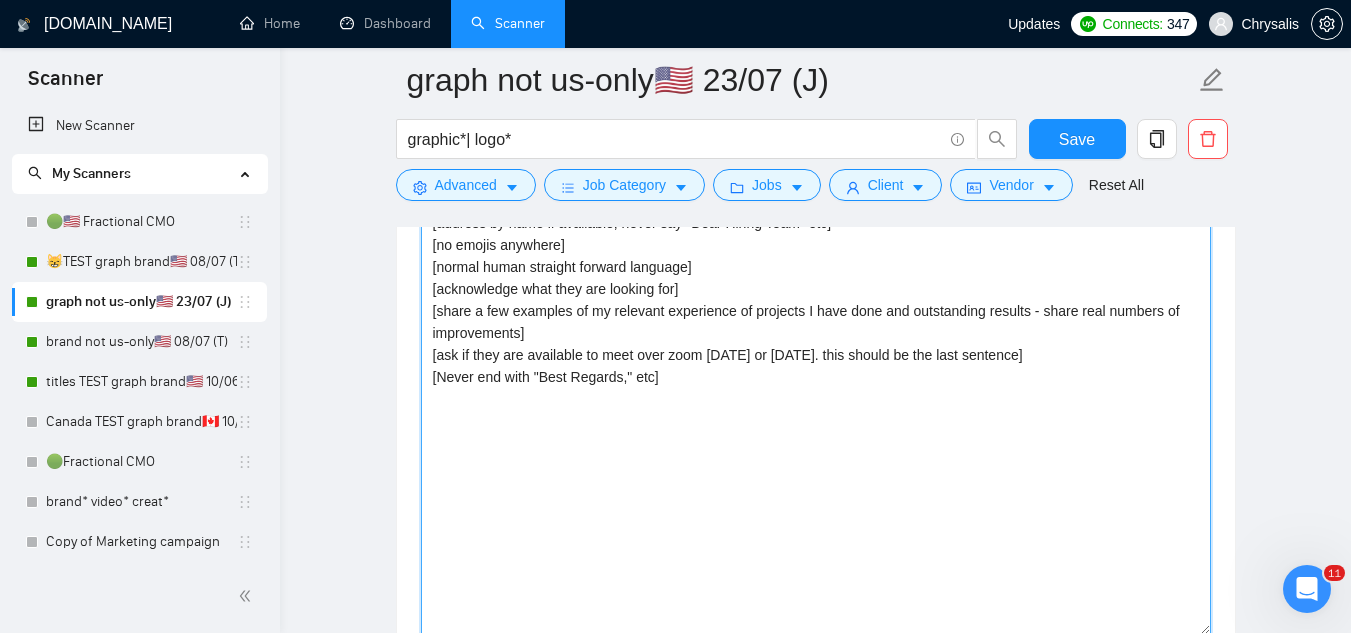 click on "[Attractive start]
[address by name if available, never say "Dear Hiring Team" etc]
[no emojis anywhere]
[normal human straight forward language]
[acknowledge what they are looking for]
[share a few examples of my relevant experience of projects I have done and outstanding results - share real numbers of improvements]
[ask if they are available to meet over zoom [DATE] or [DATE]. this should be the last sentence]
[Never end with "Best Regards," etc]" at bounding box center (816, 410) 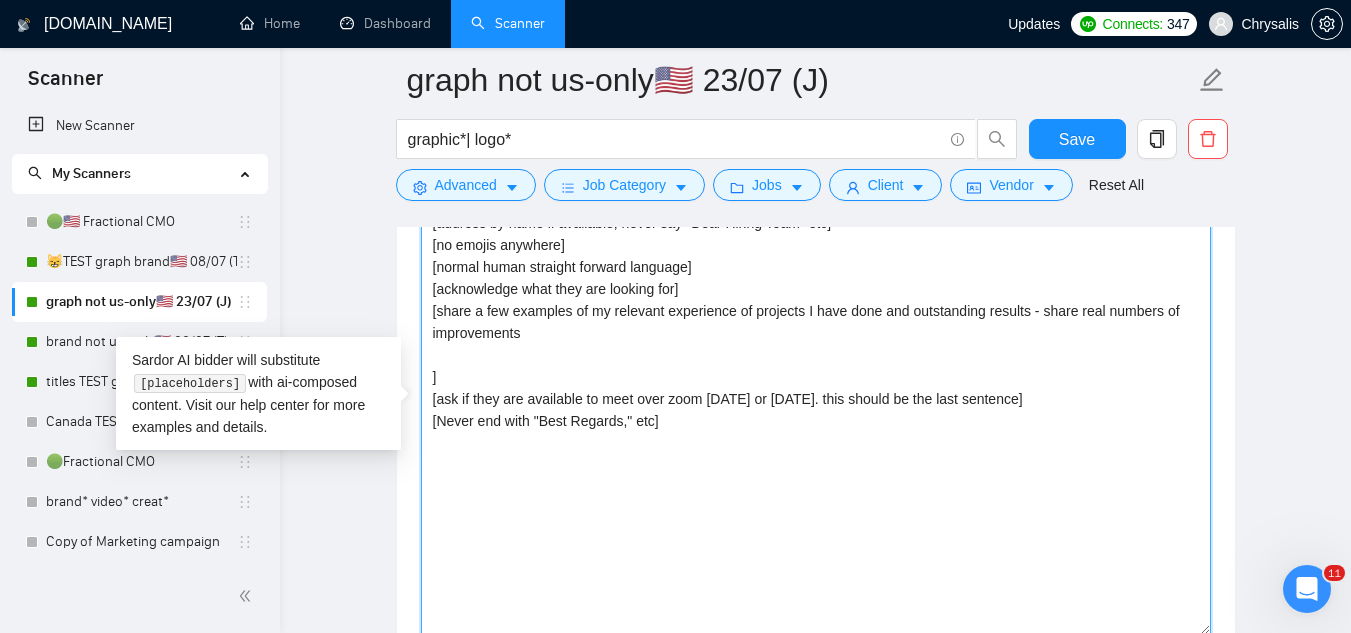 paste on "Logo Designs: [URL][DOMAIN_NAME] - Each logo is crafted to embody the brand's unique personality, values, and visual identity. These projects showcase my dedication to strategic and thoughtful design that enhances brand recognition." 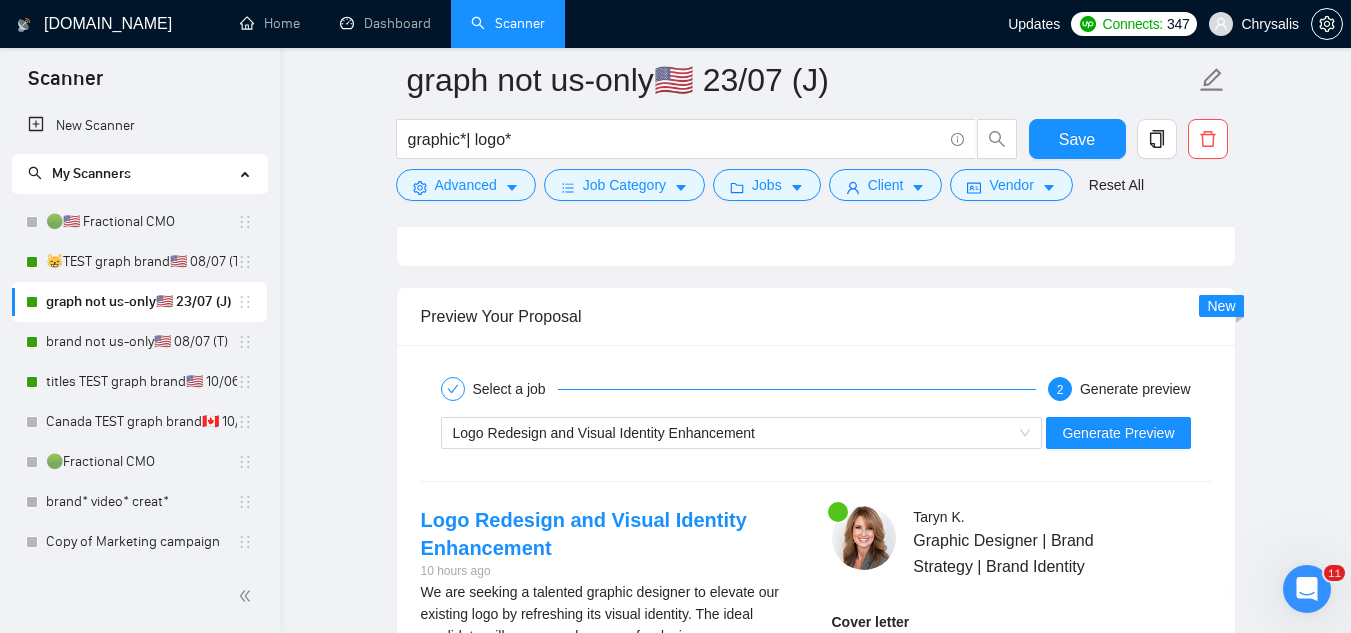 scroll, scrollTop: 3477, scrollLeft: 0, axis: vertical 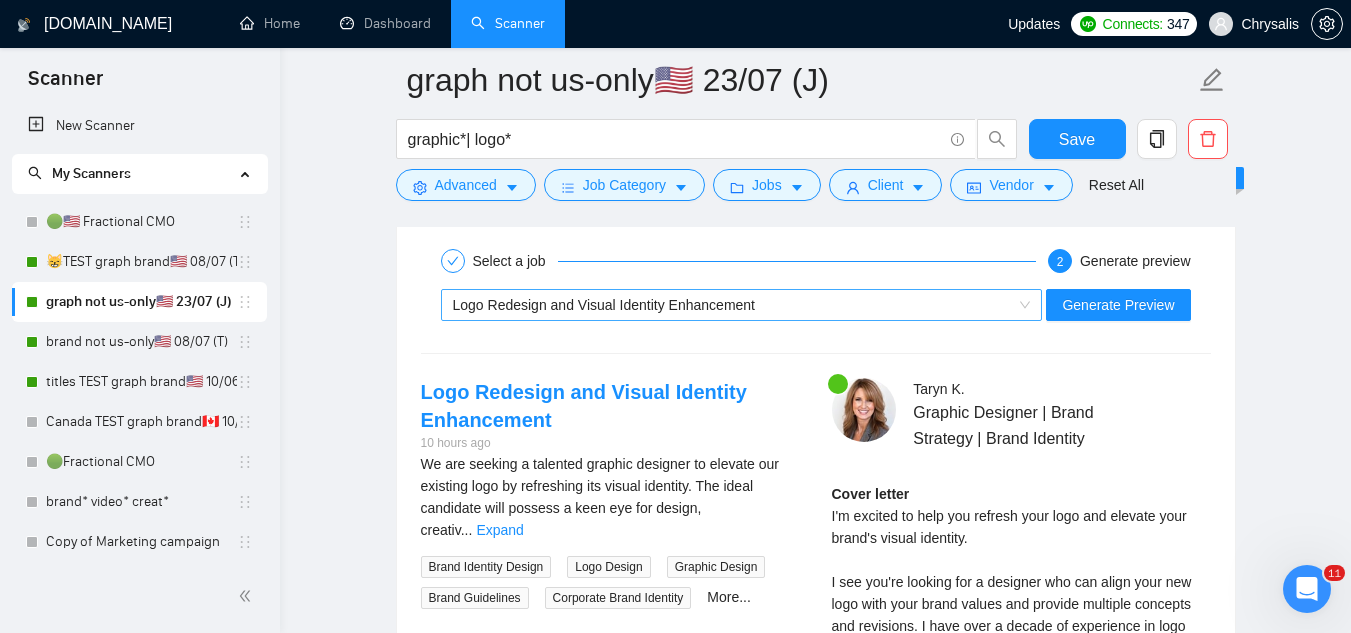 click on "Logo Redesign and Visual Identity Enhancement" at bounding box center [733, 305] 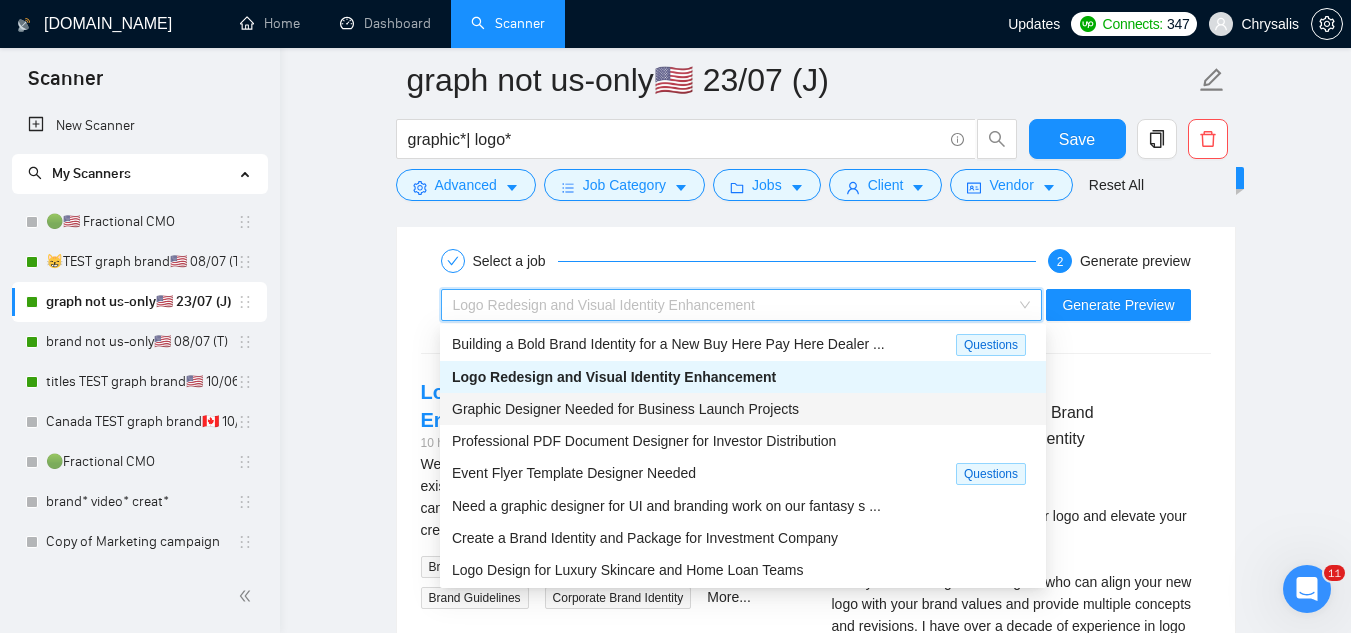 click on "Graphic Designer Needed for Business Launch Projects" at bounding box center [625, 409] 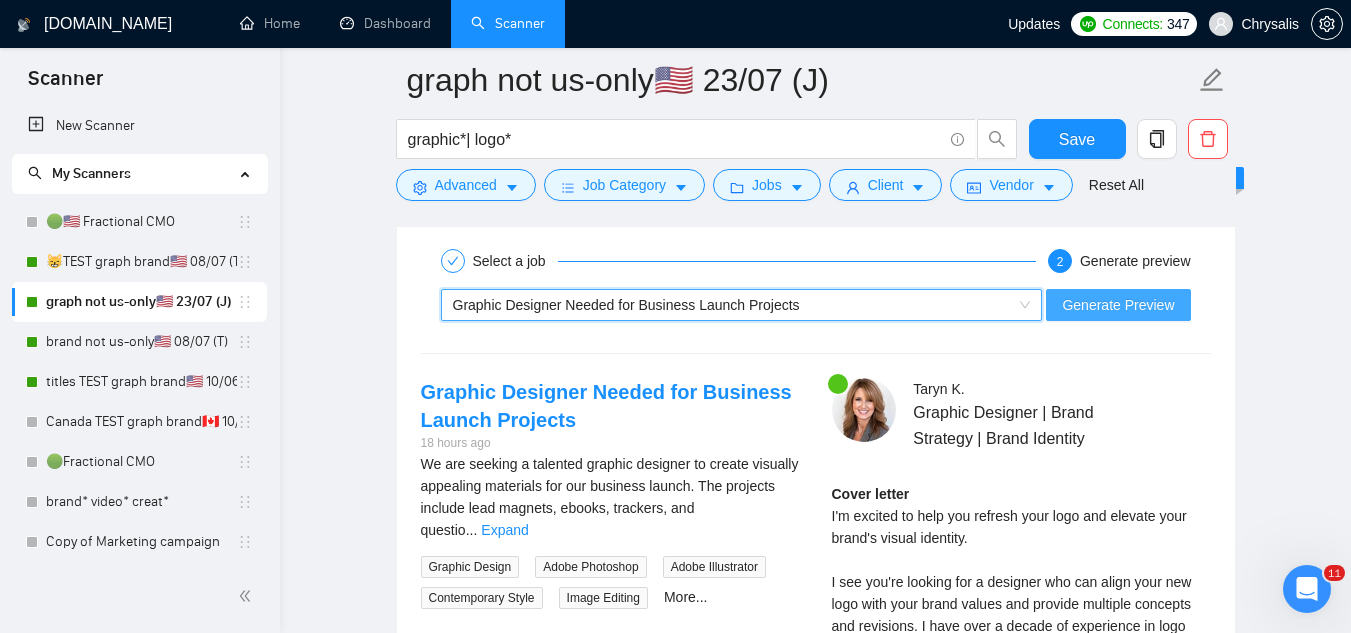click on "Generate Preview" at bounding box center [1118, 305] 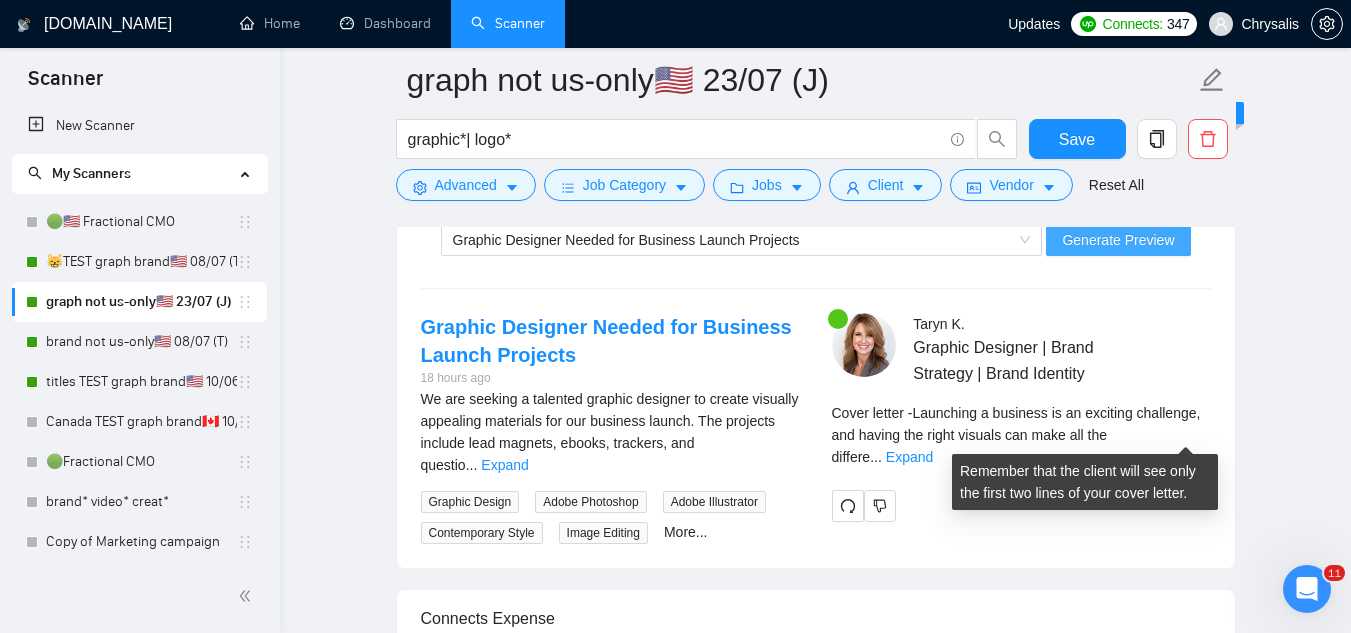 scroll, scrollTop: 3577, scrollLeft: 0, axis: vertical 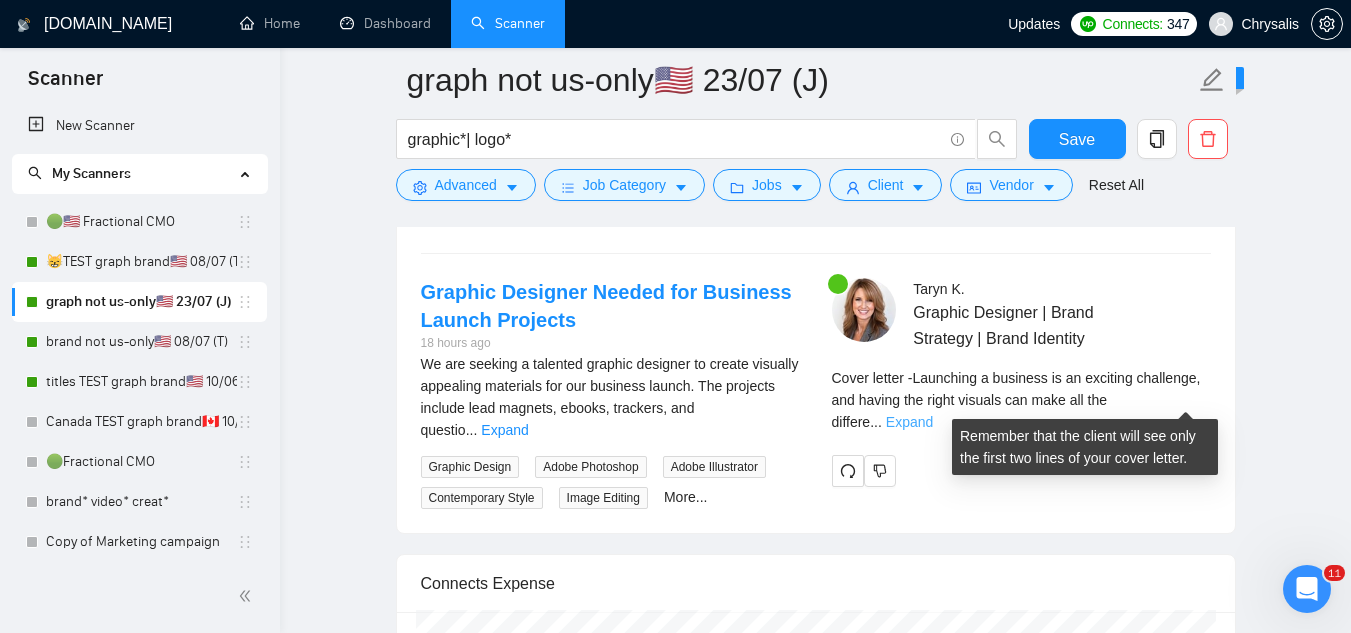 click on "Expand" at bounding box center [909, 422] 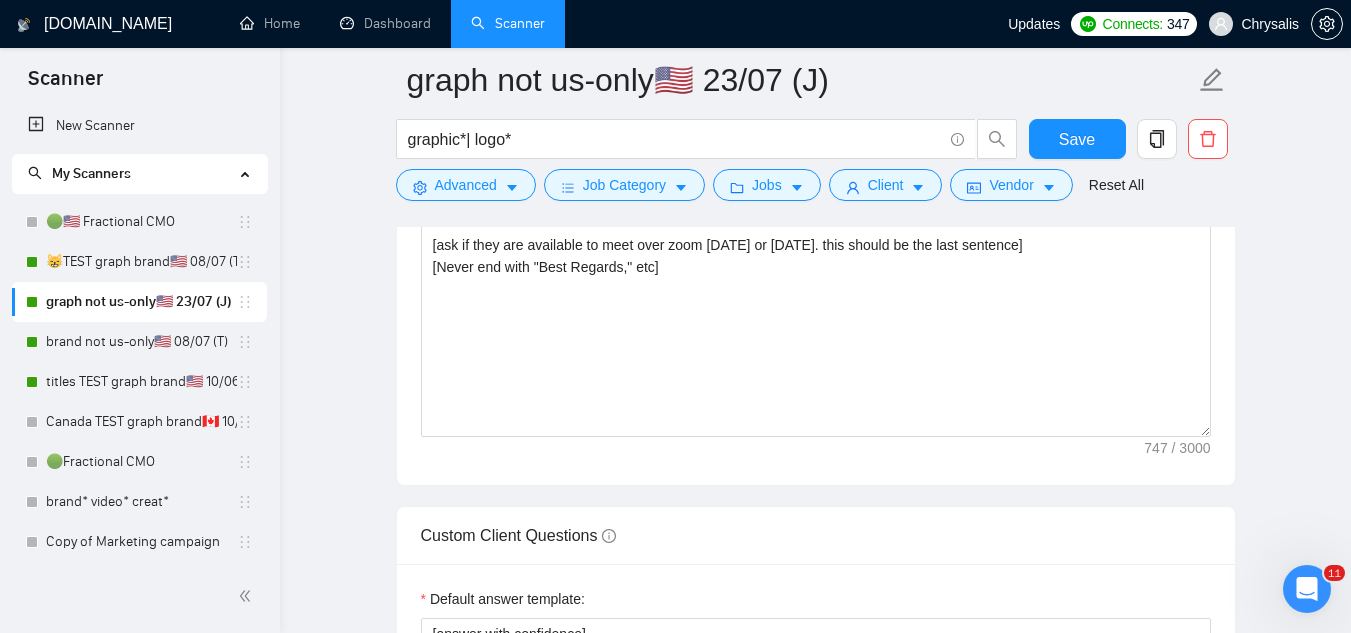 scroll, scrollTop: 1977, scrollLeft: 0, axis: vertical 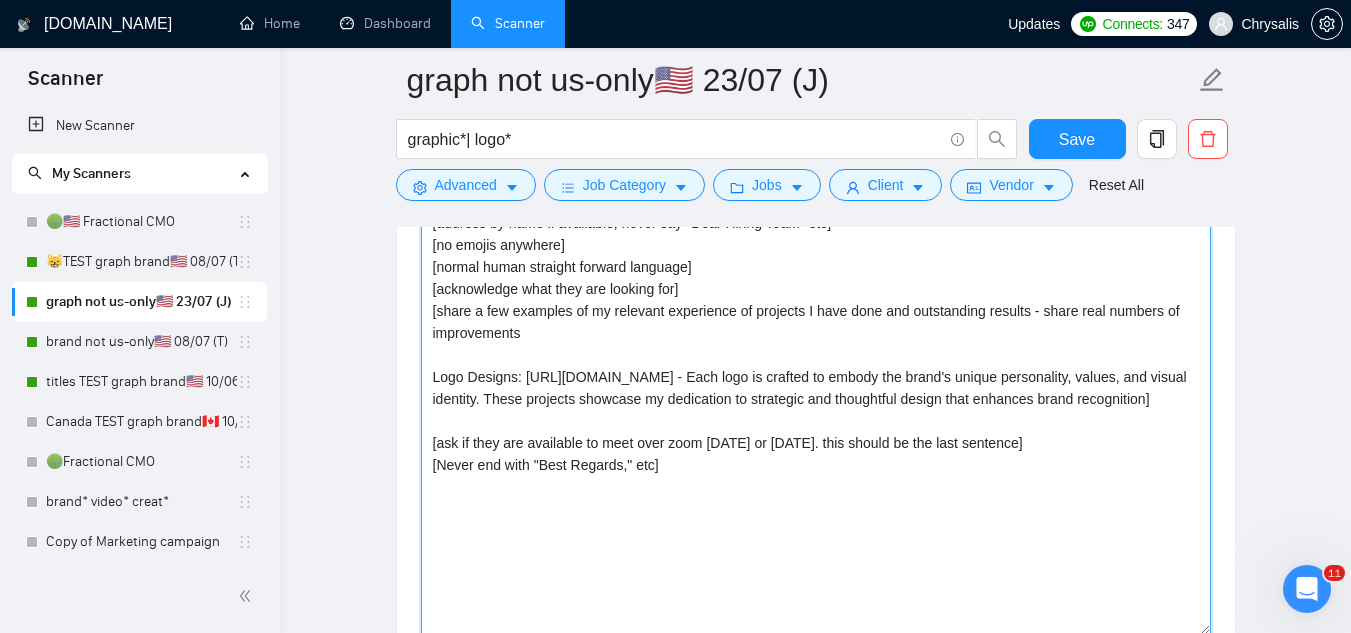click on "[Attractive start]
[address by name if available, never say "Dear Hiring Team" etc]
[no emojis anywhere]
[normal human straight forward language]
[acknowledge what they are looking for]
[share a few examples of my relevant experience of projects I have done and outstanding results - share real numbers of improvements
Logo Designs: [URL][DOMAIN_NAME] - Each logo is crafted to embody the brand's unique personality, values, and visual identity. These projects showcase my dedication to strategic and thoughtful design that enhances brand recognition]
[ask if they are available to meet over zoom [DATE] or [DATE]. this should be the last sentence]
[Never end with "Best Regards," etc]" at bounding box center (816, 410) 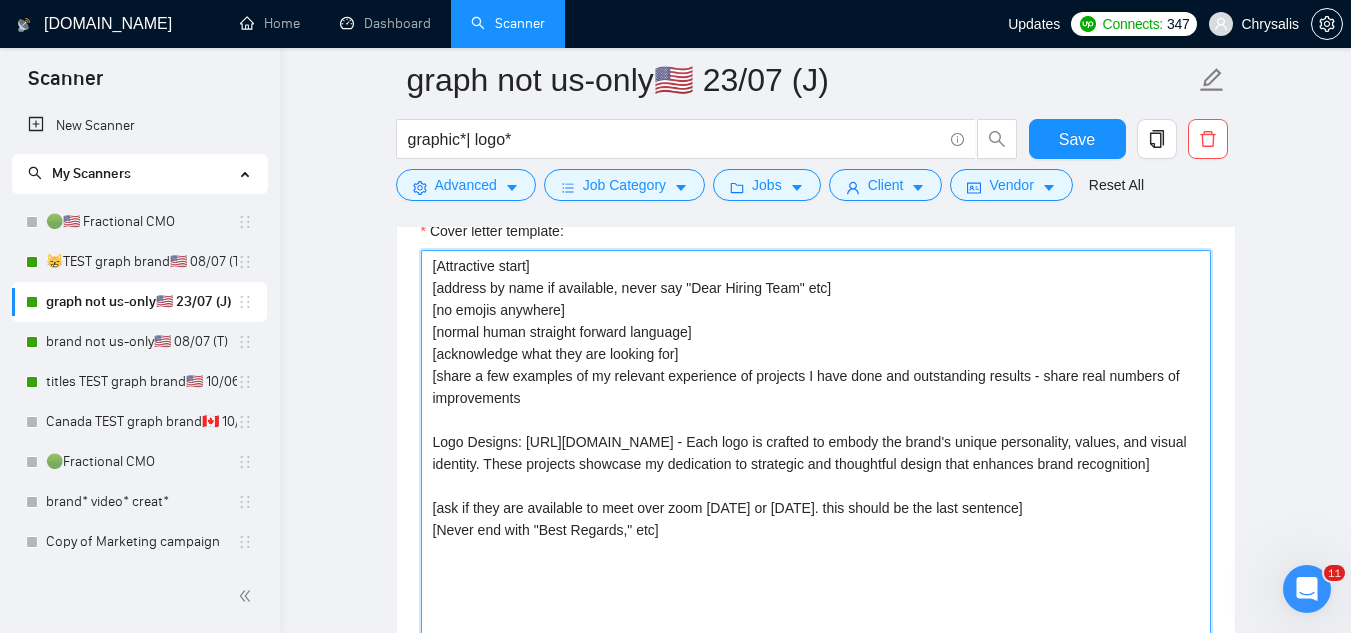 scroll, scrollTop: 1877, scrollLeft: 0, axis: vertical 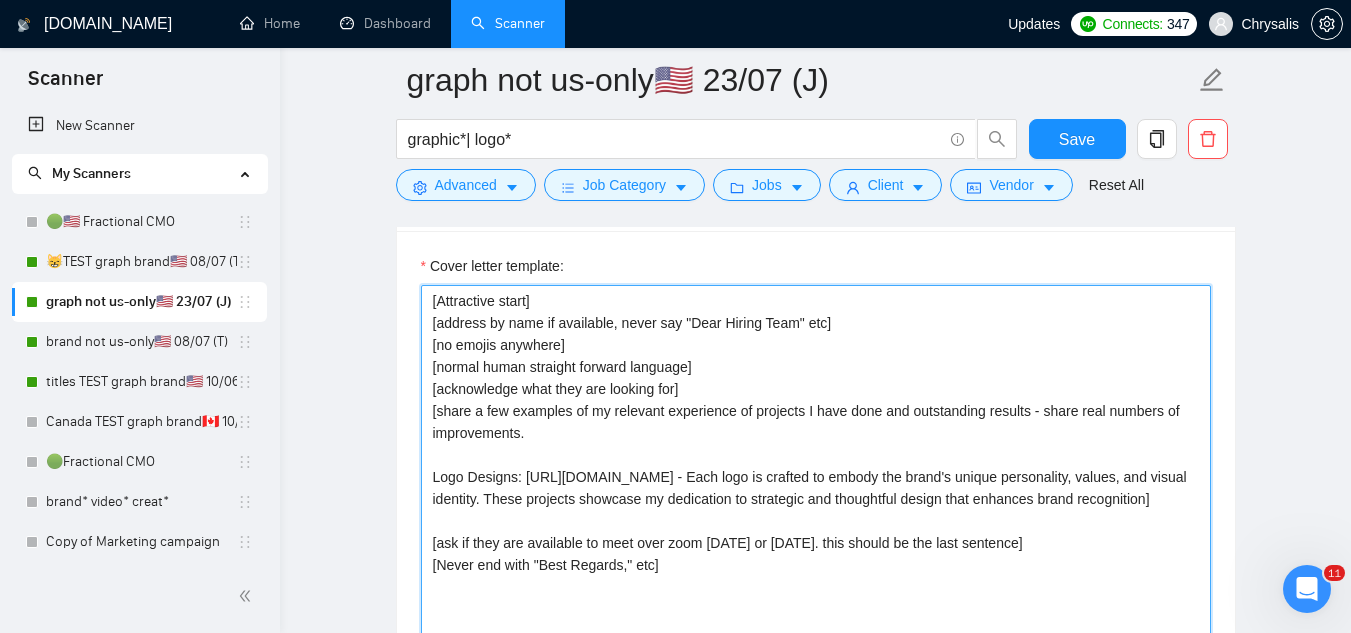 paste on "Attach the link of one the most relevant cases from the list below" 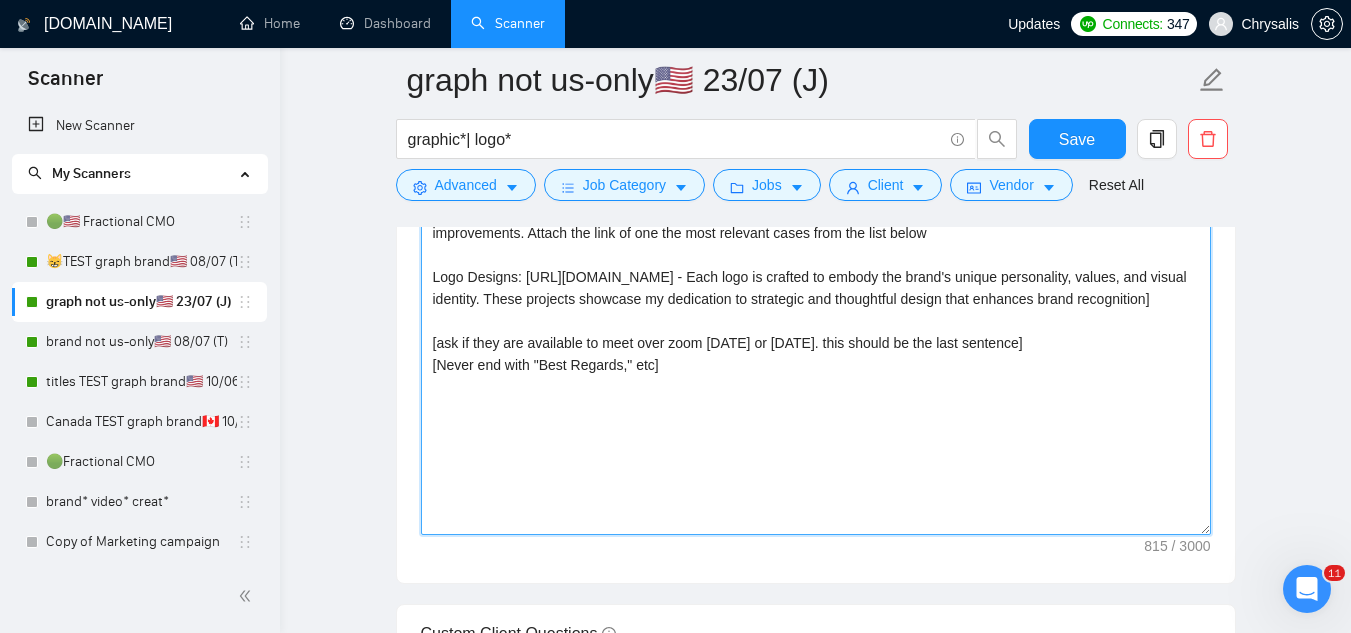 scroll, scrollTop: 1977, scrollLeft: 0, axis: vertical 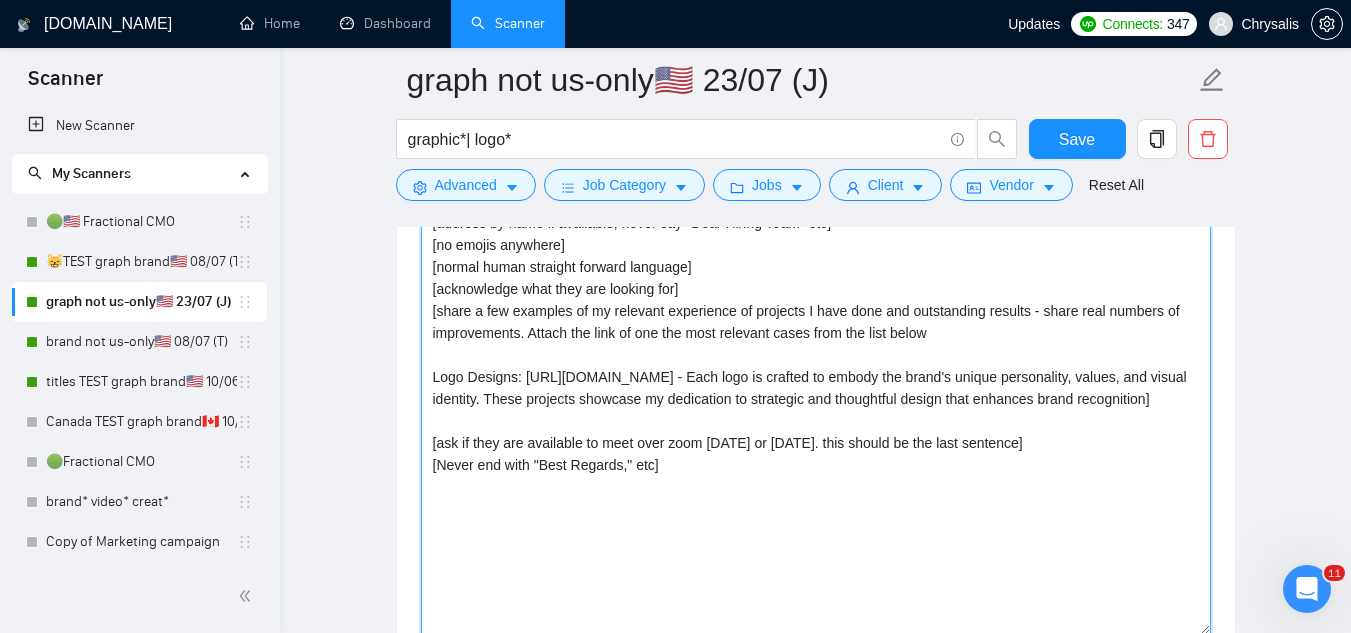 click on "[Attractive start]
[address by name if available, never say "Dear Hiring Team" etc]
[no emojis anywhere]
[normal human straight forward language]
[acknowledge what they are looking for]
[share a few examples of my relevant experience of projects I have done and outstanding results - share real numbers of improvements. Attach the link of one the most relevant cases from the list below
Logo Designs: [URL][DOMAIN_NAME] - Each logo is crafted to embody the brand's unique personality, values, and visual identity. These projects showcase my dedication to strategic and thoughtful design that enhances brand recognition]
[ask if they are available to meet over zoom [DATE] or [DATE]. this should be the last sentence]
[Never end with "Best Regards," etc]" at bounding box center (816, 410) 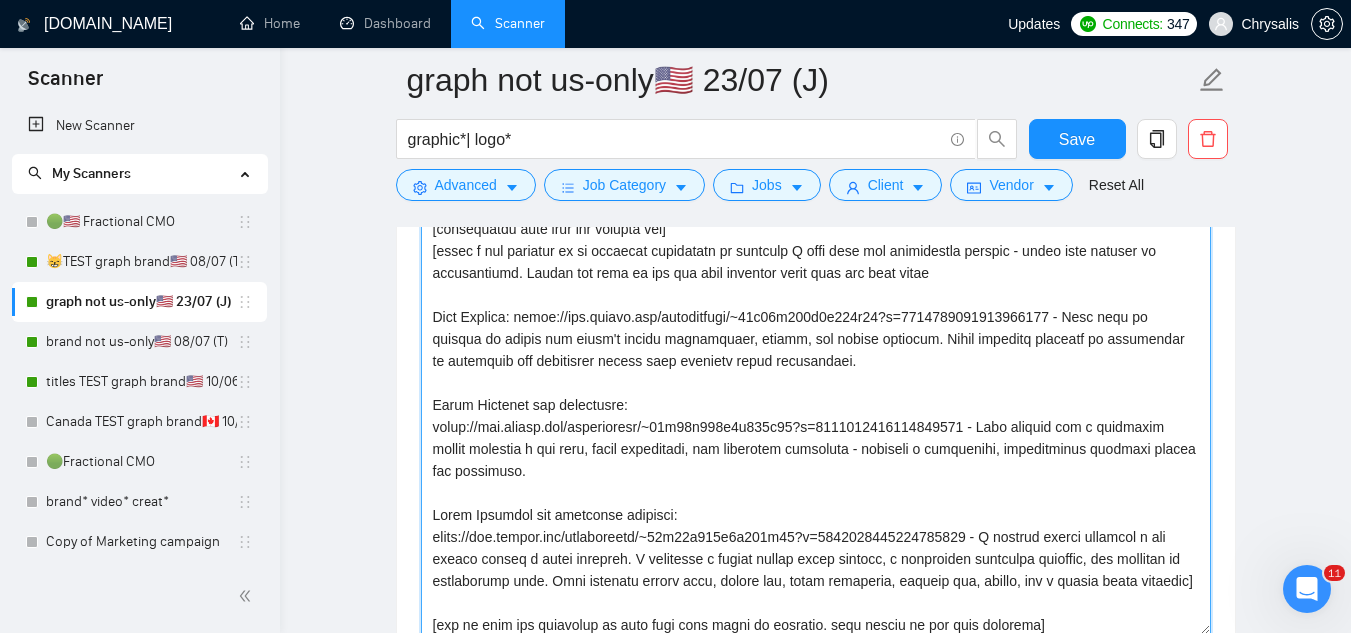 scroll, scrollTop: 132, scrollLeft: 0, axis: vertical 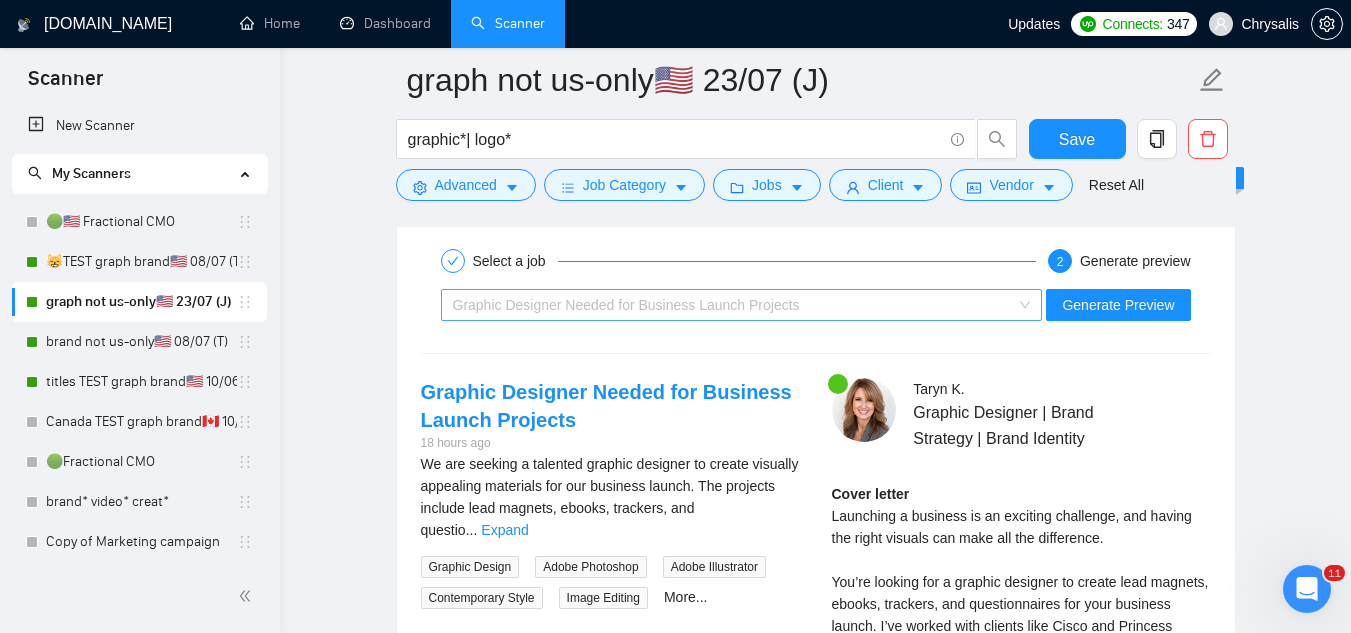 click on "Graphic Designer Needed for Business Launch Projects" at bounding box center [733, 305] 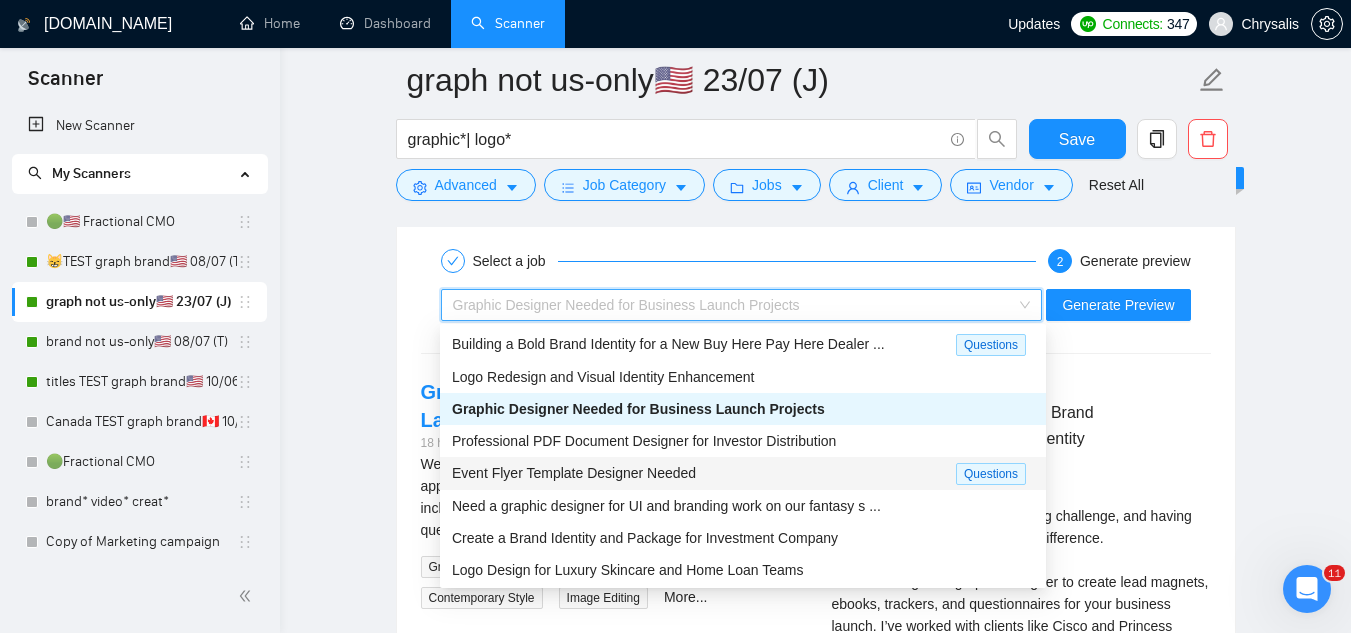 click on "Event Flyer Template Designer Needed" at bounding box center (704, 473) 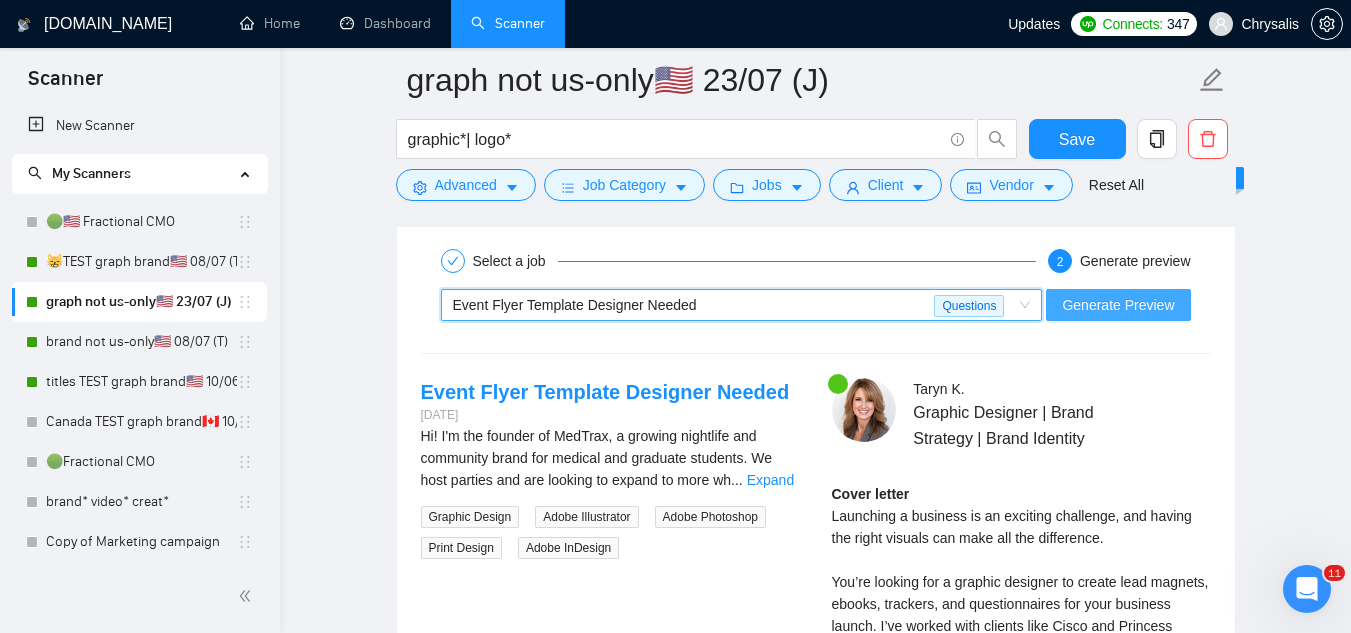 click on "Generate Preview" at bounding box center [1118, 305] 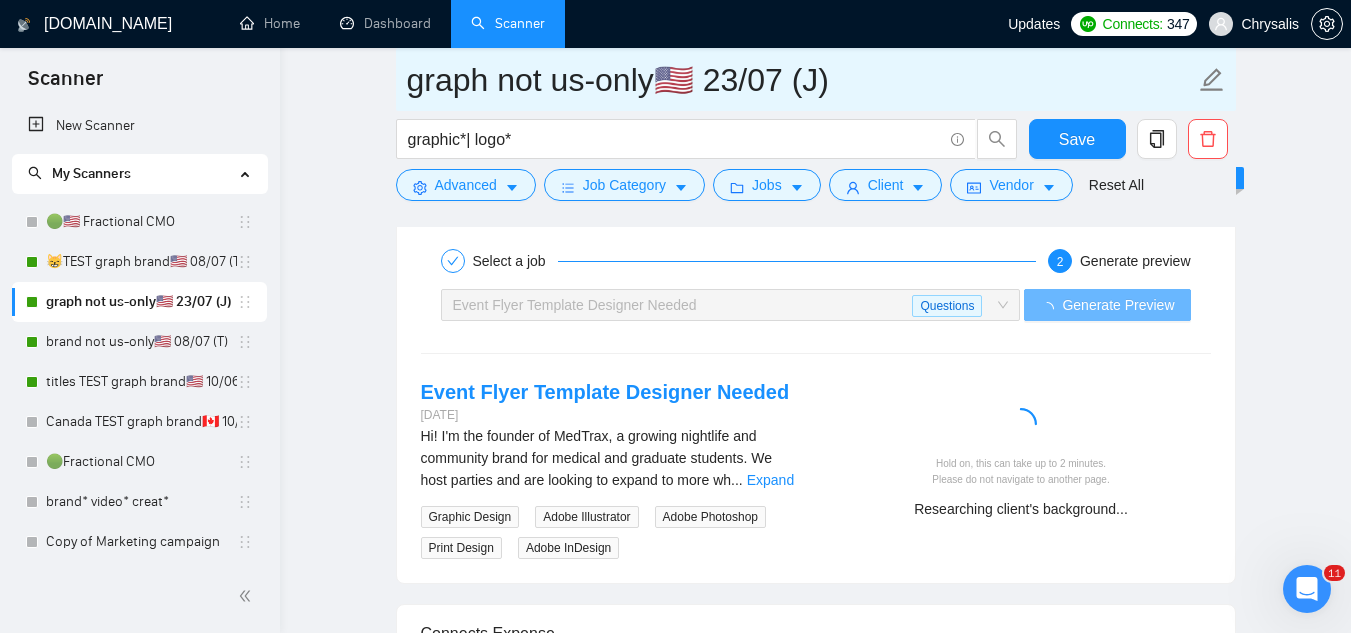 click on "graph not us-only🇺🇸 23/07 (J)" at bounding box center (801, 80) 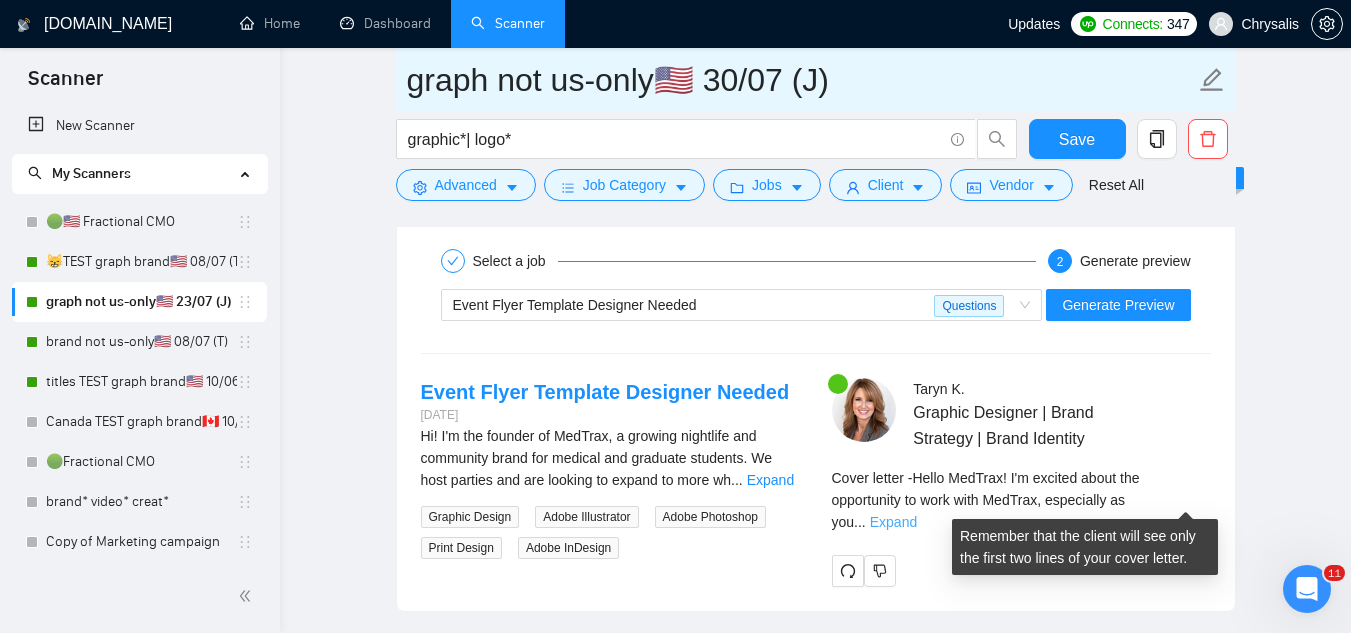 type on "graph not us-only🇺🇸 30/07 (J)" 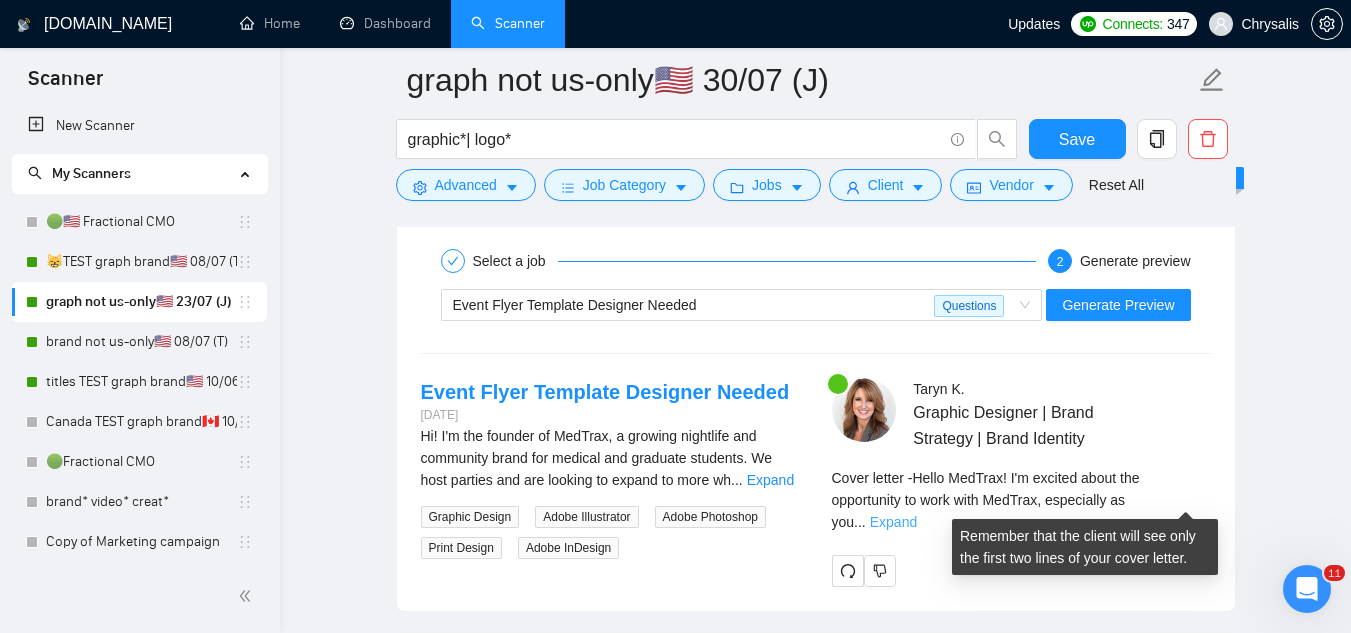 click on "Expand" at bounding box center (893, 522) 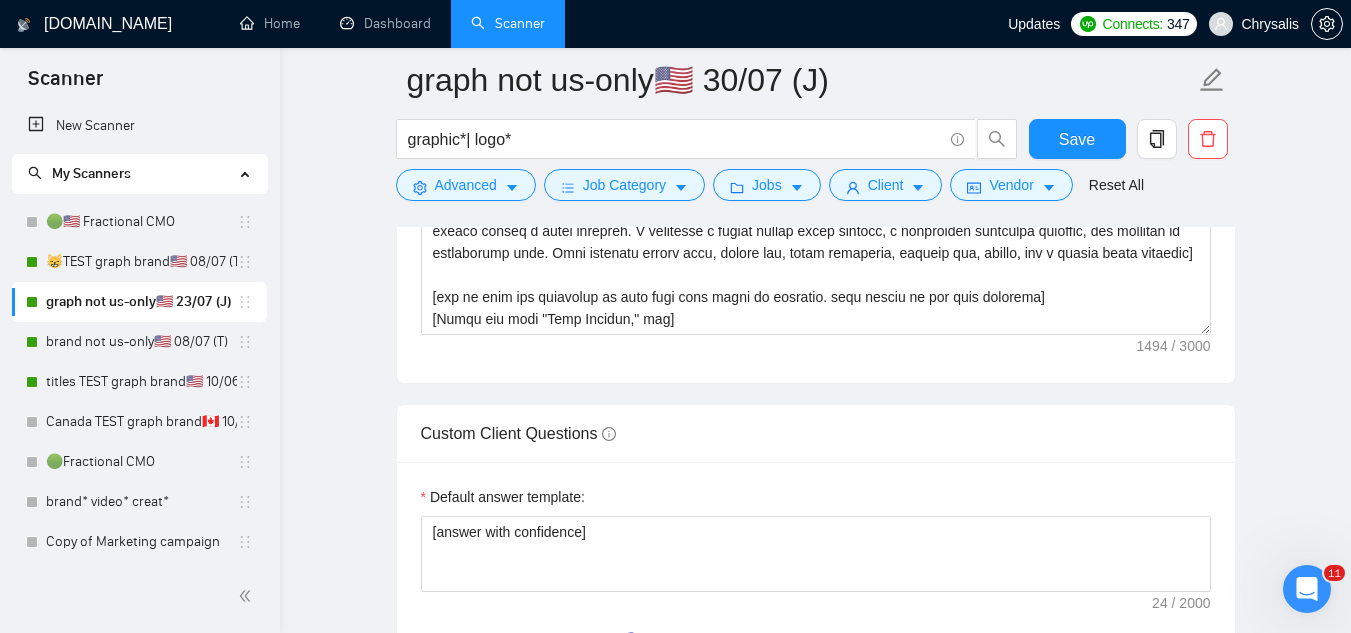 scroll, scrollTop: 2177, scrollLeft: 0, axis: vertical 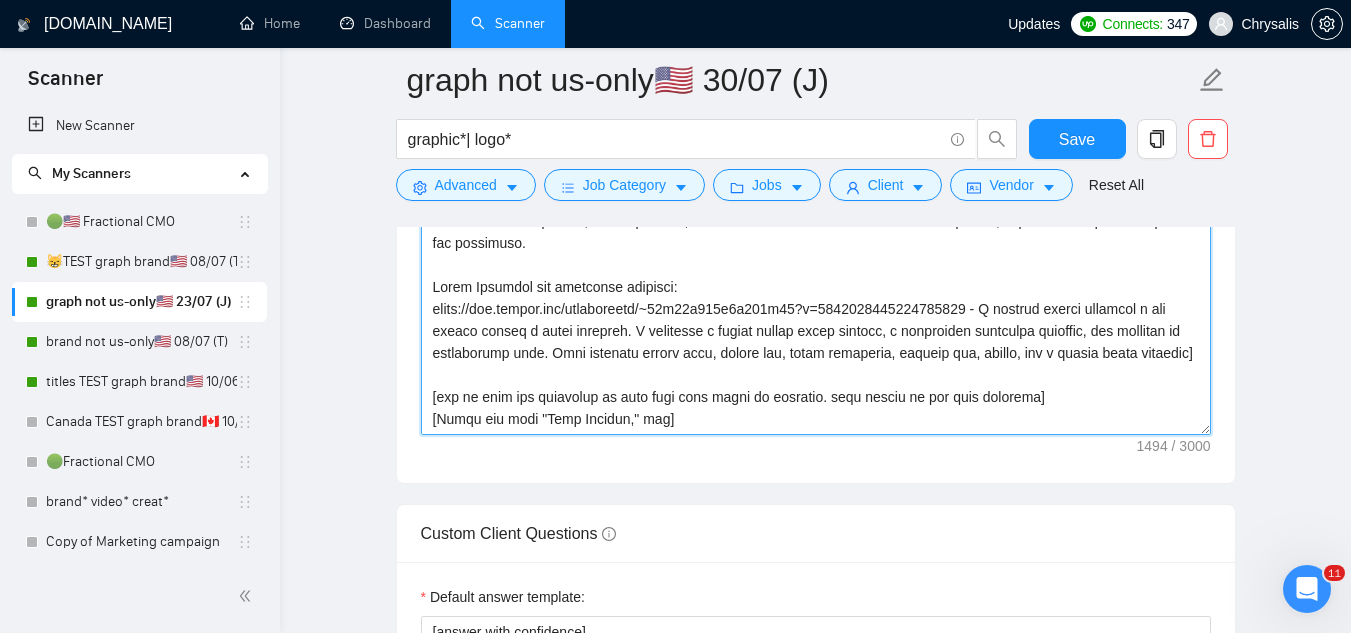 click on "Cover letter template:" at bounding box center (816, 210) 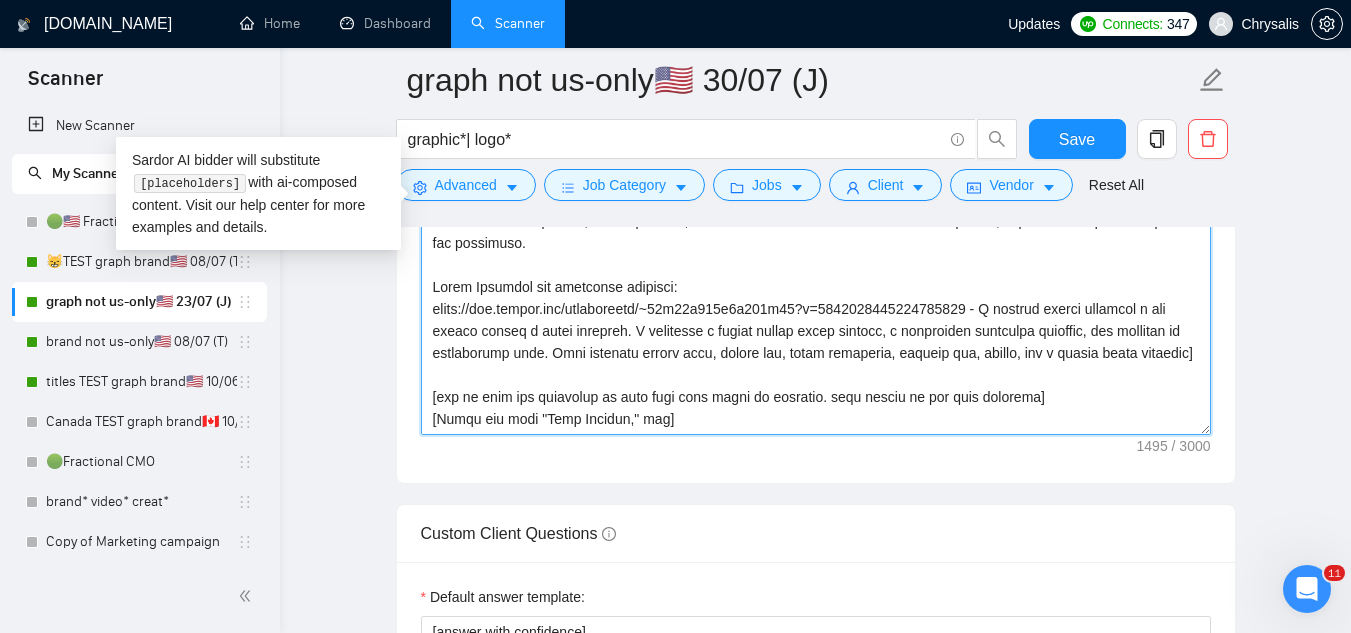 scroll, scrollTop: 148, scrollLeft: 0, axis: vertical 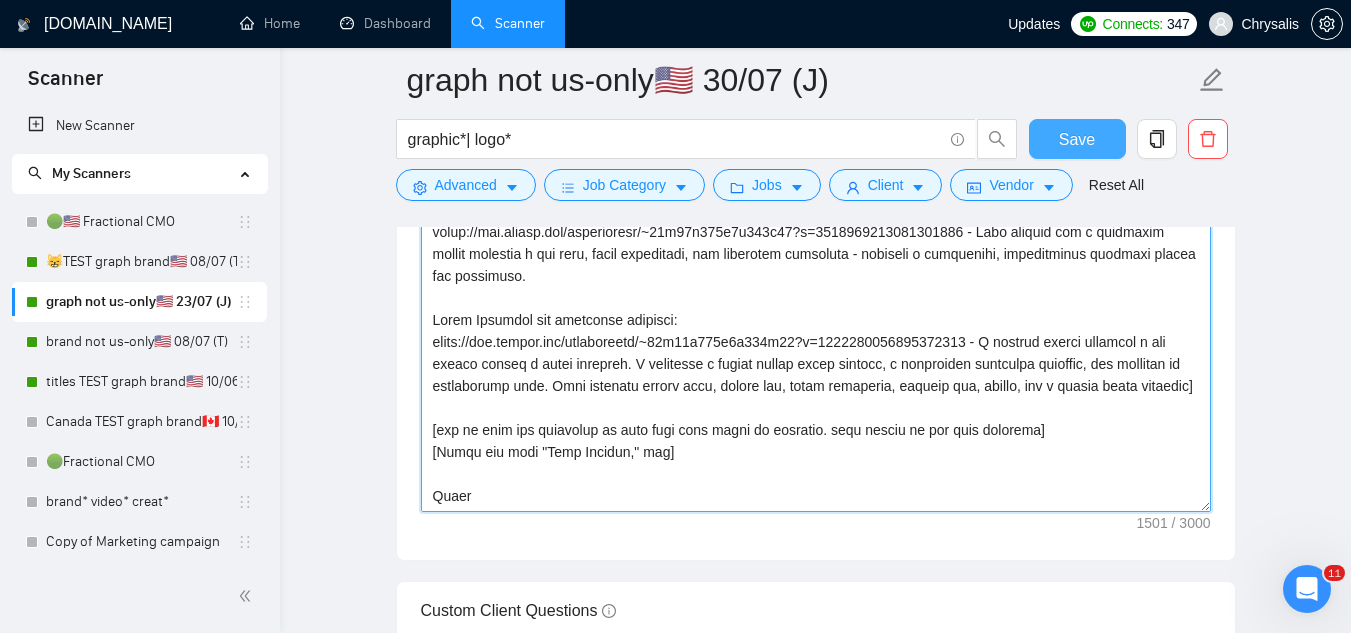 type on "[Attractive start]
[address by name if available, never say "Dear Hiring Team" etc]
[no emojis anywhere]
[normal human straight forward language]
[acknowledge what they are looking for]
[share a few examples of my relevant experience of projects I have done and outstanding results - share real numbers of improvements. Attach the link of one the most relevant cases from the list below
Logo Designs: [URL][DOMAIN_NAME] - Each logo is crafted to embody the brand's unique personality, values, and visual identity. These projects showcase my dedication to strategic and thoughtful design that enhances brand recognition.
Brand Identity and guidelines:
[URL][DOMAIN_NAME] - This rebrand for a corporate client included a new logo, brand guidelines, and marketing materials - ensuring a consistent, professional identity across all platforms.
Brand Identity and marketing campaign:
[URL][DOMAIN_NAME].." 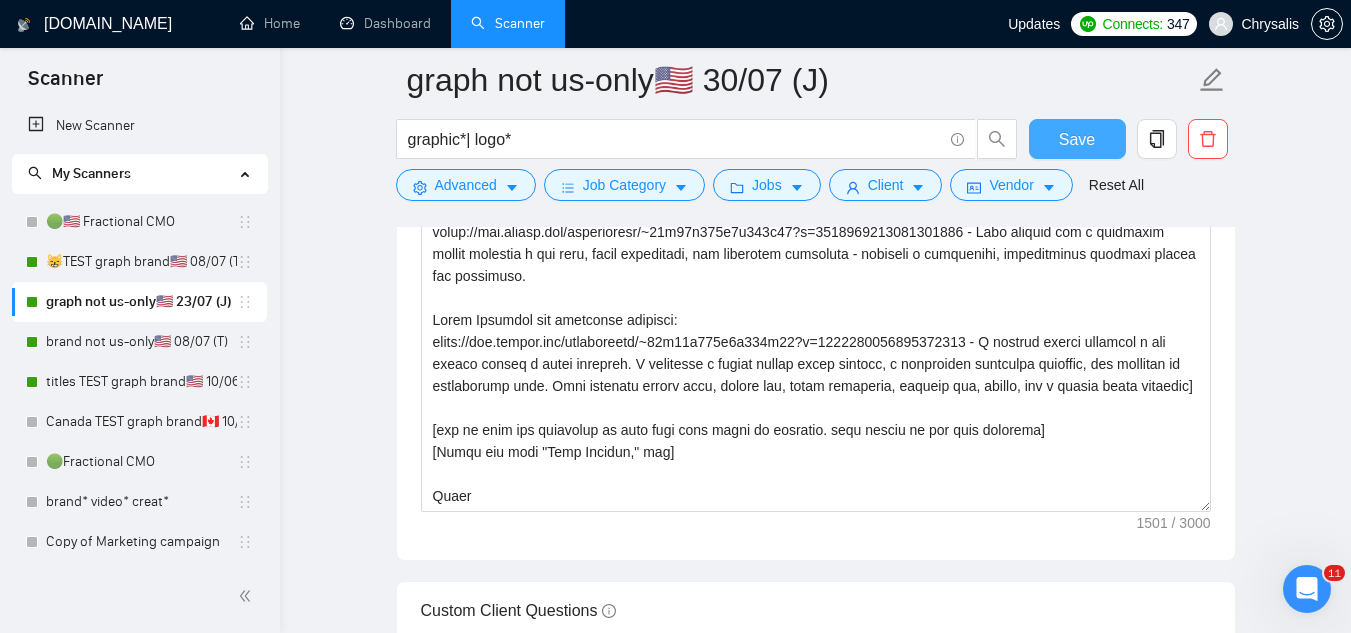 click on "Save" at bounding box center (1077, 139) 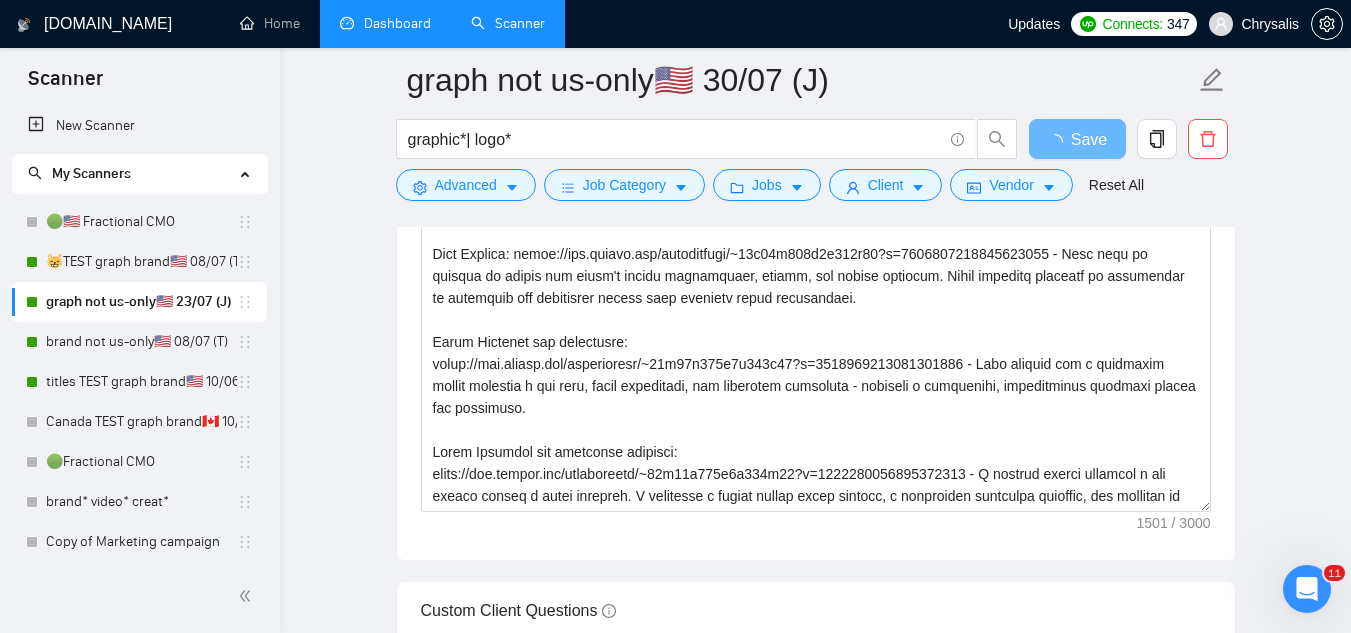 click on "Dashboard" at bounding box center (385, 24) 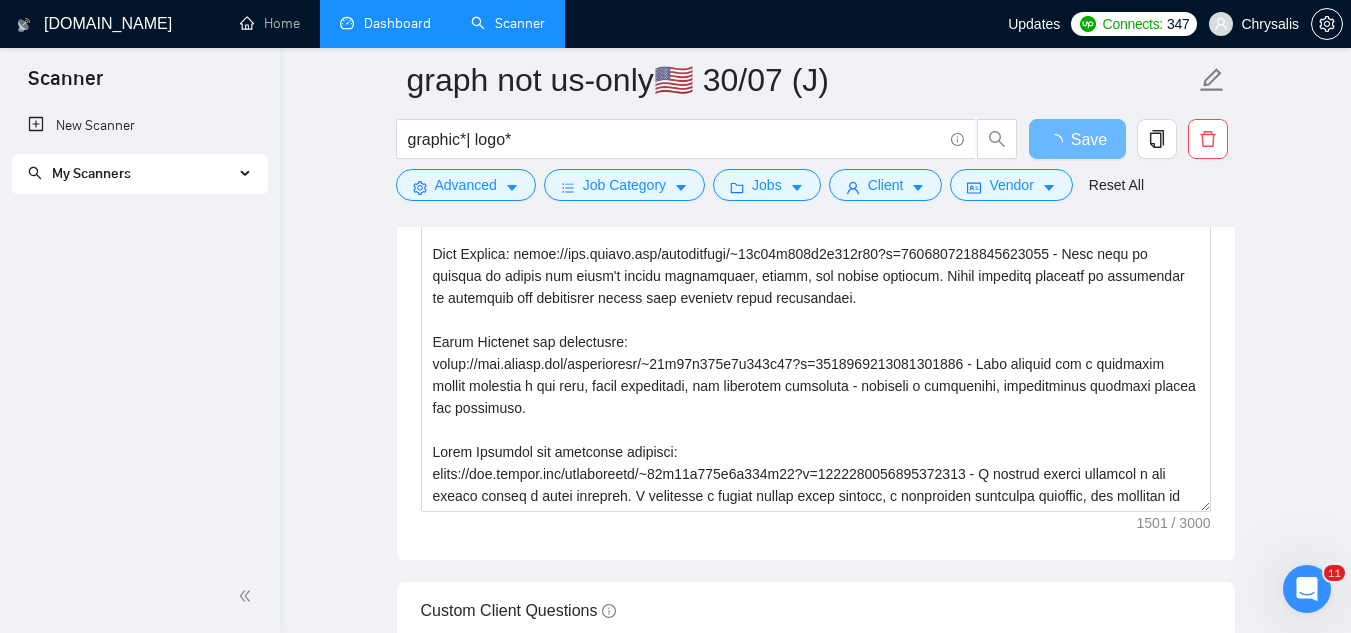 click on "Dashboard" at bounding box center [385, 23] 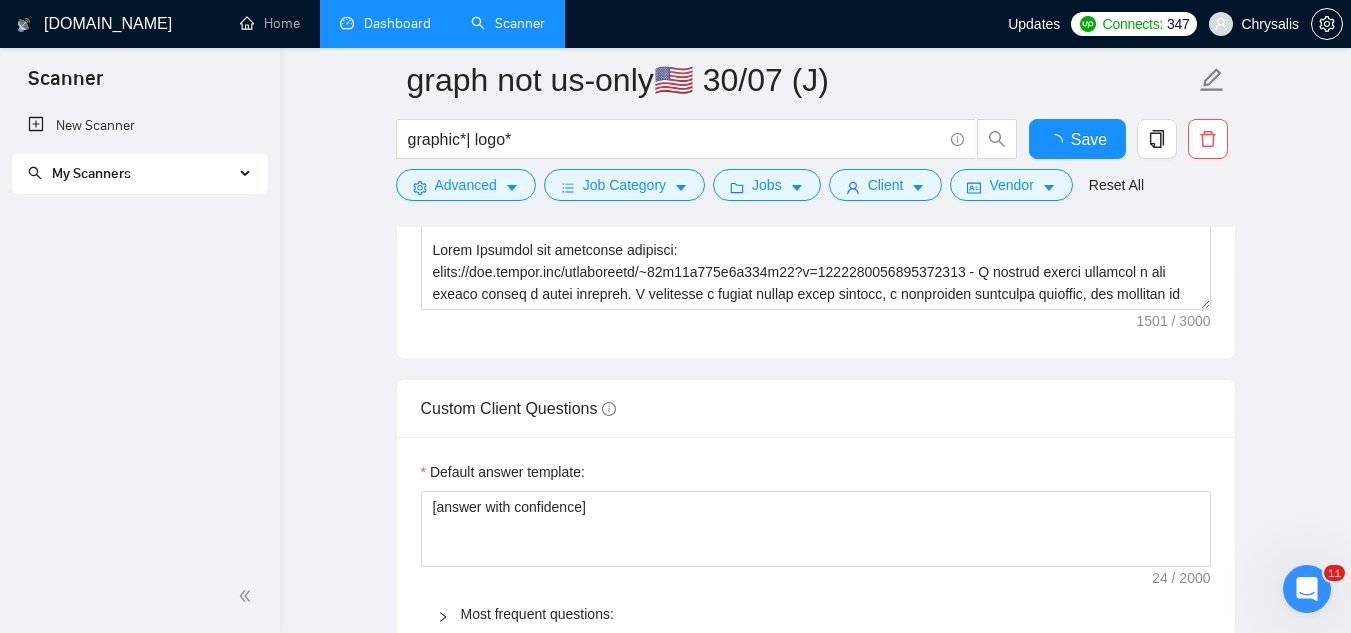 type 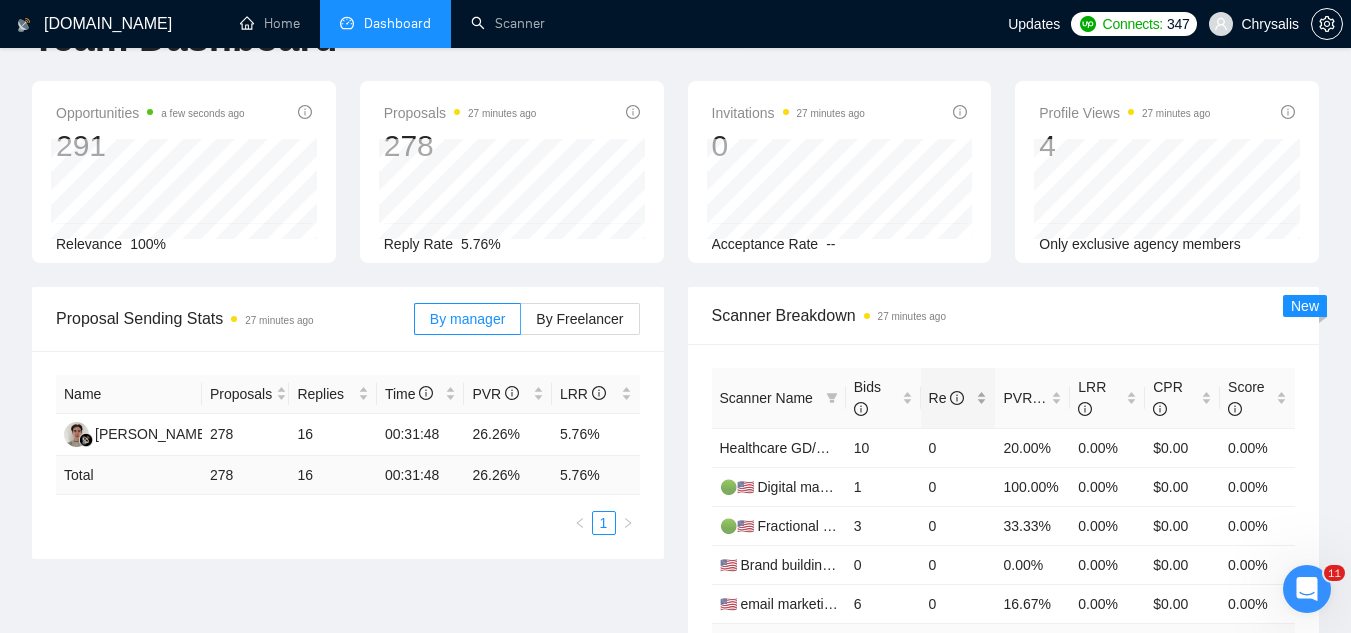 scroll, scrollTop: 100, scrollLeft: 0, axis: vertical 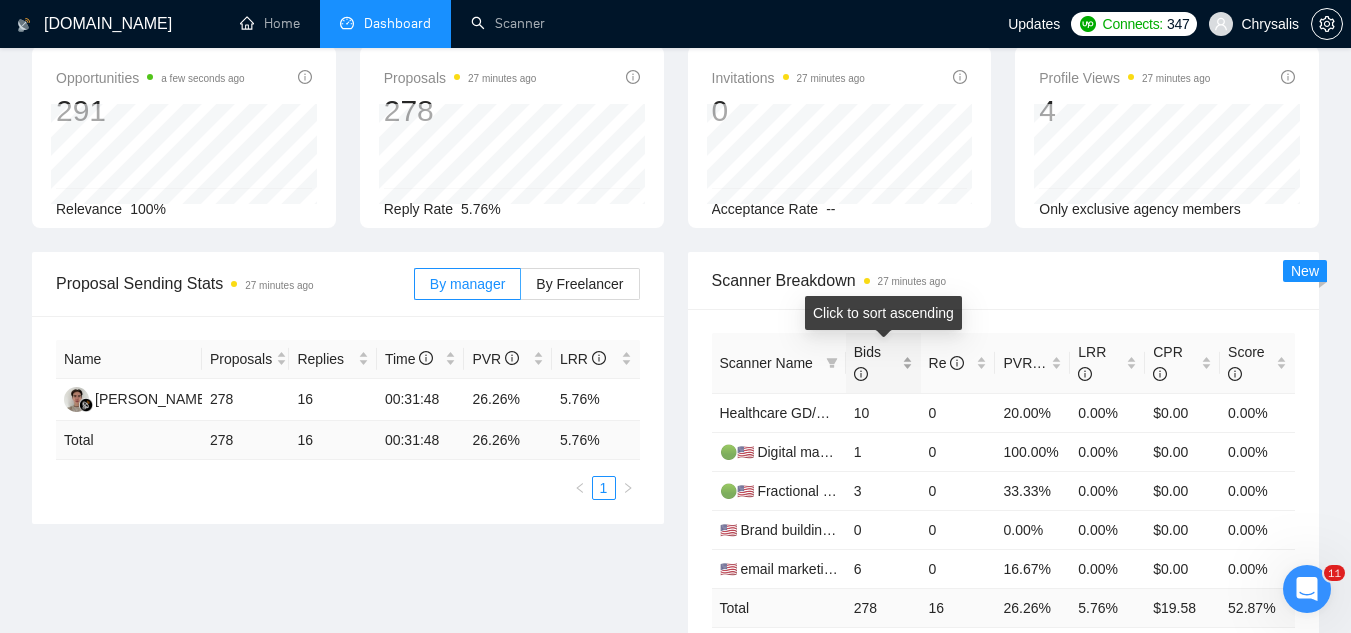 click on "Bids" at bounding box center [883, 363] 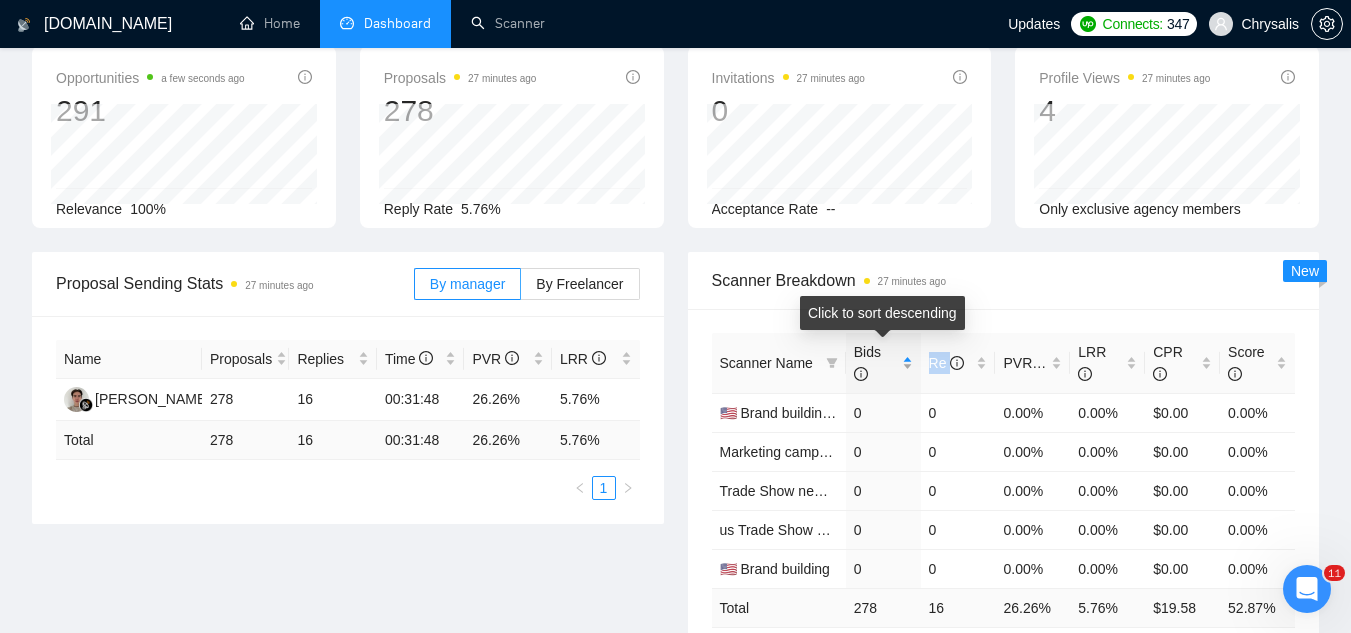 click on "Bids" at bounding box center [883, 363] 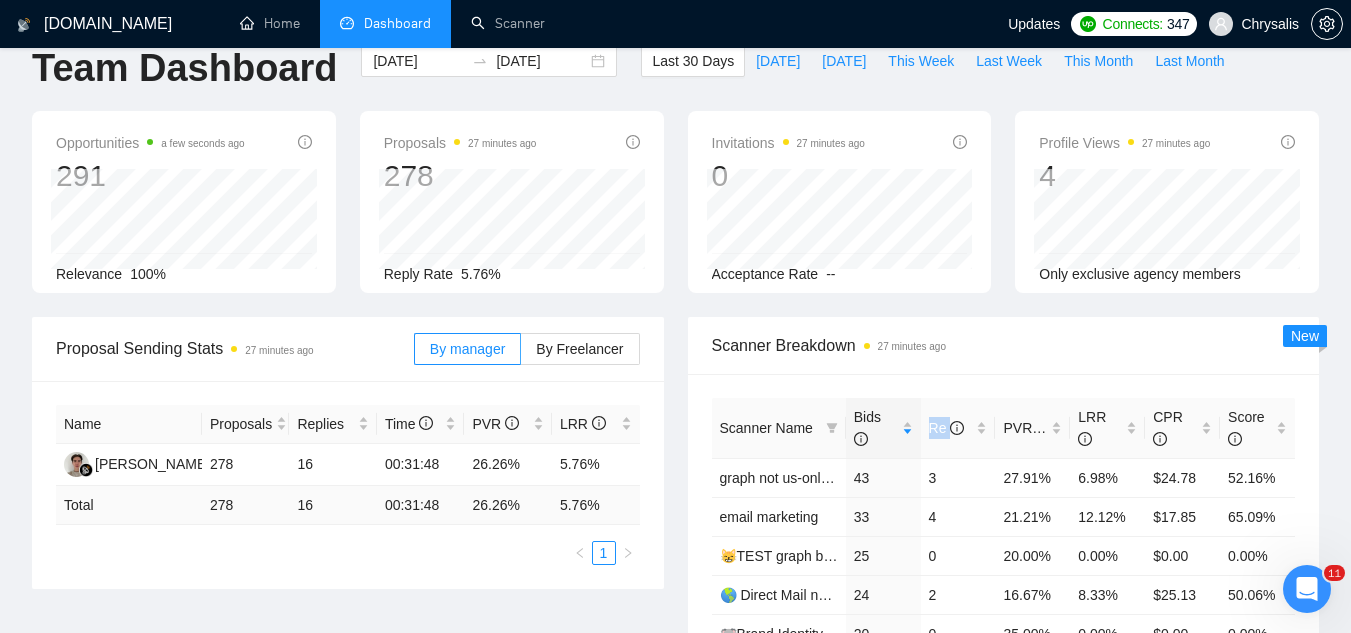 scroll, scrollTop: 0, scrollLeft: 0, axis: both 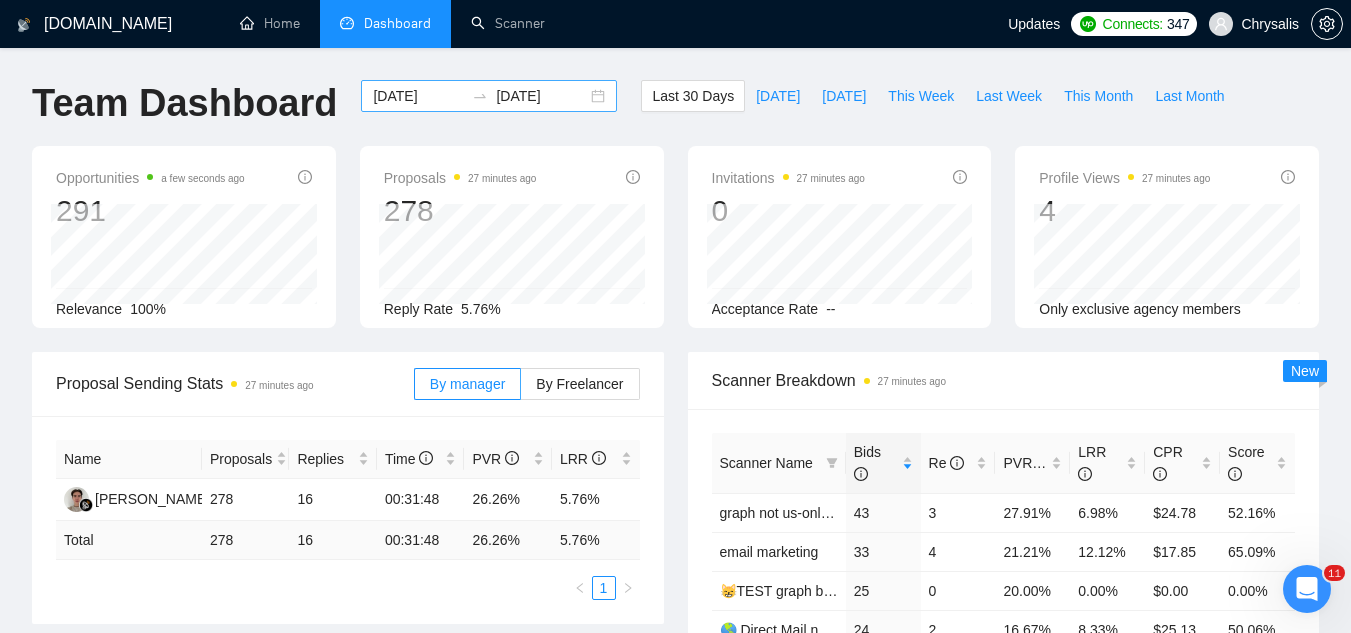 click on "[DATE]" at bounding box center [418, 96] 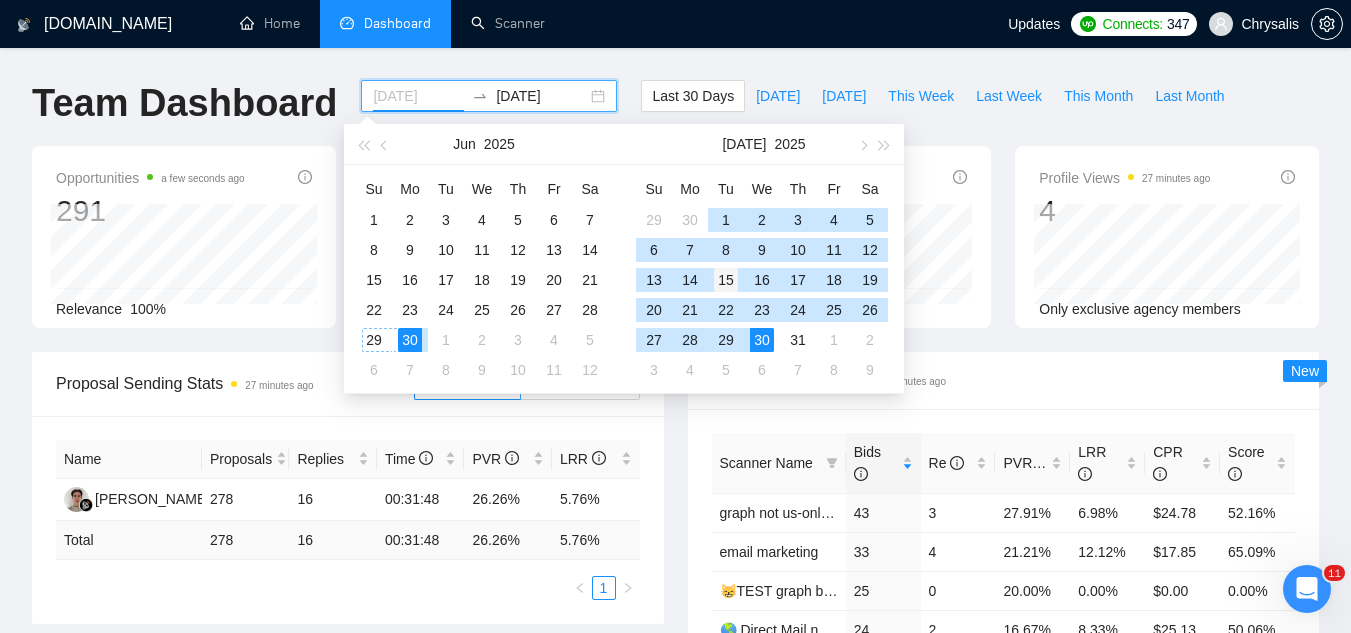 type on "[DATE]" 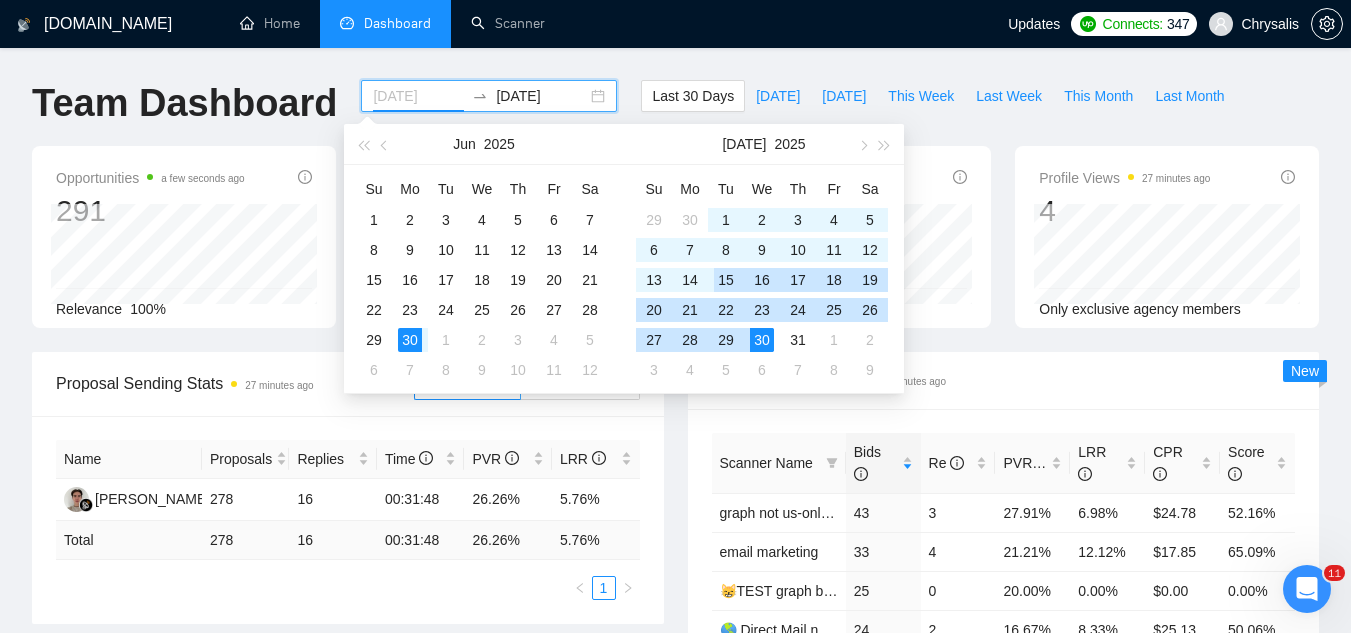 click on "15" at bounding box center [726, 280] 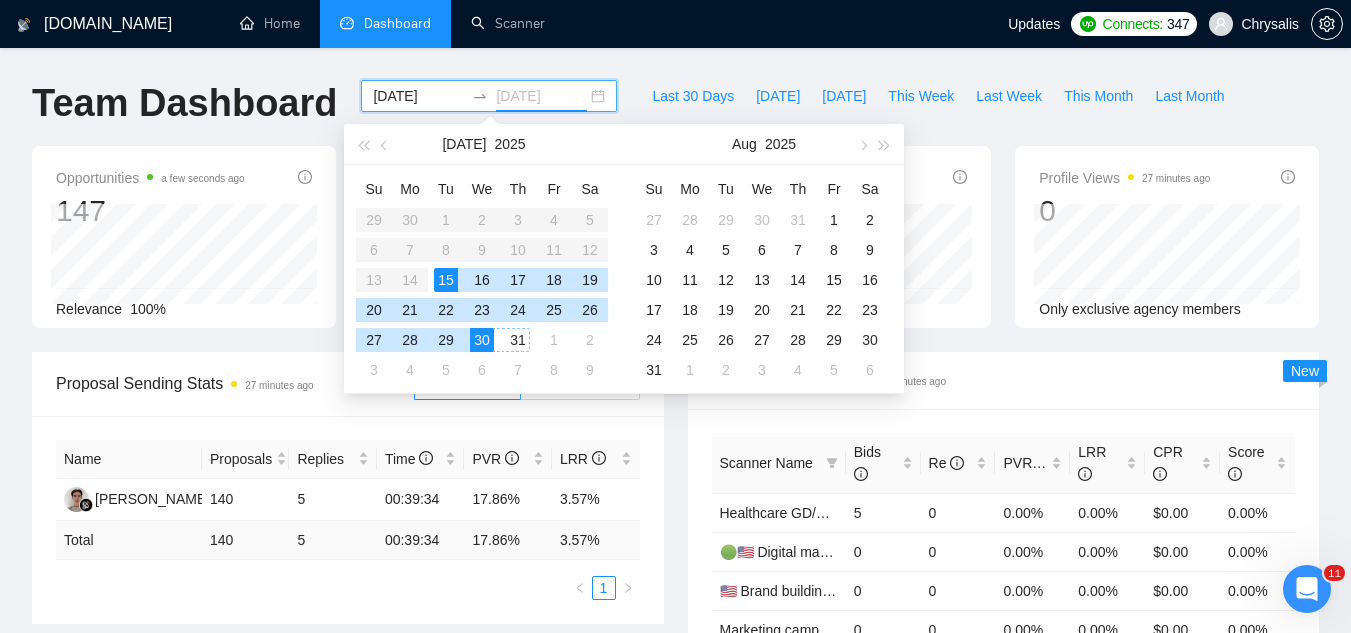 type on "[DATE]" 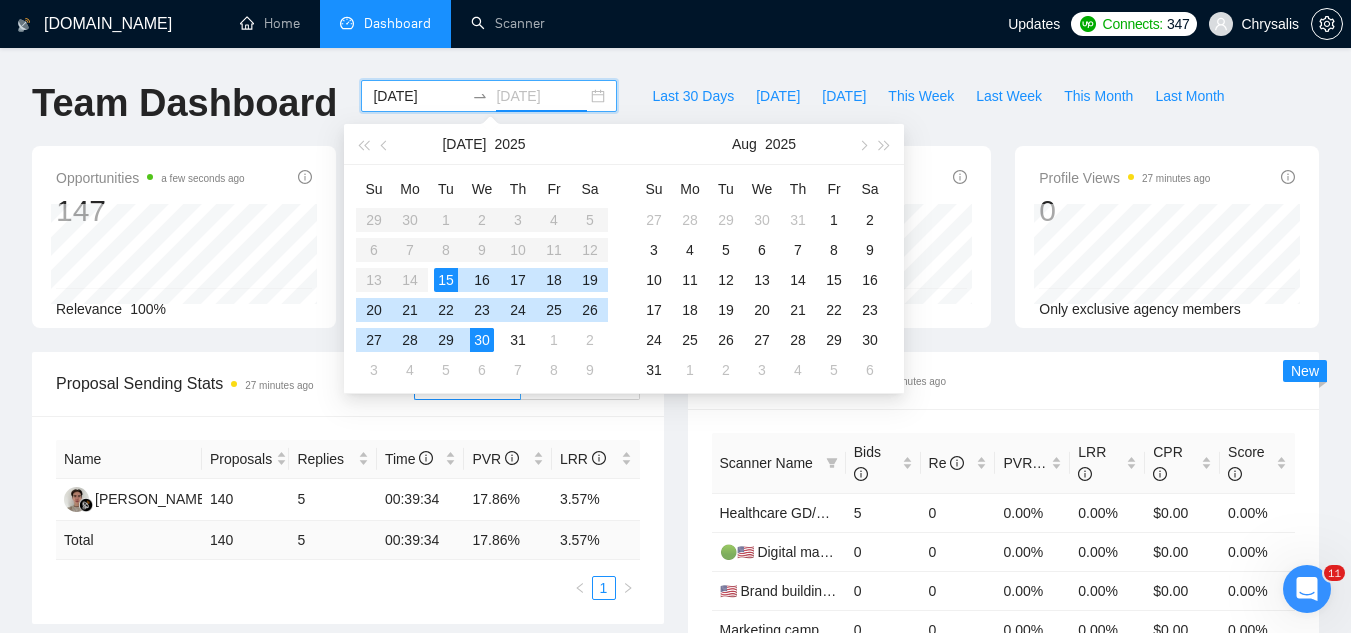 click on "30" at bounding box center [482, 340] 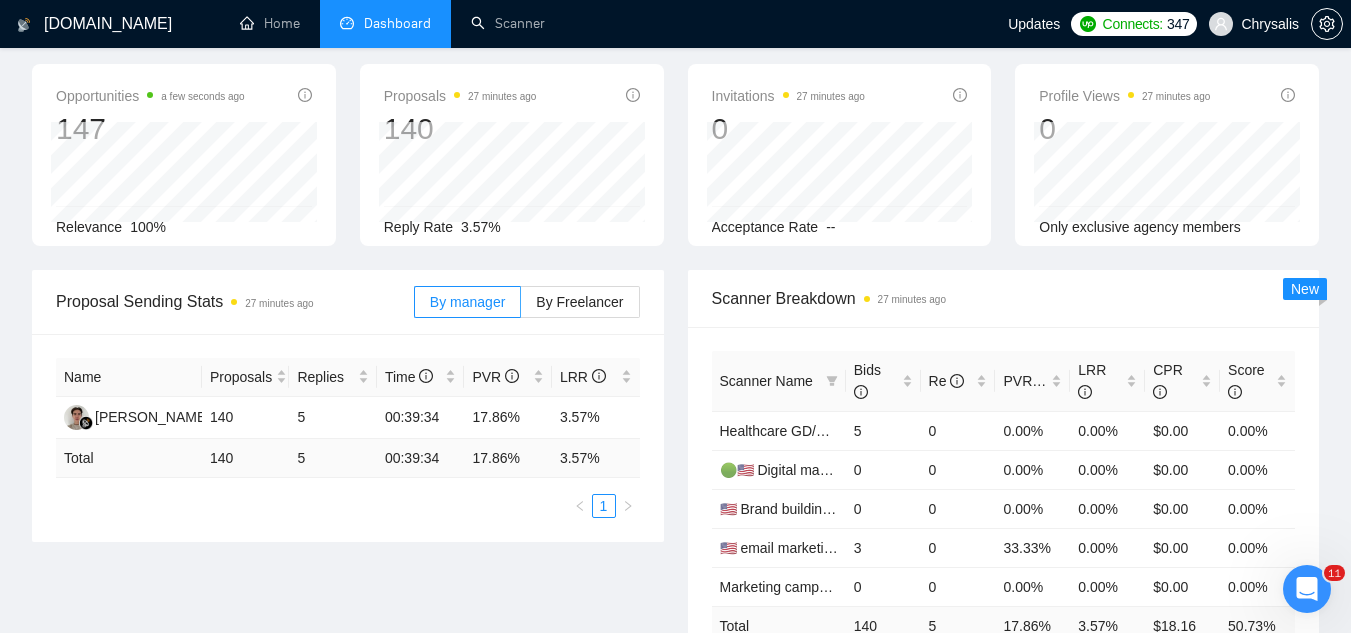 scroll, scrollTop: 200, scrollLeft: 0, axis: vertical 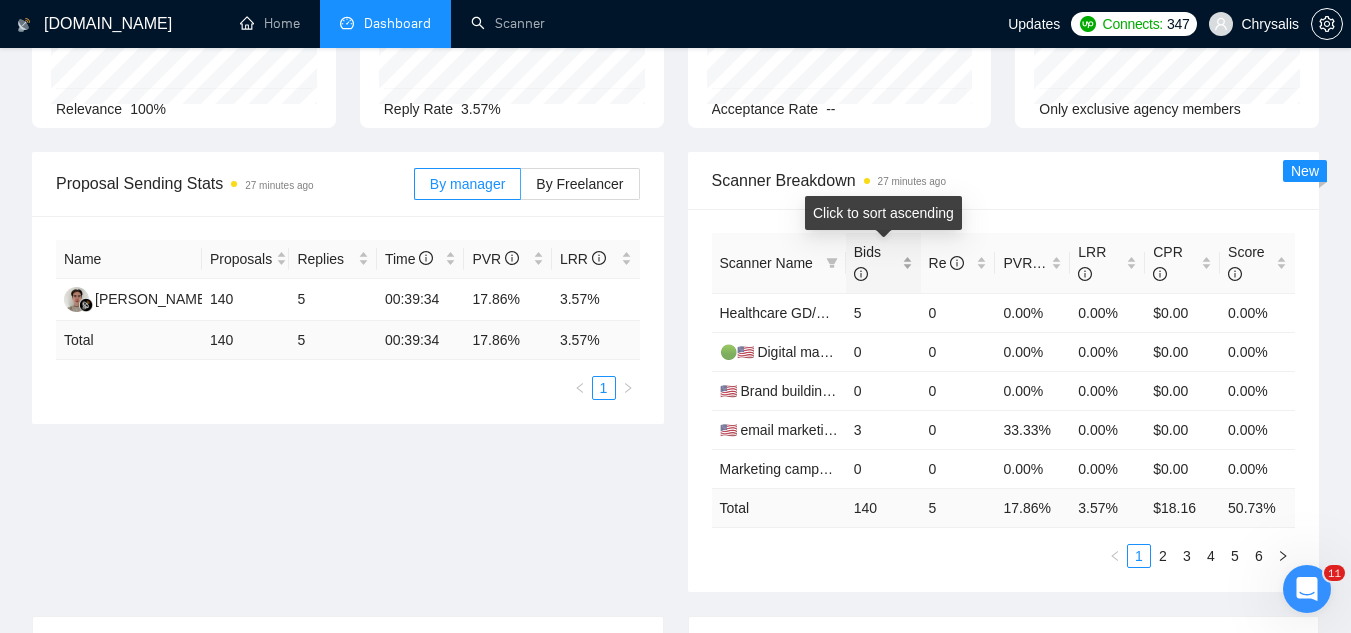 click on "Bids" at bounding box center (883, 263) 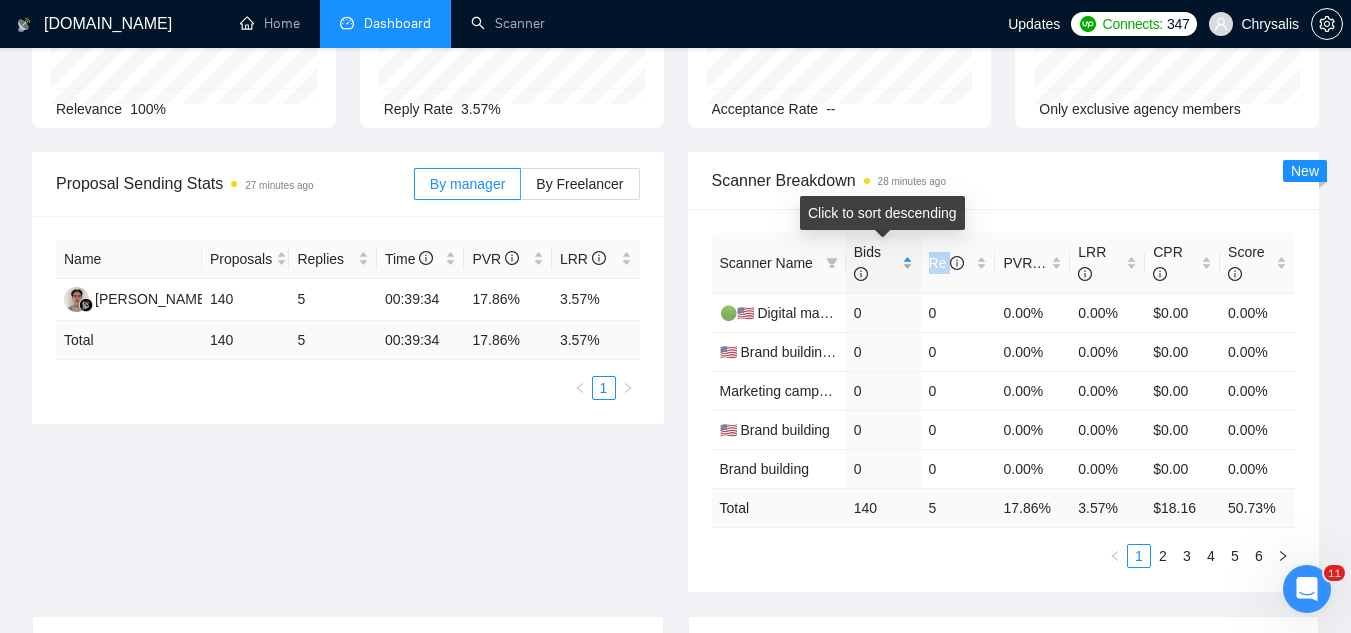 click on "Bids" at bounding box center [883, 263] 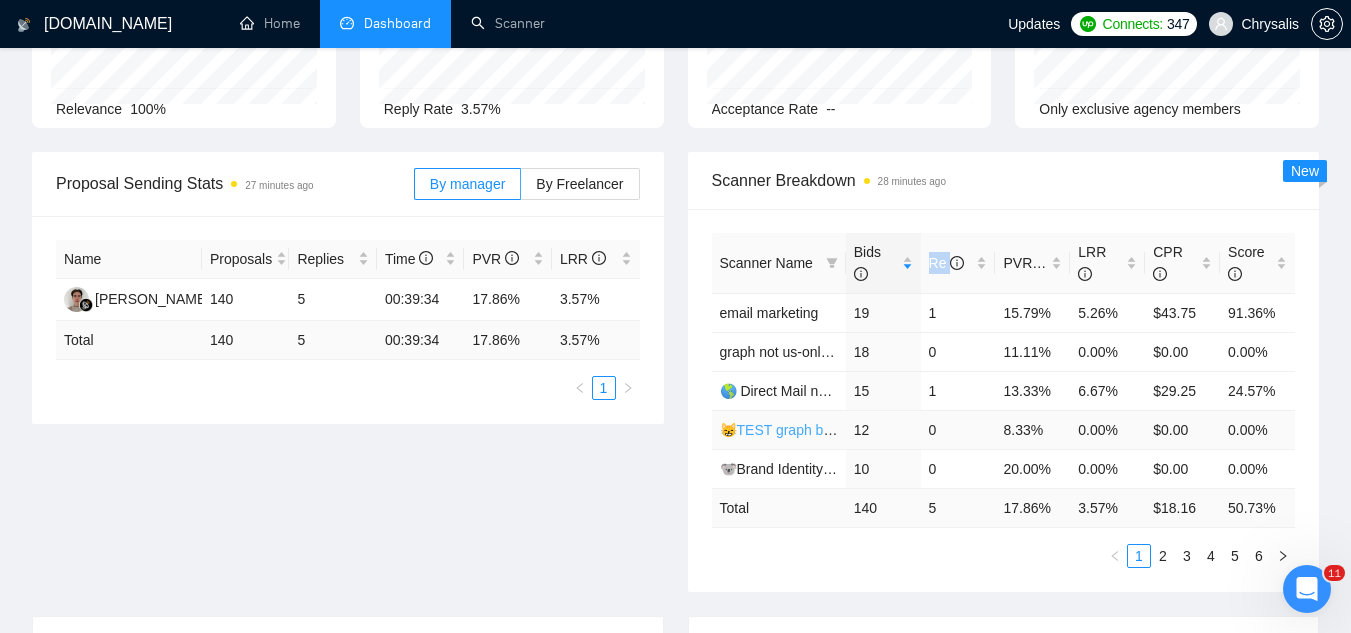click on "😸TEST graph brand🇺🇸 08/07 (T) old" at bounding box center [836, 430] 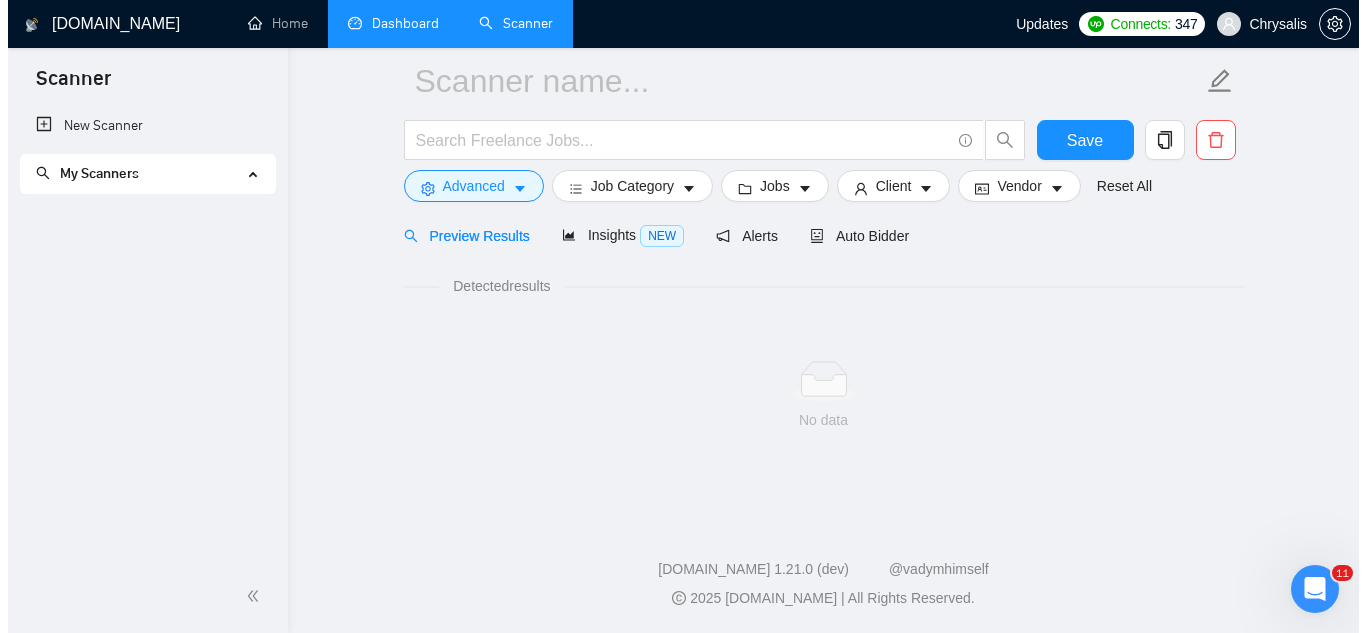 scroll, scrollTop: 80, scrollLeft: 0, axis: vertical 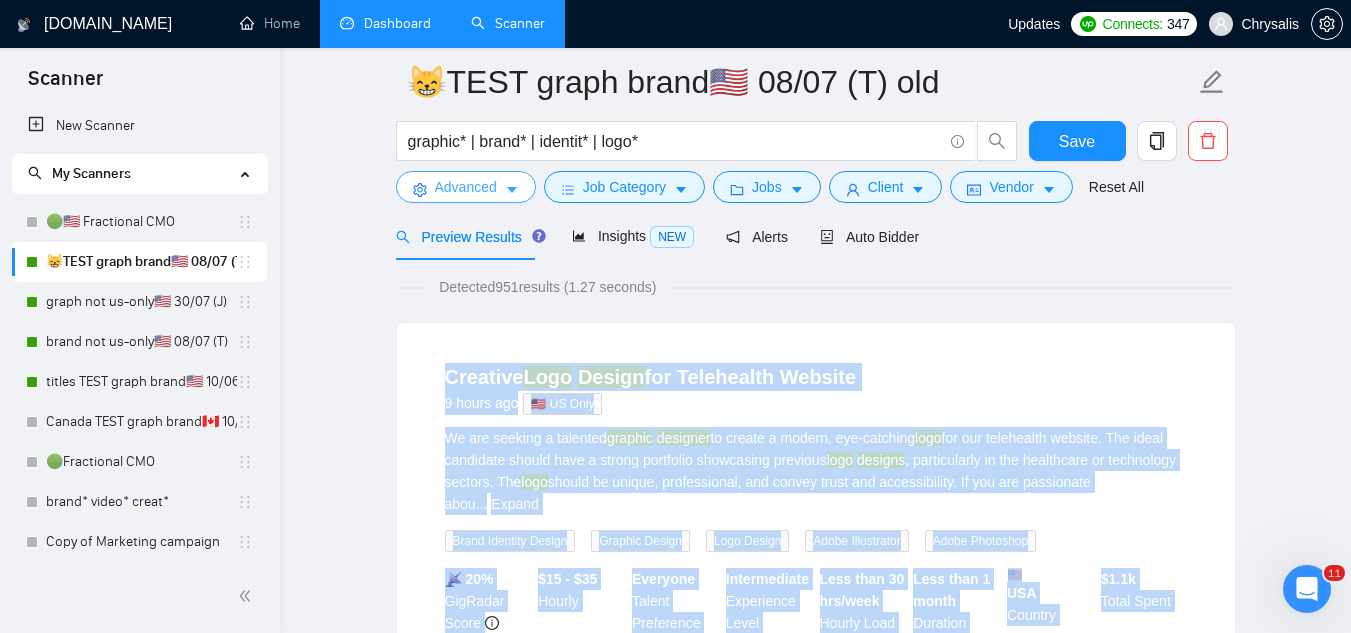 click on "Advanced" at bounding box center (466, 187) 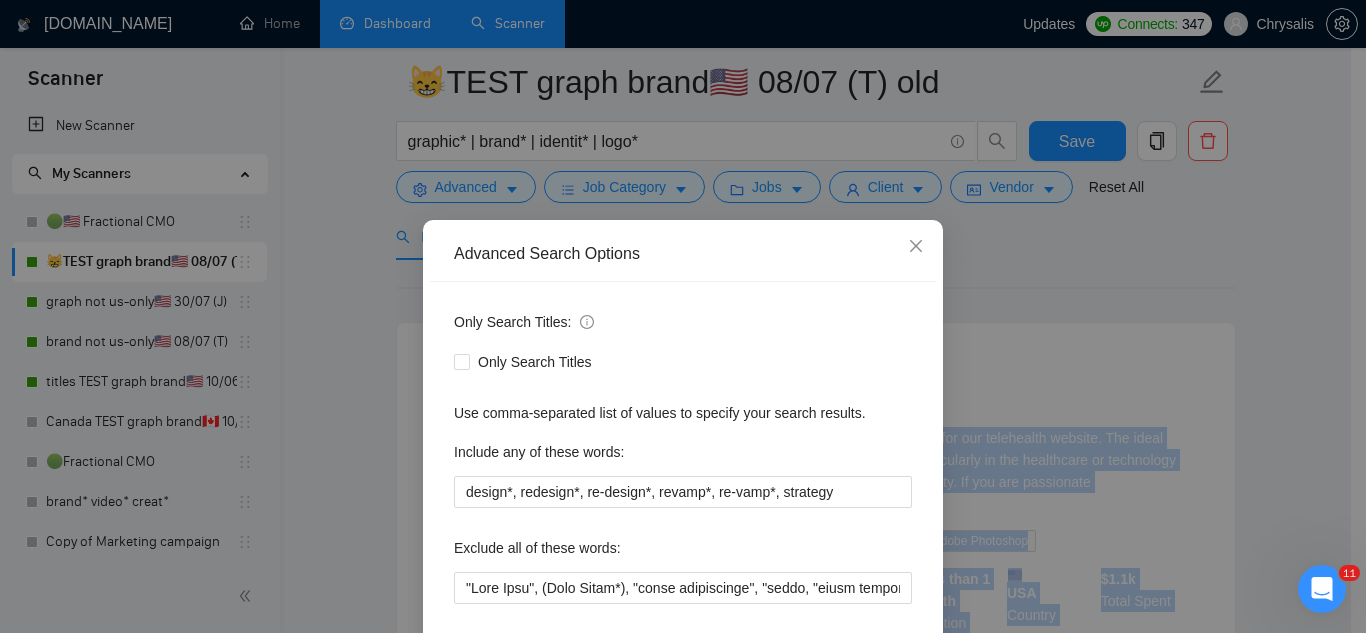 scroll, scrollTop: 100, scrollLeft: 0, axis: vertical 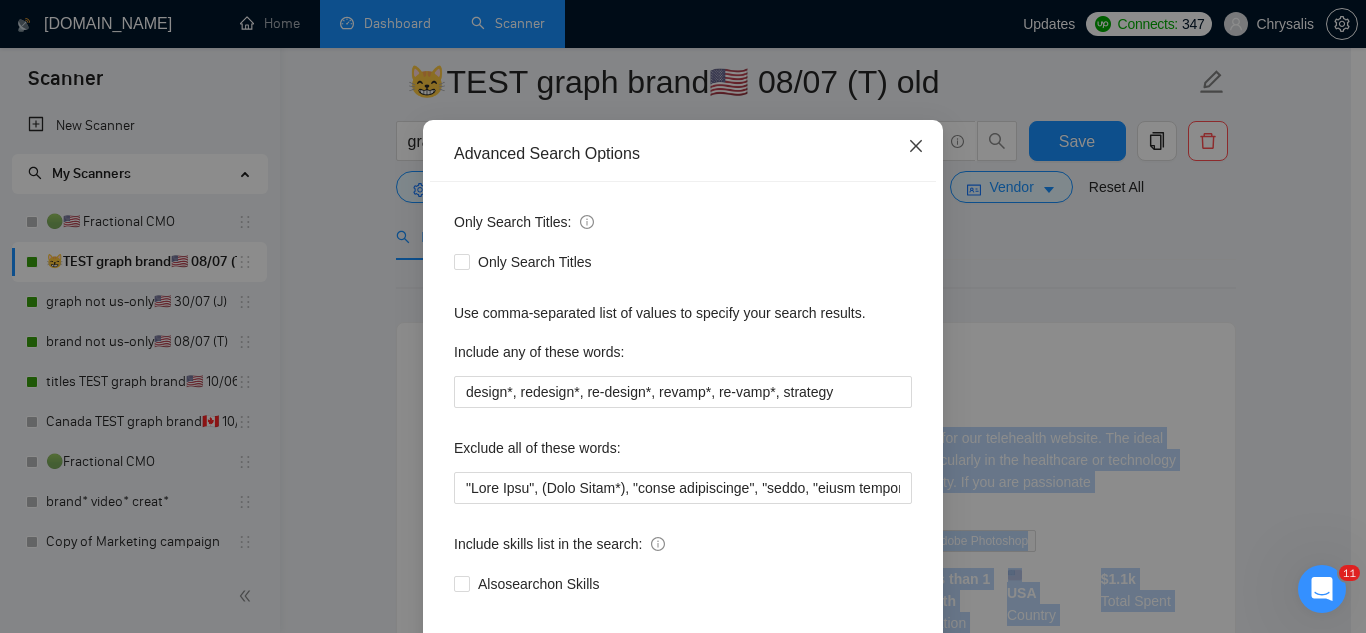click 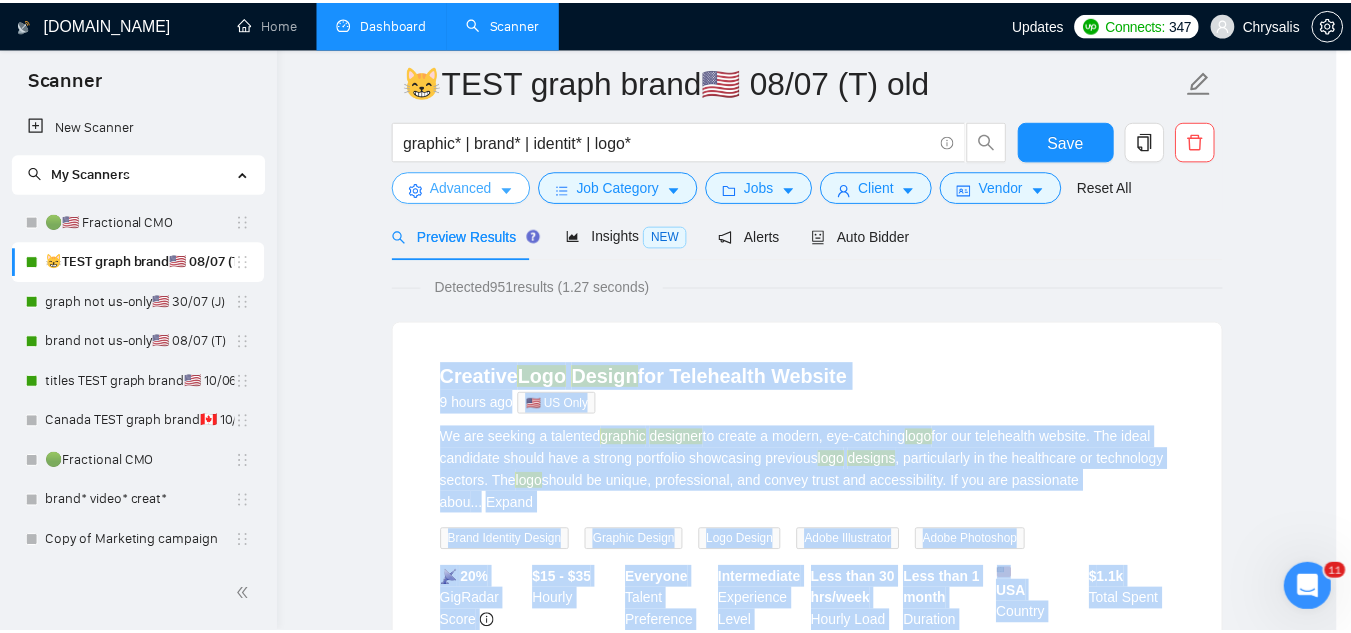 scroll, scrollTop: 0, scrollLeft: 0, axis: both 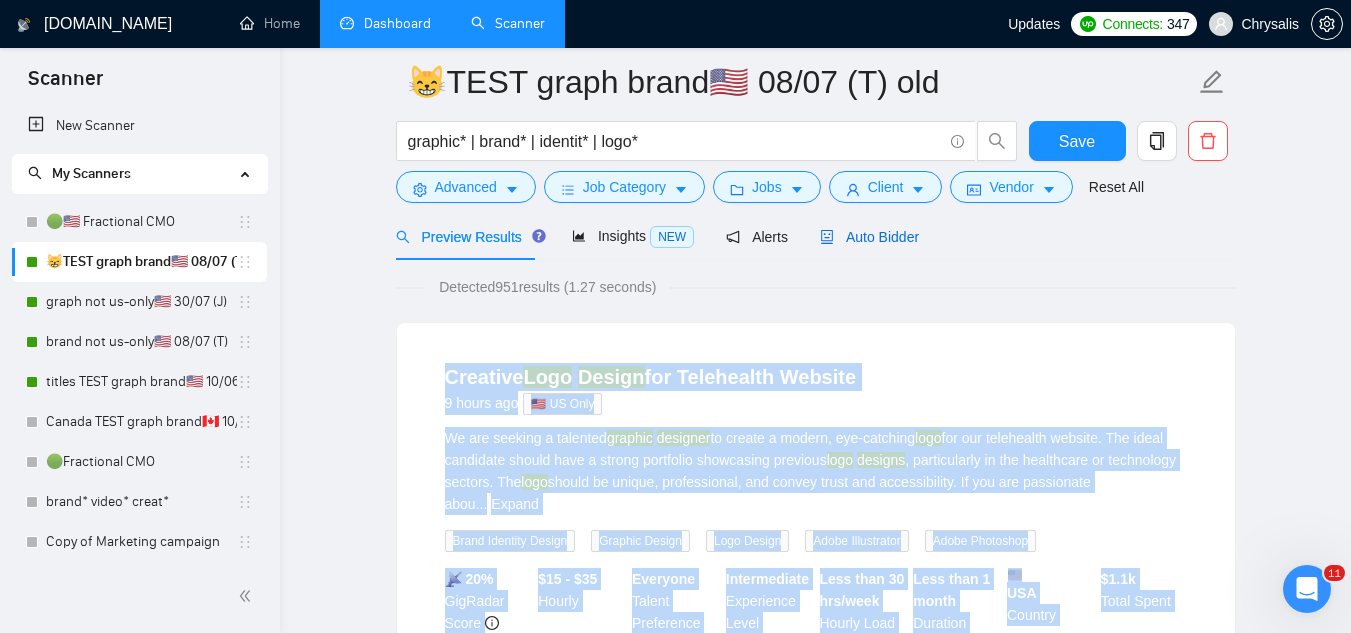 click on "Auto Bidder" at bounding box center (869, 237) 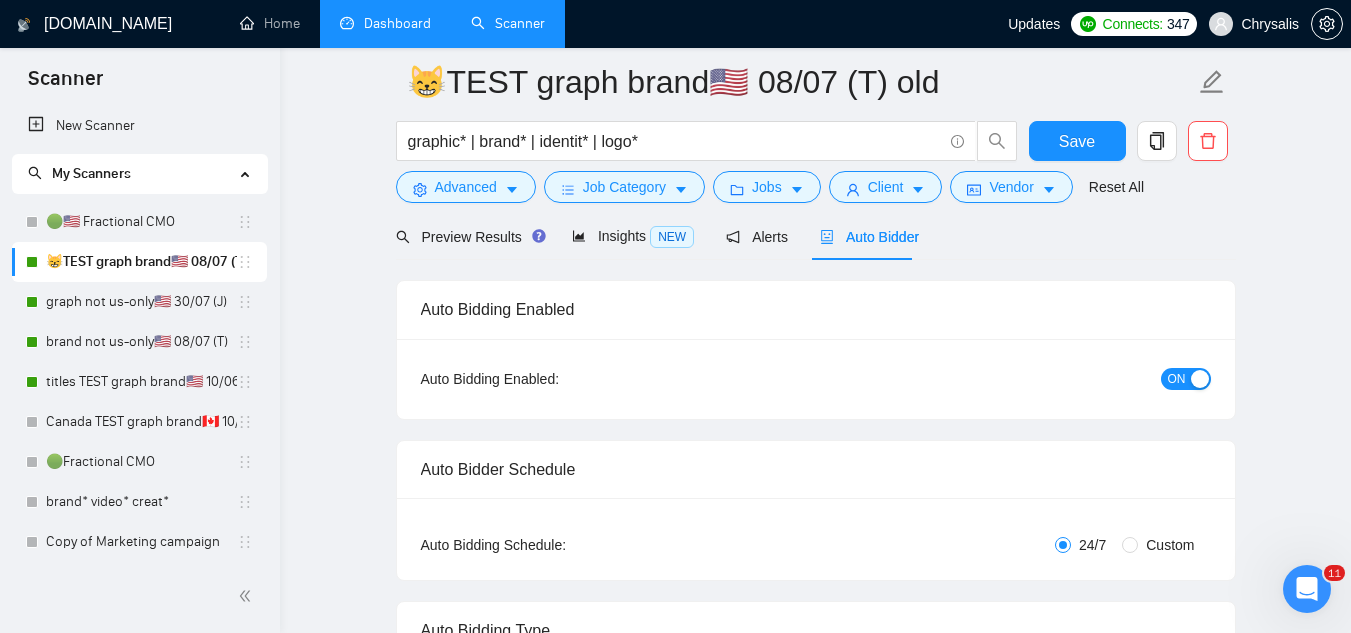 type 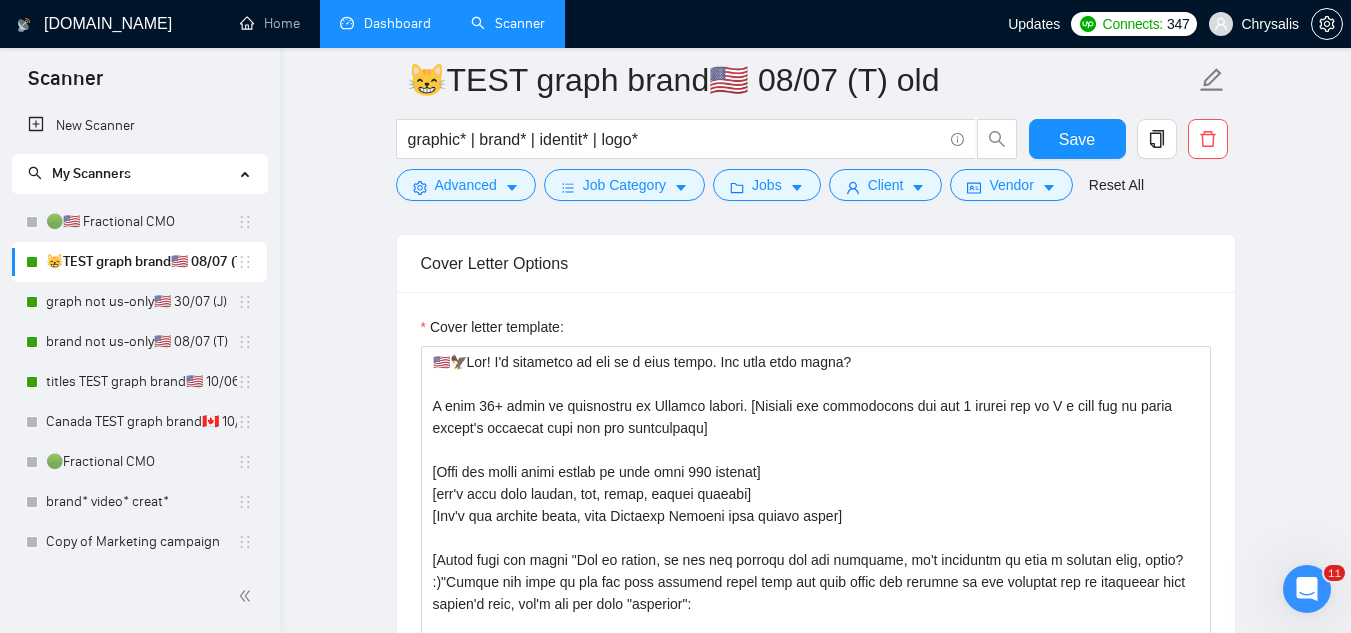 scroll, scrollTop: 2080, scrollLeft: 0, axis: vertical 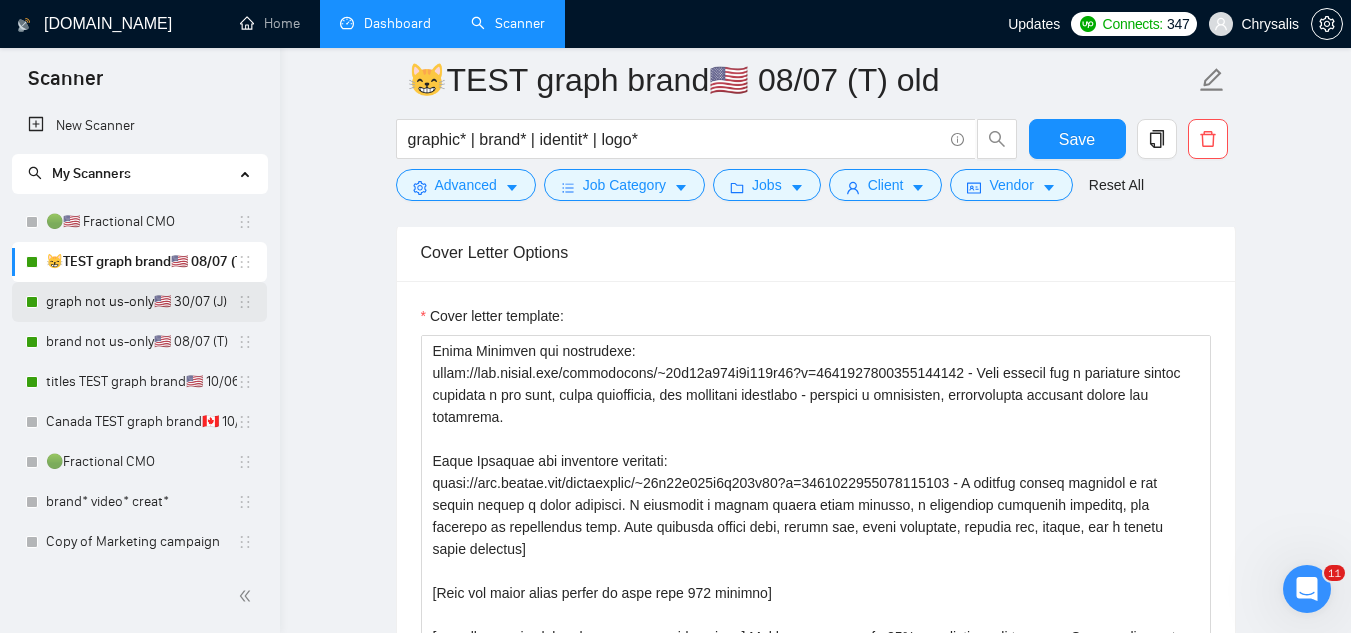 click on "graph not us-only🇺🇸 30/07 (J)" at bounding box center [141, 302] 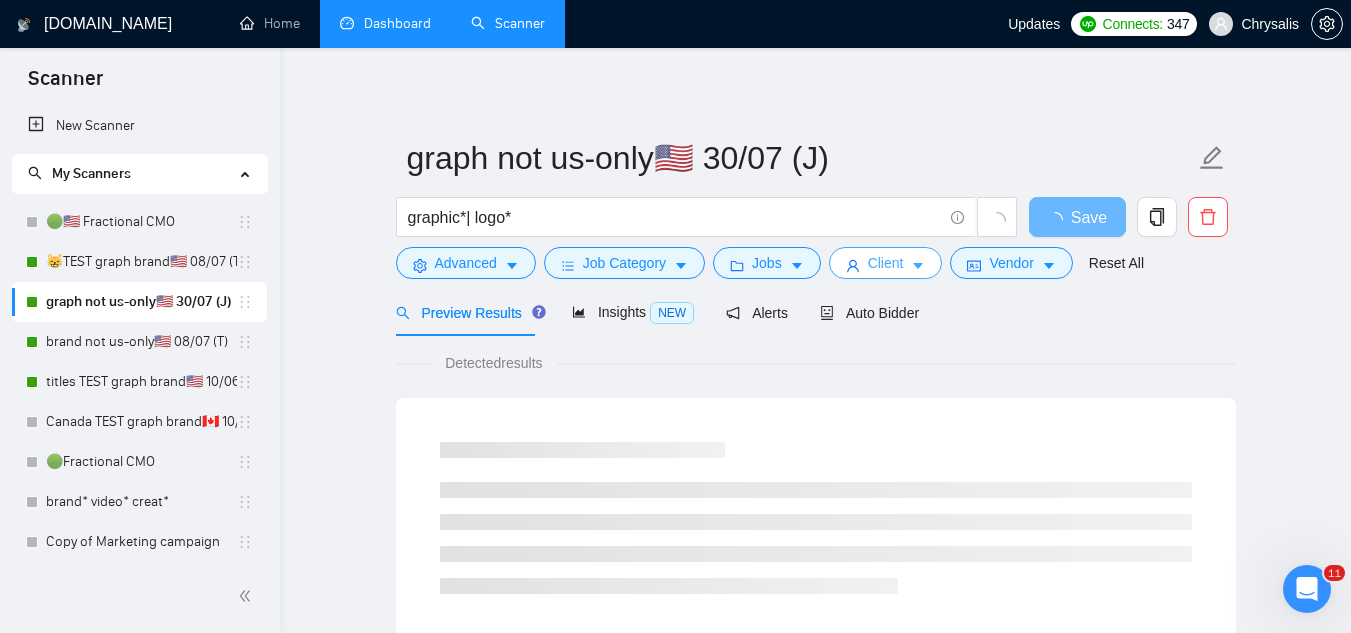 scroll, scrollTop: 0, scrollLeft: 0, axis: both 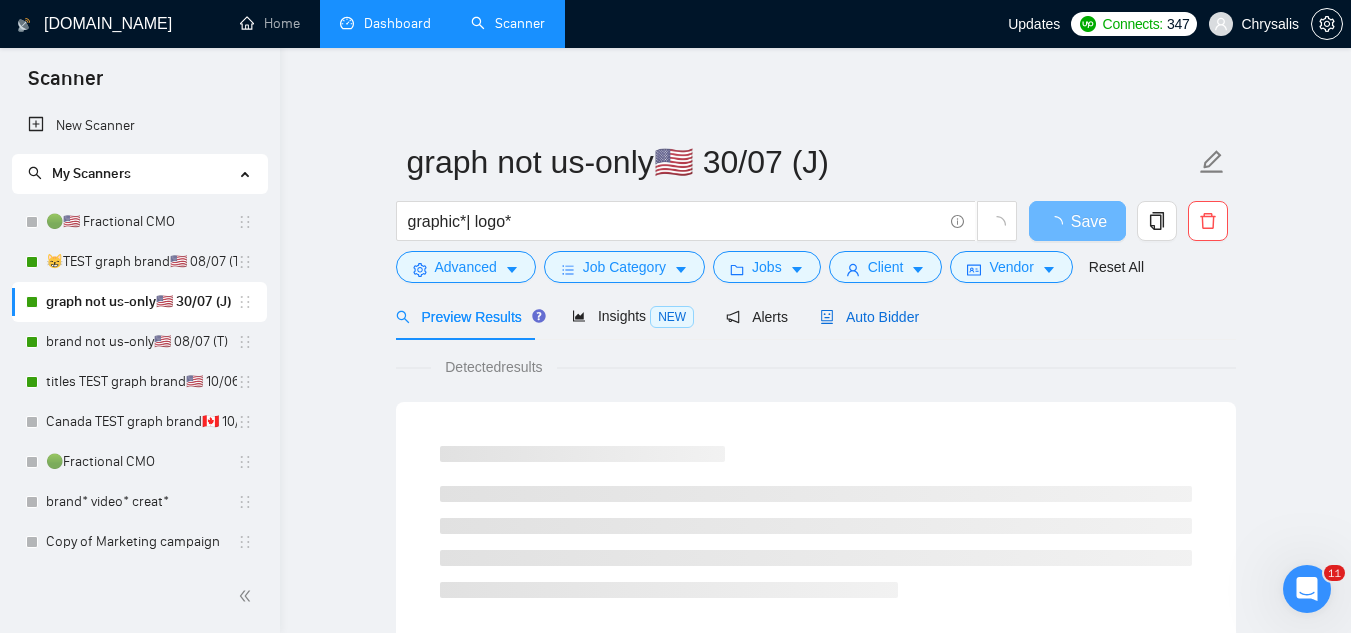 click on "Auto Bidder" at bounding box center (869, 317) 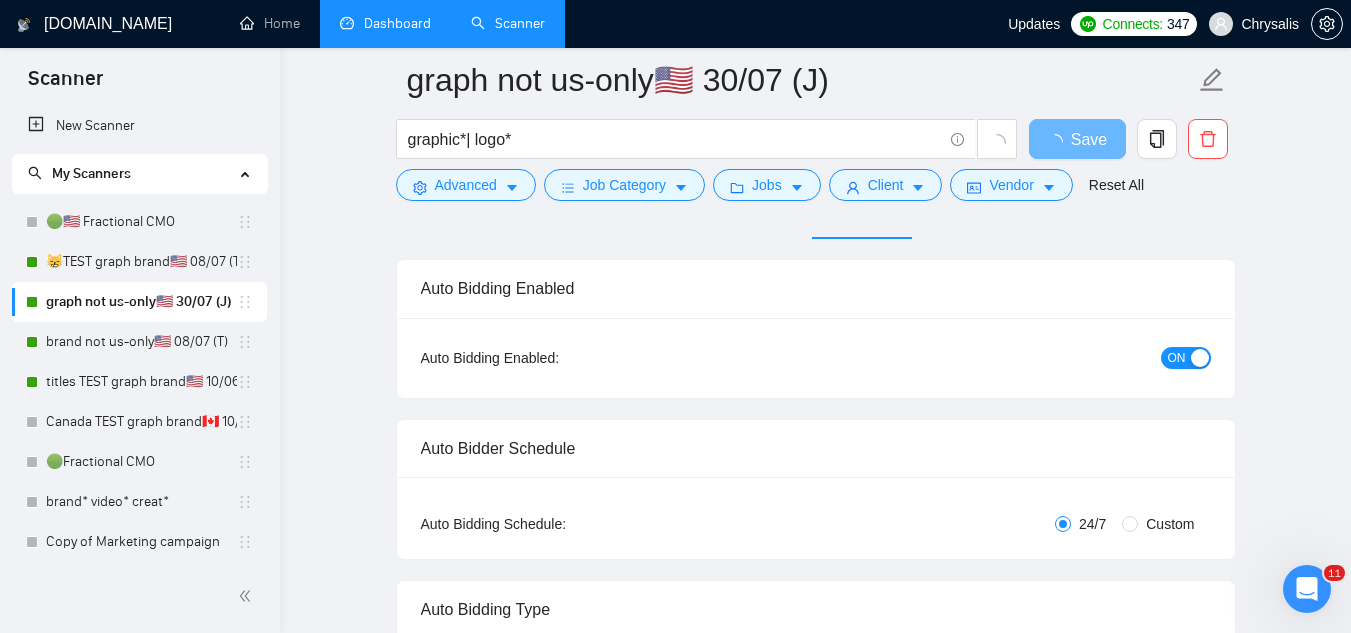 scroll, scrollTop: 300, scrollLeft: 0, axis: vertical 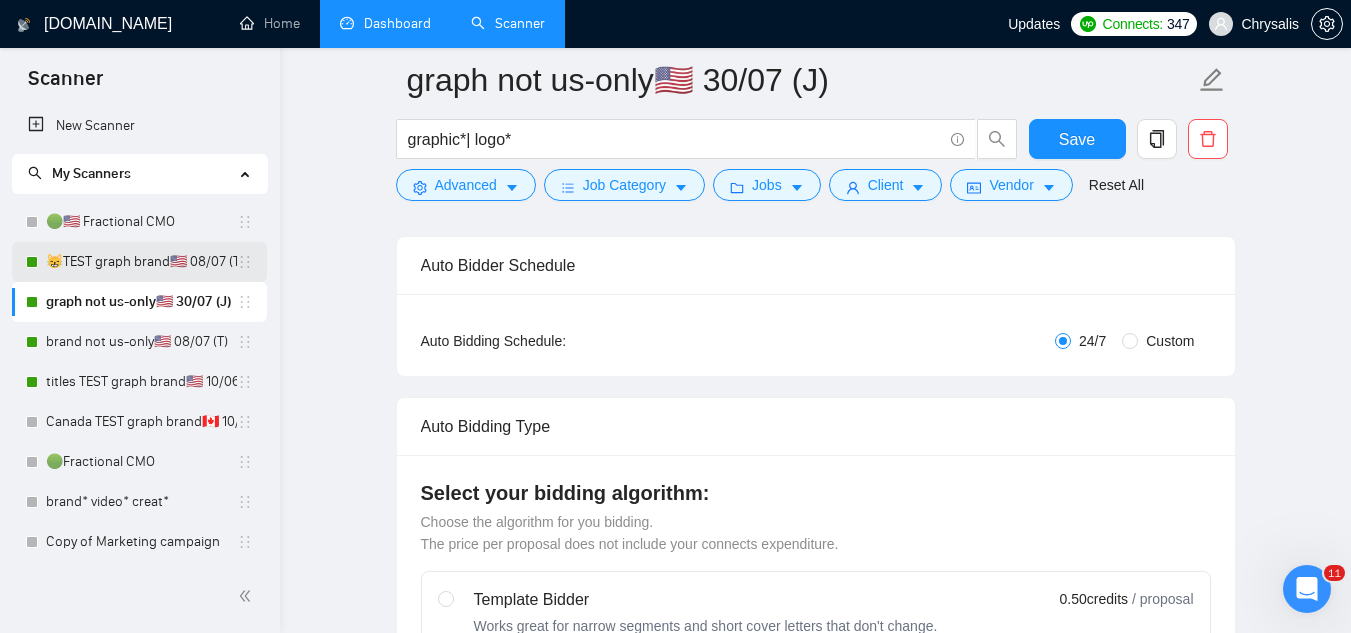 click on "😸TEST graph brand🇺🇸 08/07 (T) old" at bounding box center [141, 262] 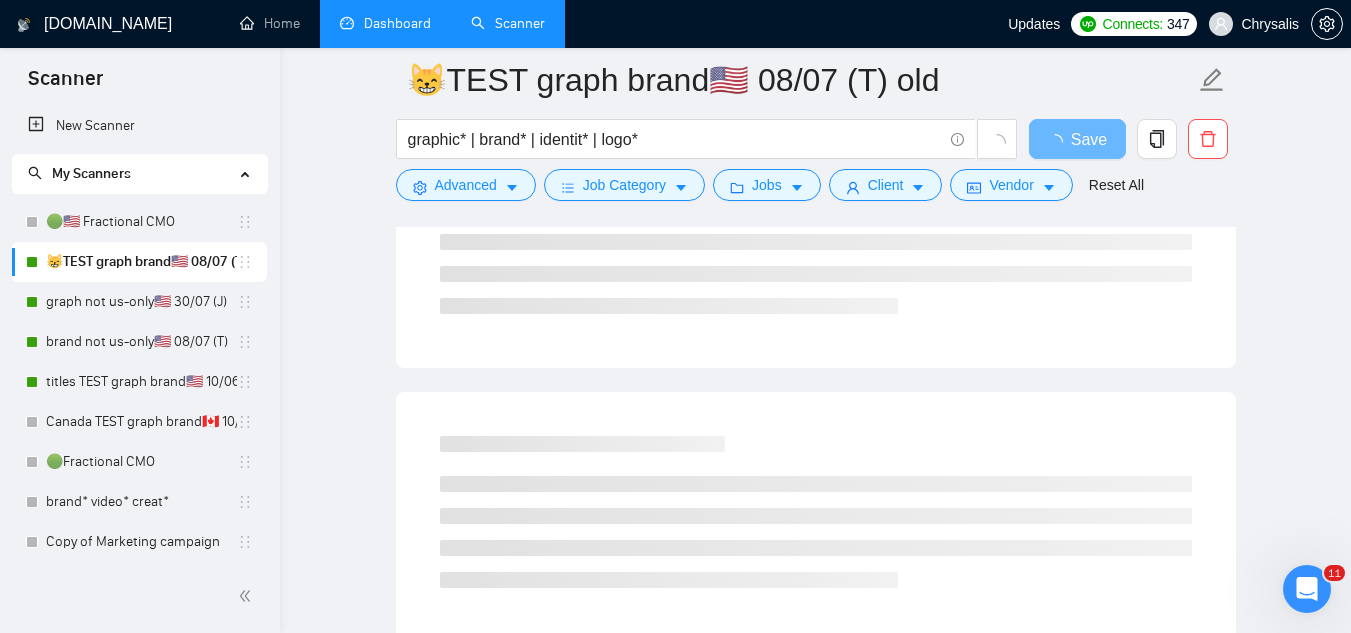 scroll, scrollTop: 0, scrollLeft: 0, axis: both 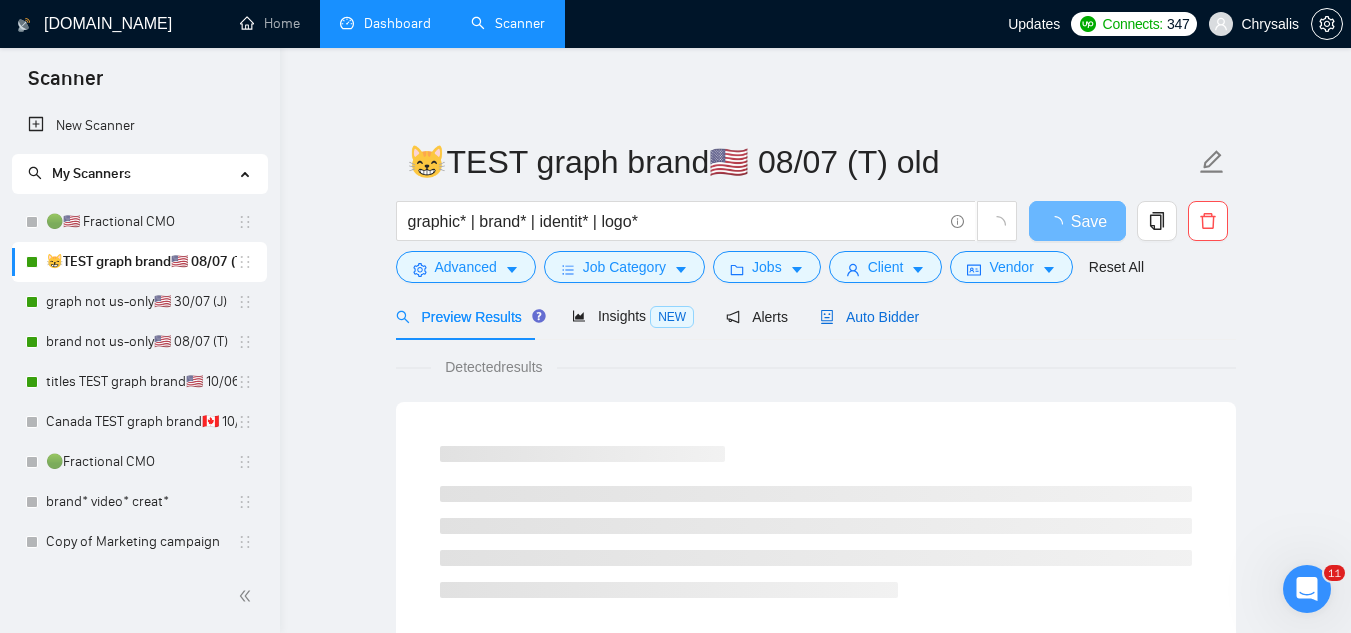 click on "Auto Bidder" at bounding box center (869, 317) 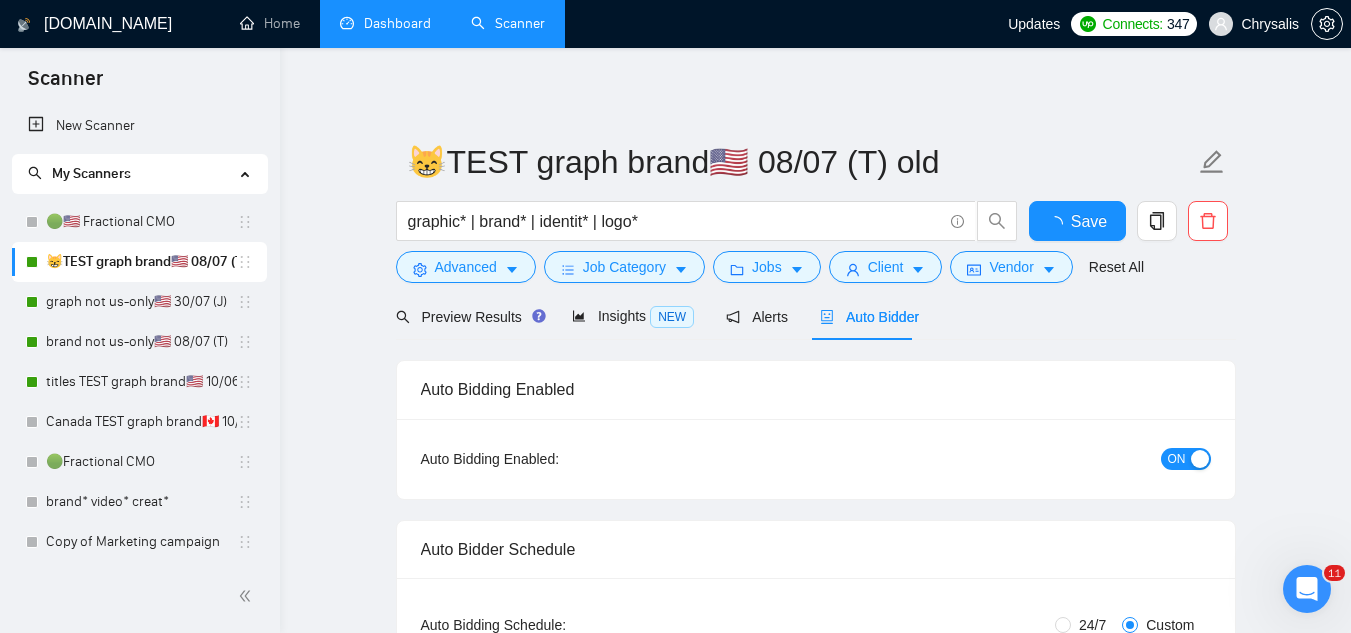 type 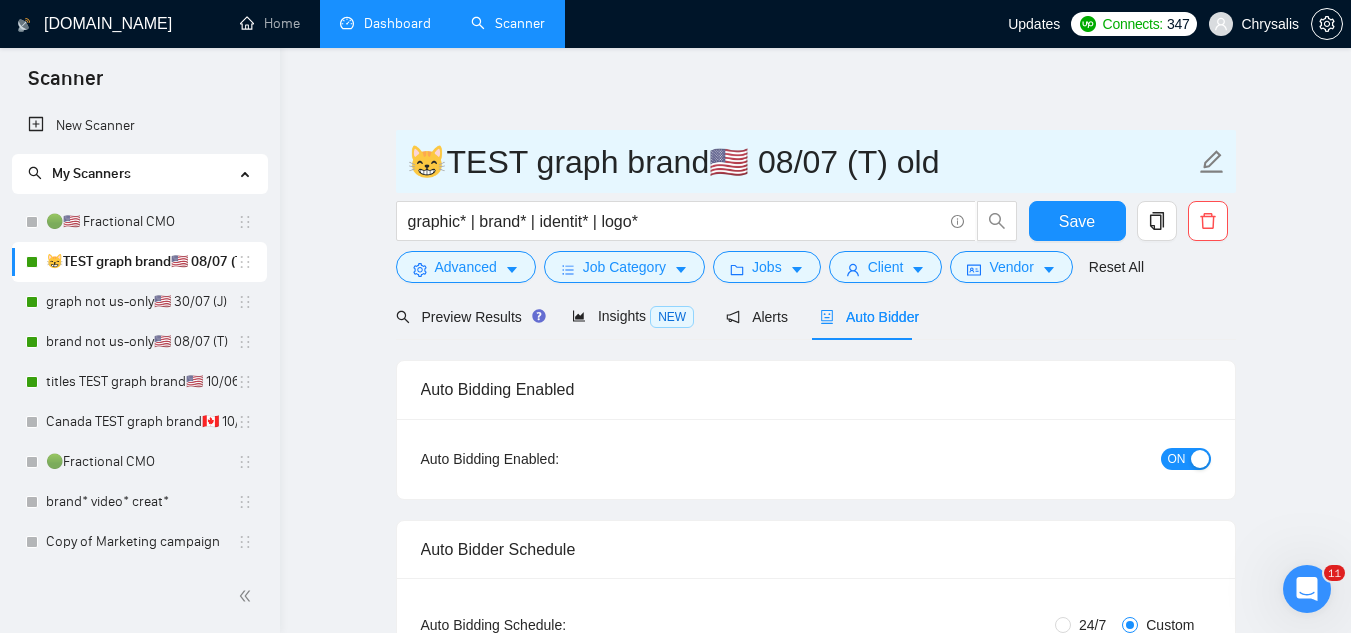 click on "😸TEST graph brand🇺🇸 08/07 (T) old" at bounding box center (801, 162) 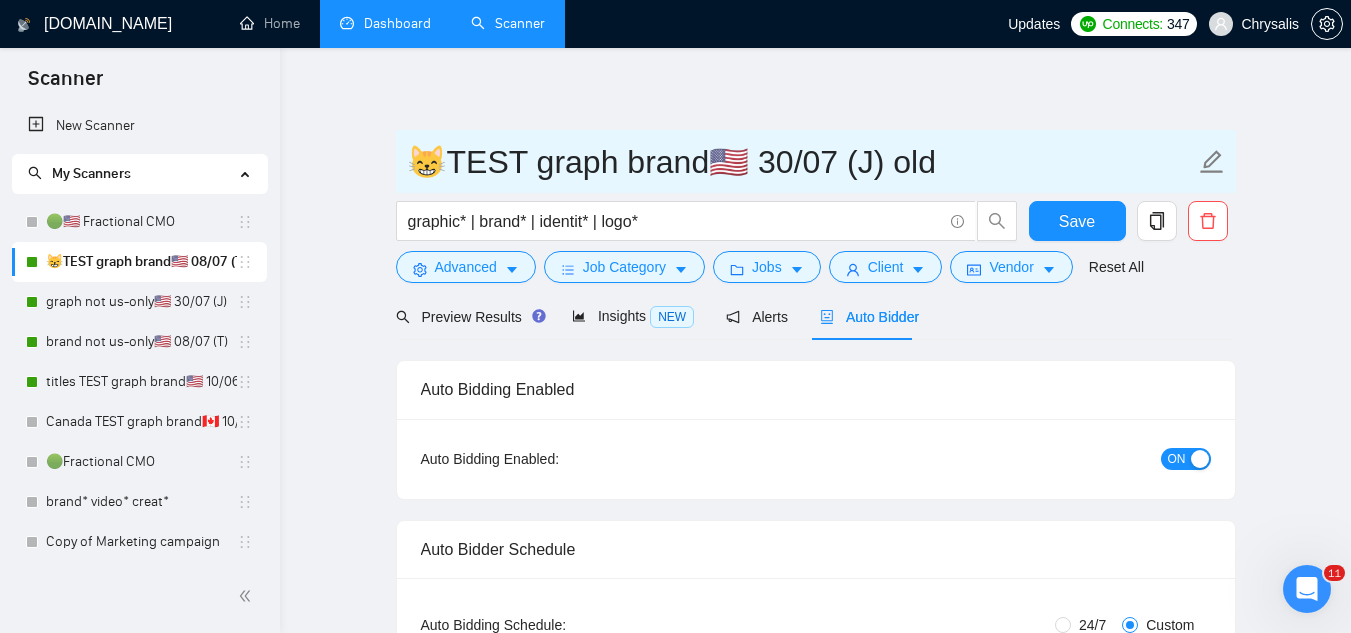 click on "😸TEST graph brand🇺🇸 30/07 (J) old" at bounding box center (801, 162) 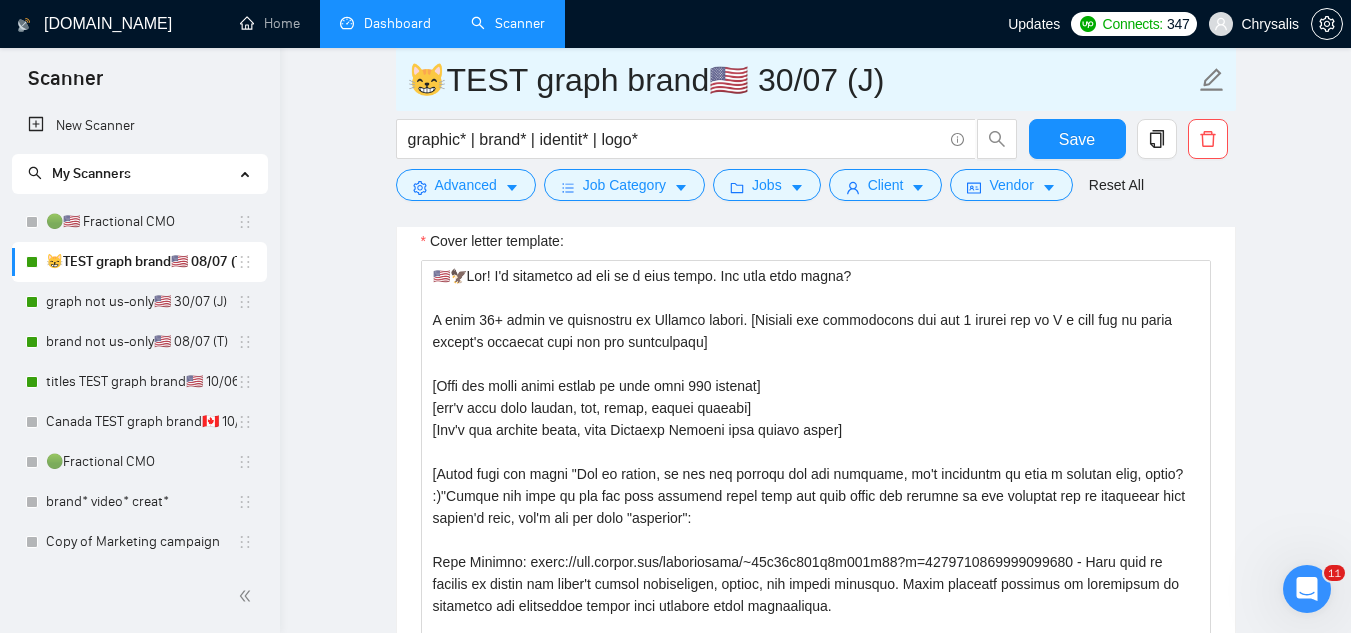 scroll, scrollTop: 2200, scrollLeft: 0, axis: vertical 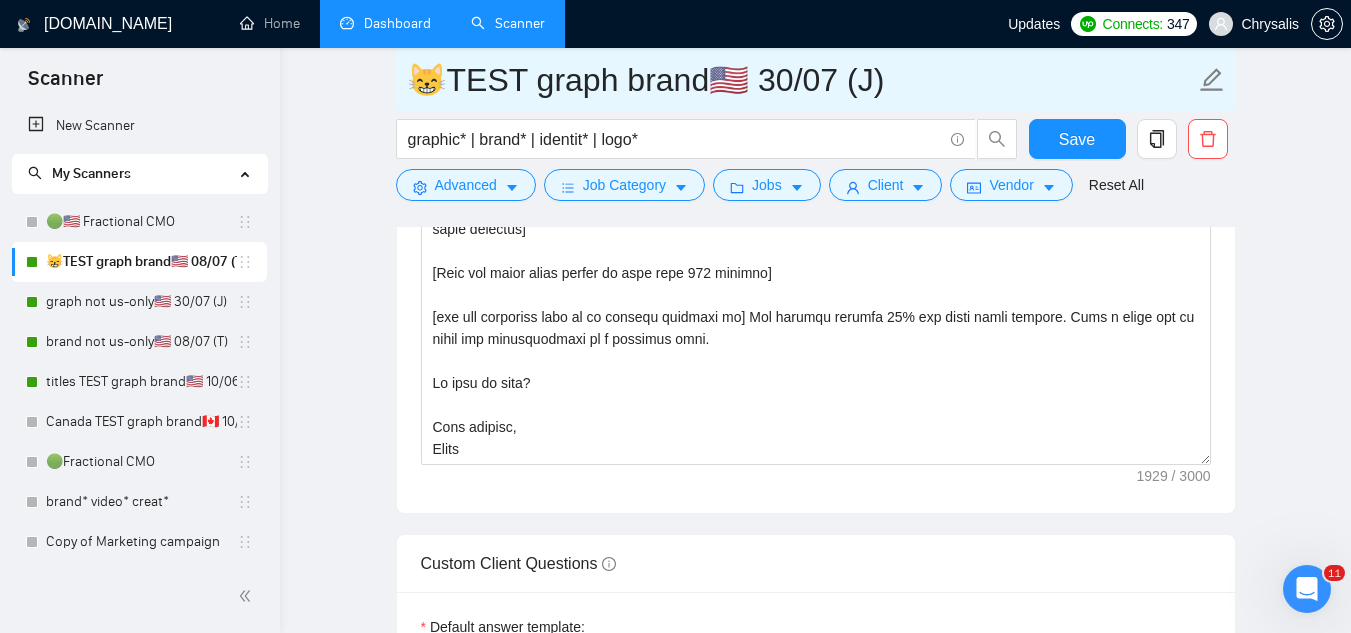 type on "😸TEST graph brand🇺🇸 30/07 (J)" 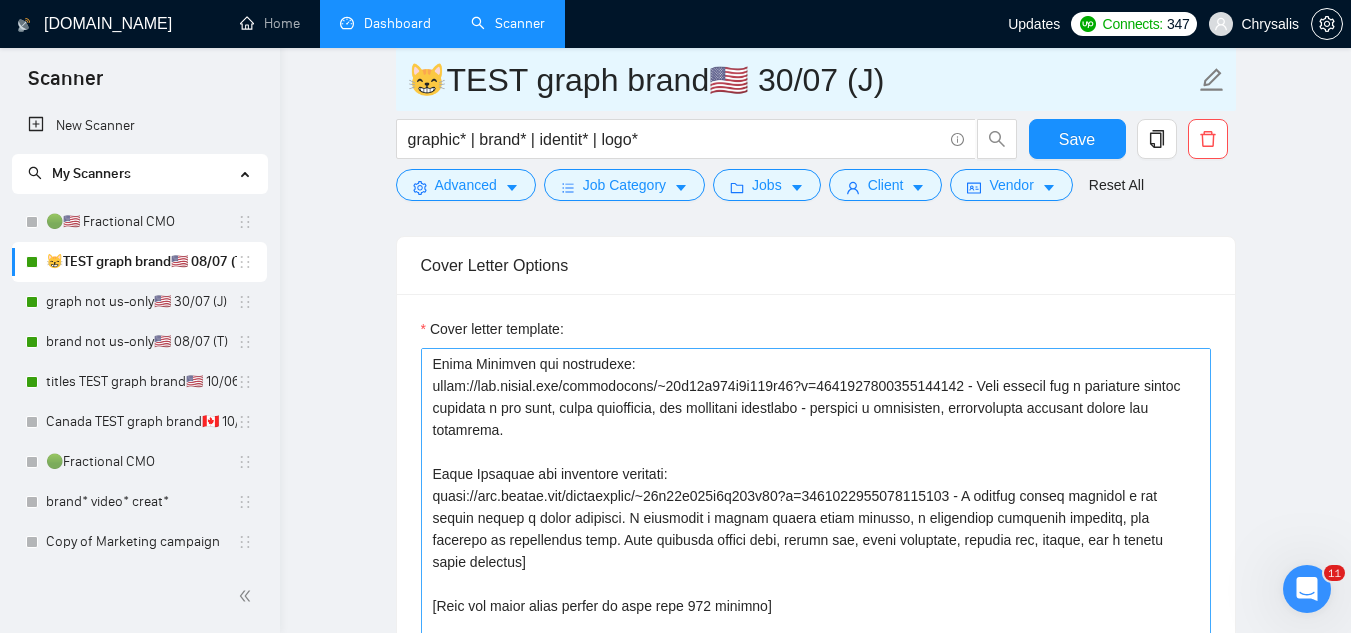 scroll, scrollTop: 2100, scrollLeft: 0, axis: vertical 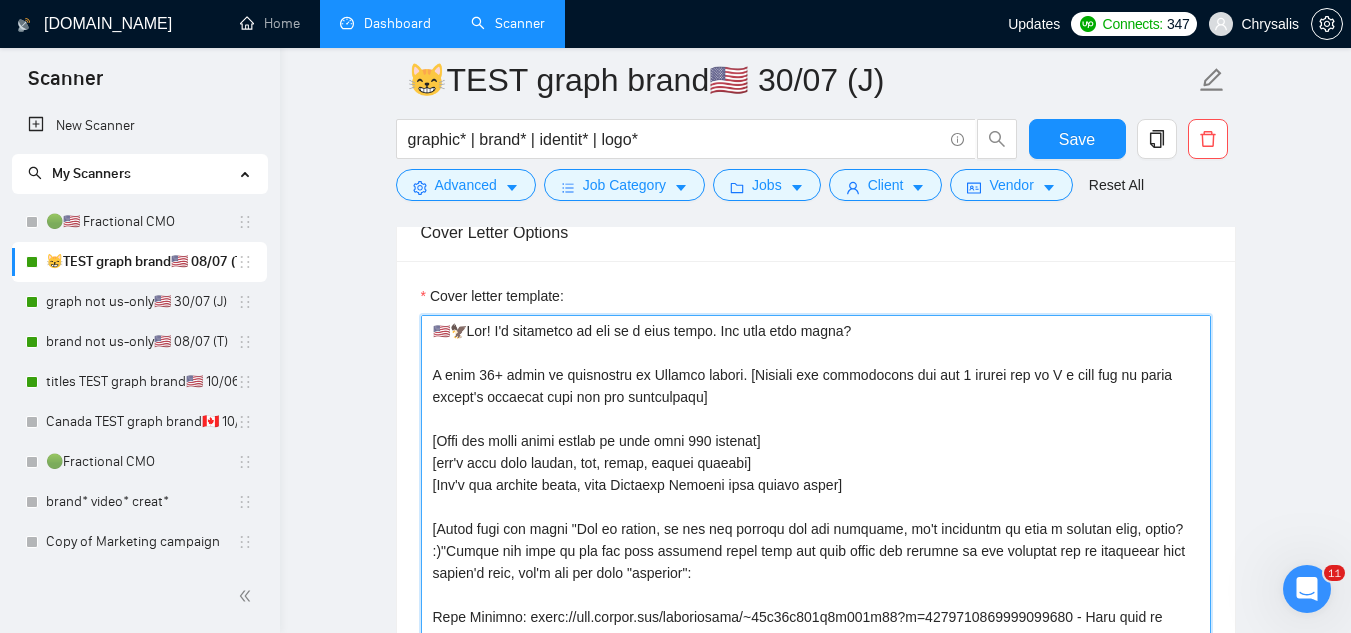 click on "Cover letter template:" at bounding box center [816, 540] 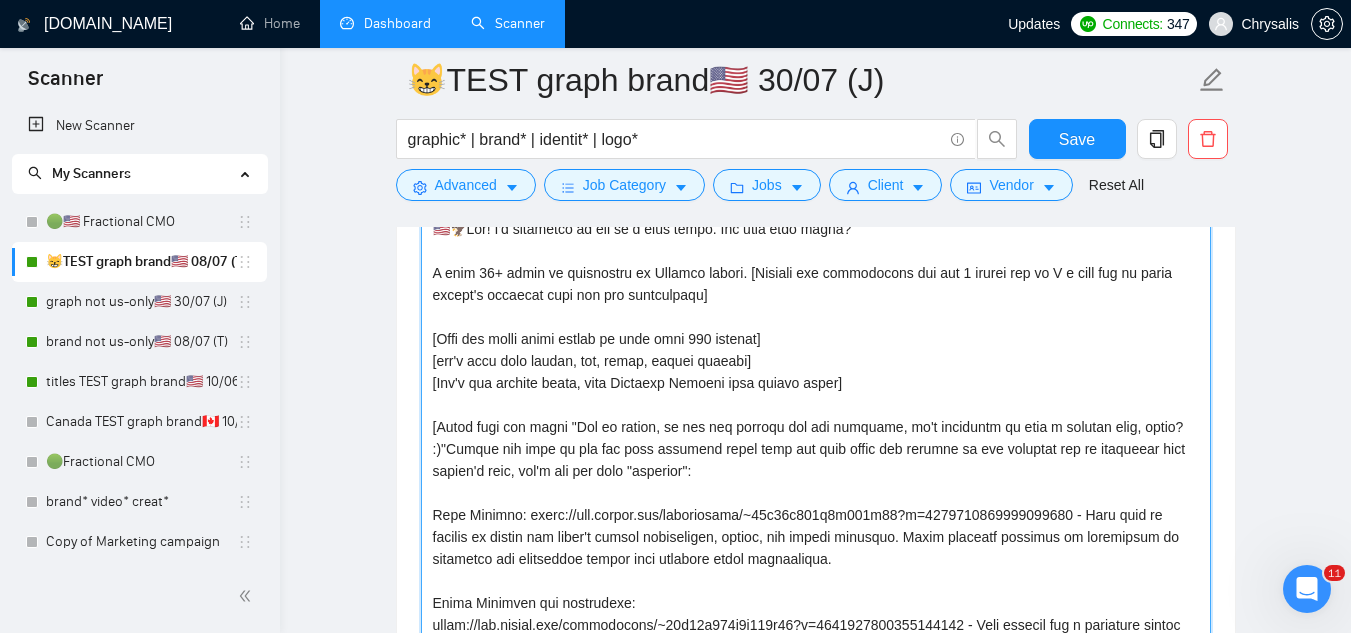 scroll, scrollTop: 2224, scrollLeft: 0, axis: vertical 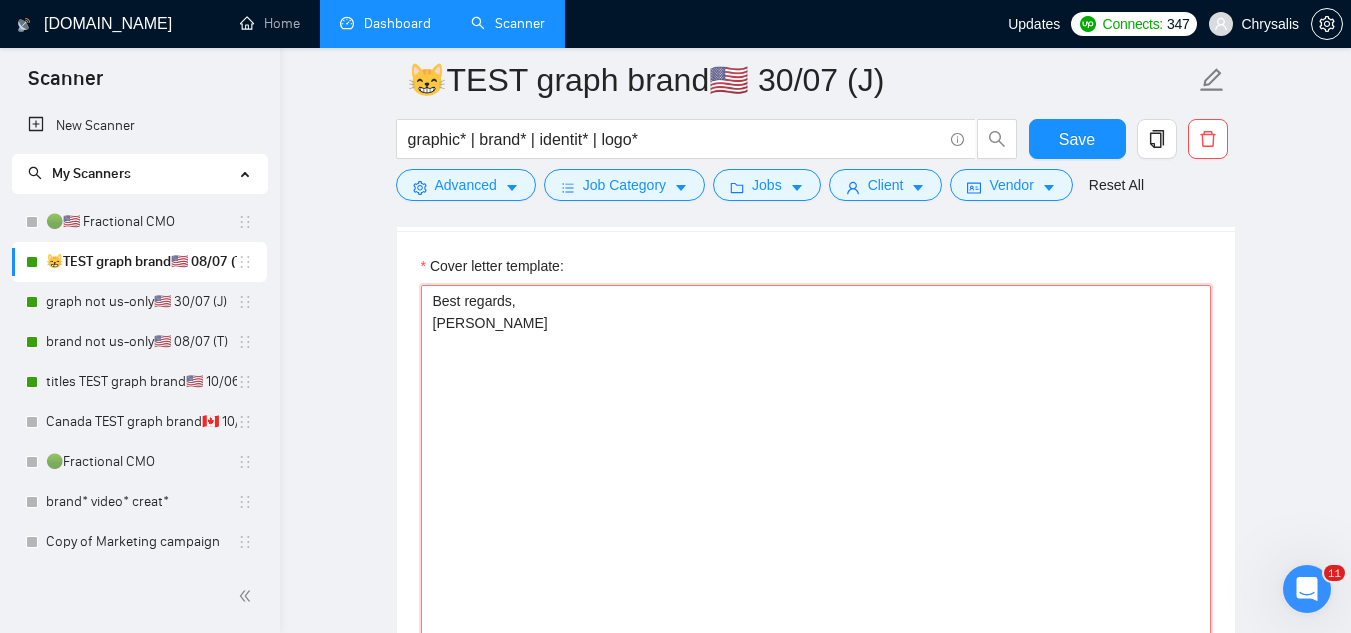 paste on "[Attractive start]
[address by name if available, never say "Dear Hiring Team" etc]
[no emojis anywhere]
[normal human straight forward language]
[acknowledge what they are looking for]
[share a few examples of my relevant experience of projects I have done and outstanding results - share real numbers of improvements]
[ask if they are available to meet over zoom [DATE] or [DATE]. this should be the last sentence]
[Never end with "Best Regards," etc]" 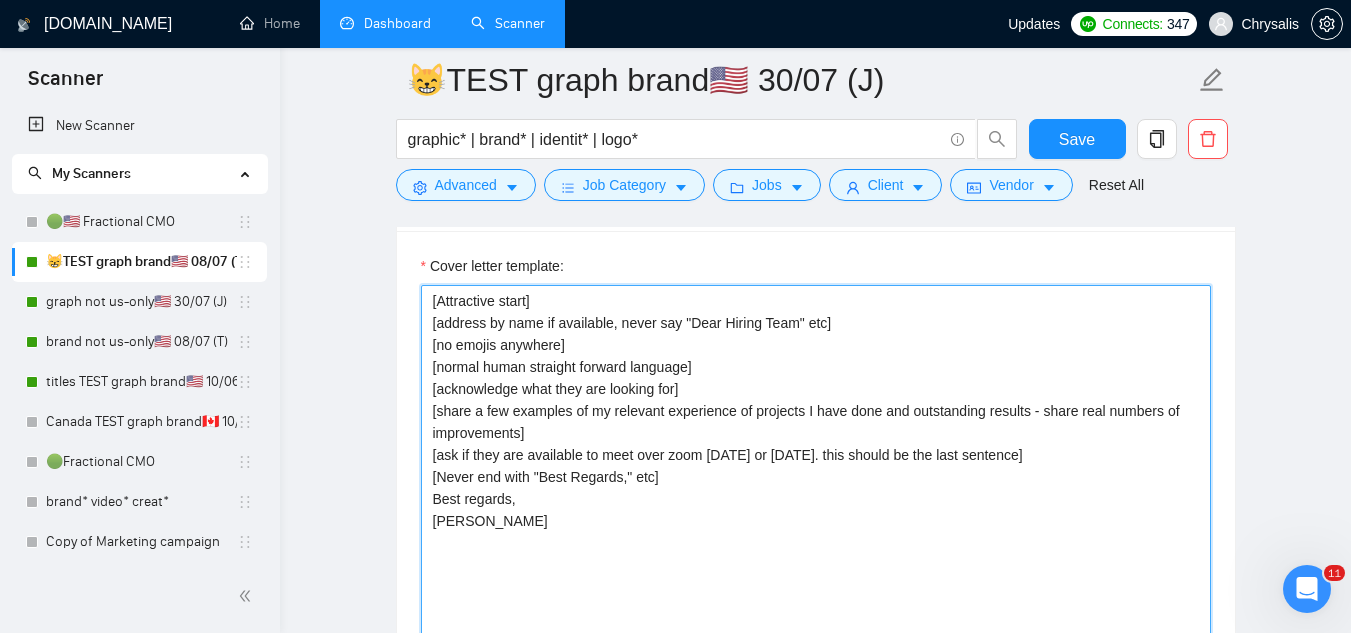 click on "[Attractive start]
[address by name if available, never say "Dear Hiring Team" etc]
[no emojis anywhere]
[normal human straight forward language]
[acknowledge what they are looking for]
[share a few examples of my relevant experience of projects I have done and outstanding results - share real numbers of improvements]
[ask if they are available to meet over zoom [DATE] or [DATE]. this should be the last sentence]
[Never end with "Best Regards," etc]
Best regards,
[PERSON_NAME]" at bounding box center [816, 510] 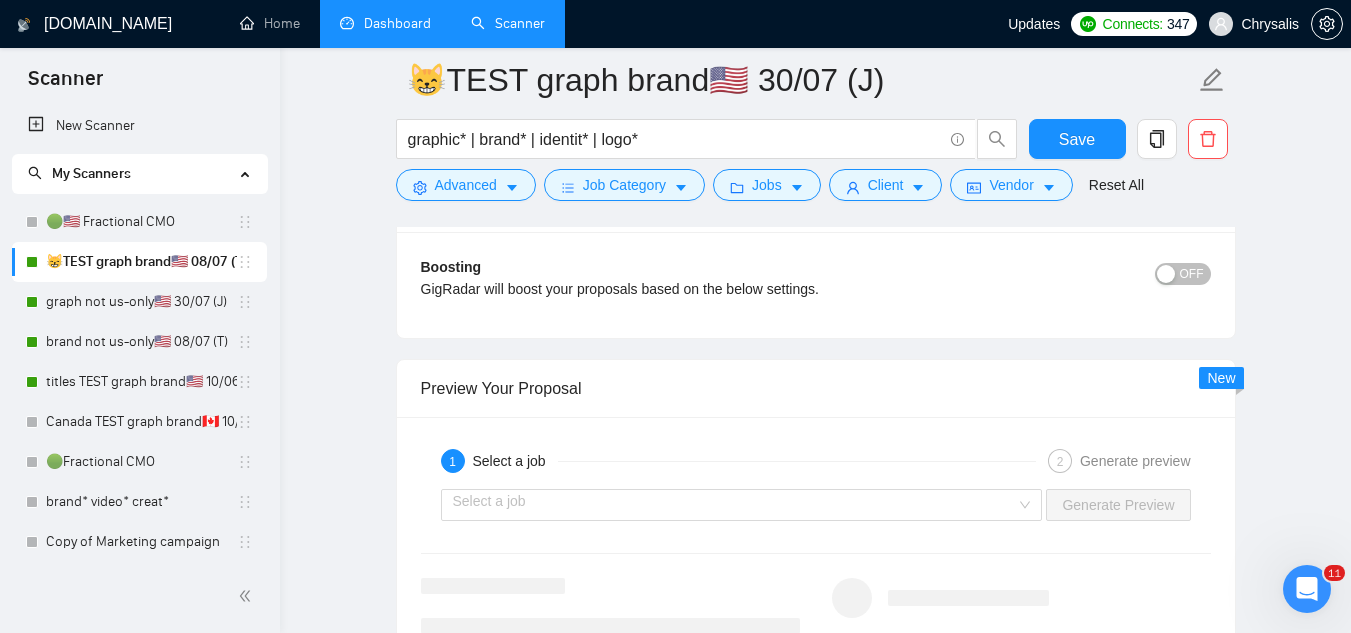 scroll, scrollTop: 3730, scrollLeft: 0, axis: vertical 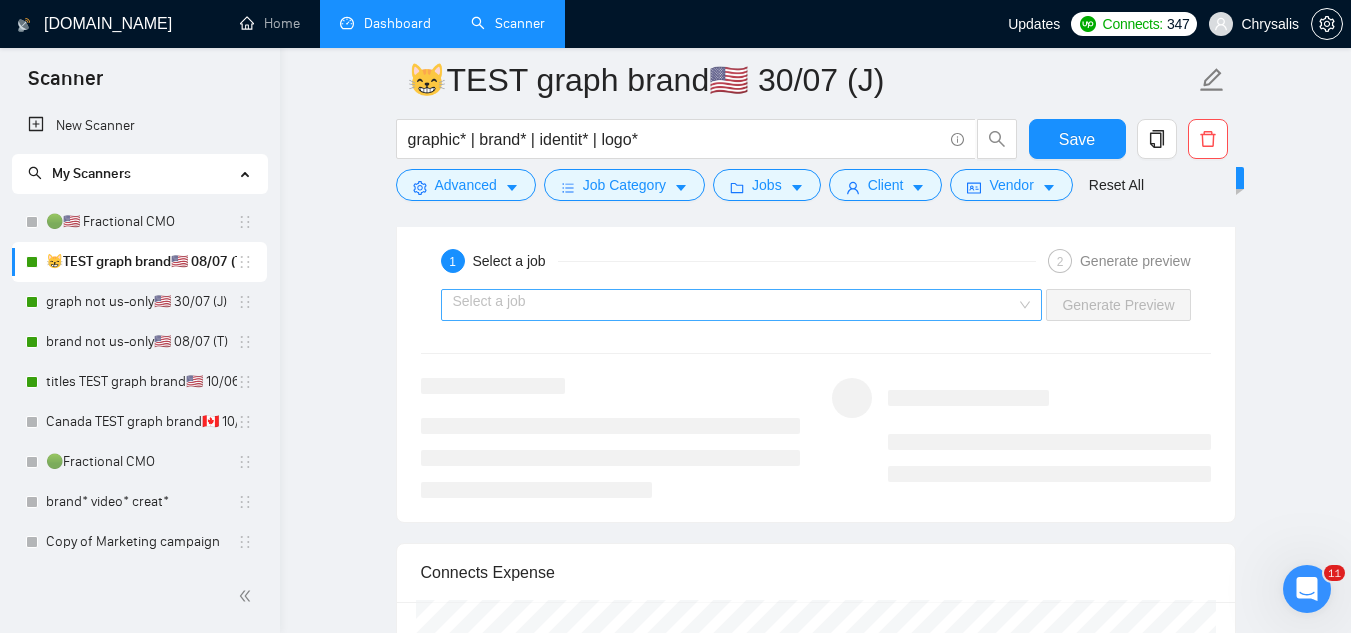 type on "[Attractive start]
[address by name if available, never say "Dear Hiring Team" etc]
[no emojis anywhere]
[normal human straight forward language]
[acknowledge what they are looking for]
[share a few examples of my relevant experience of projects I have done and outstanding results - share real numbers of improvements]
[ask if they are available to meet over zoom [DATE] or [DATE]. this should be the last sentence]
[Never end with "Best Regards," etc]
[GEOGRAPHIC_DATA]" 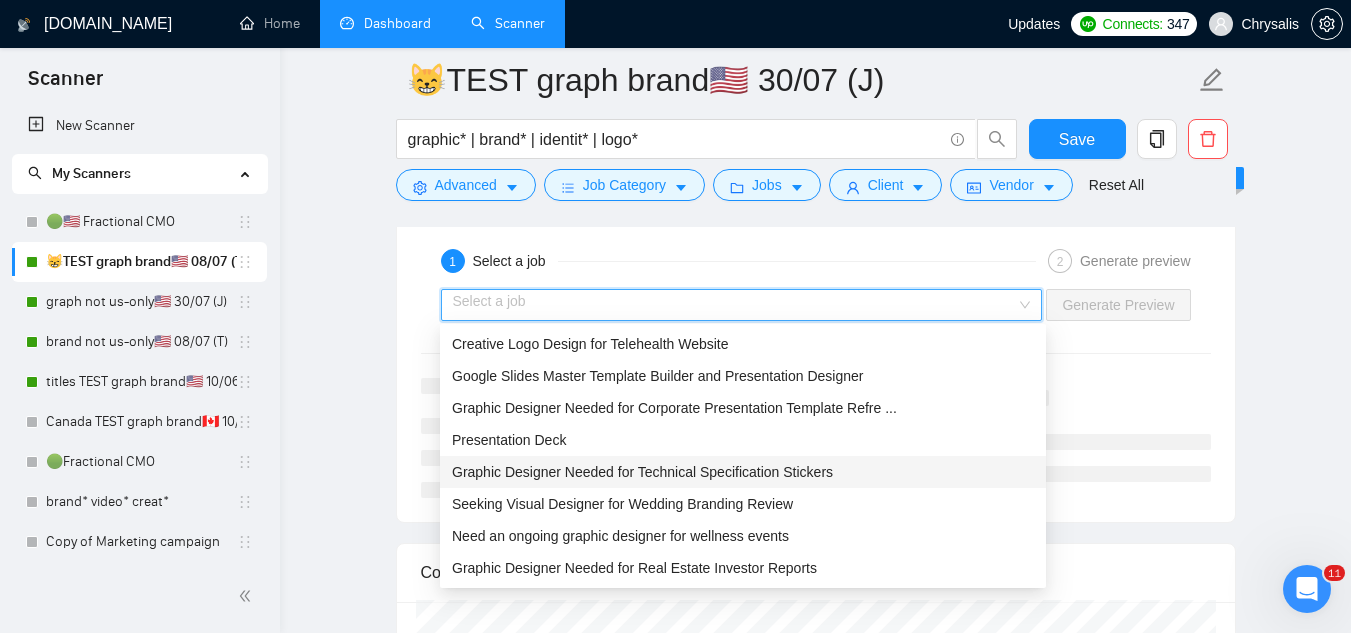 click on "Graphic Designer Needed for Technical Specification Stickers" at bounding box center (642, 472) 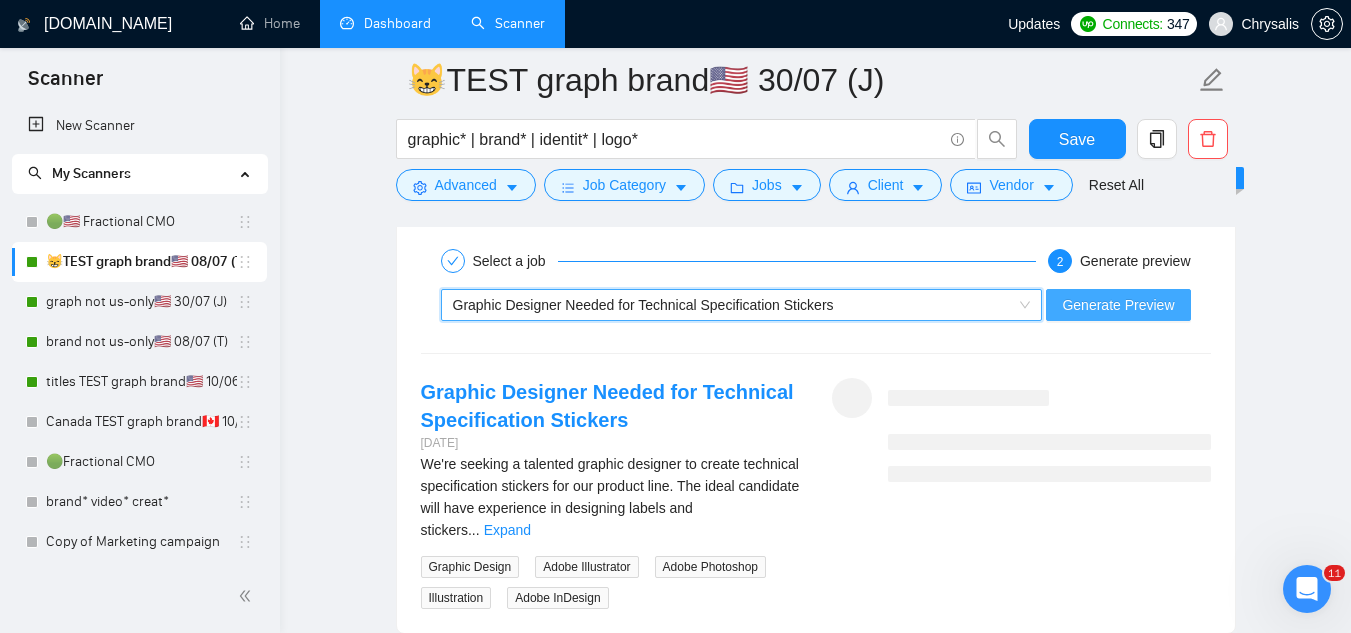 click on "Generate Preview" at bounding box center (1118, 305) 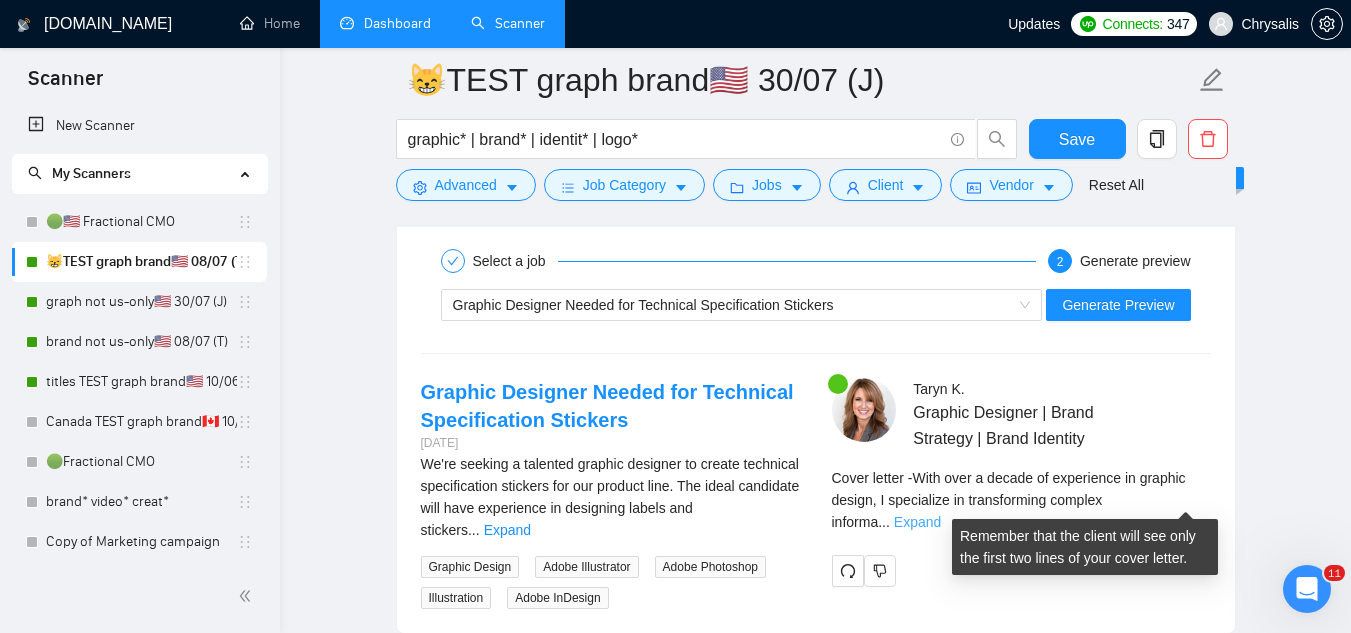 click on "Expand" at bounding box center (917, 522) 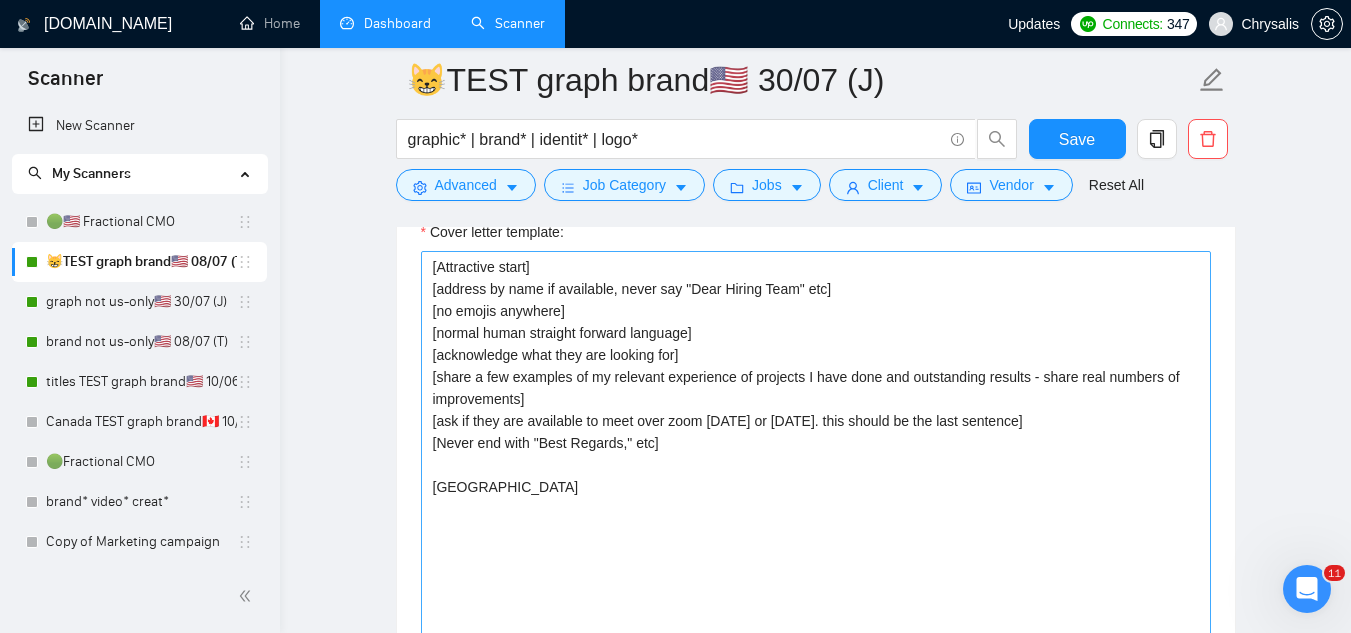 scroll, scrollTop: 2130, scrollLeft: 0, axis: vertical 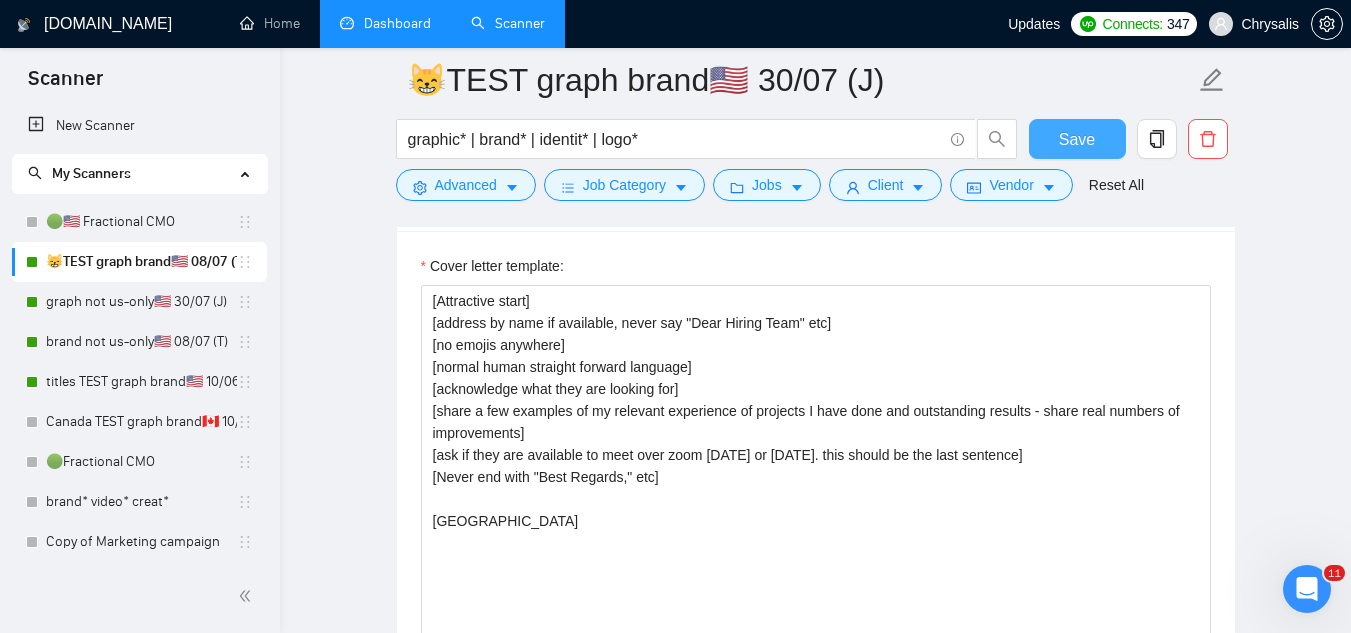 click on "Save" at bounding box center [1077, 139] 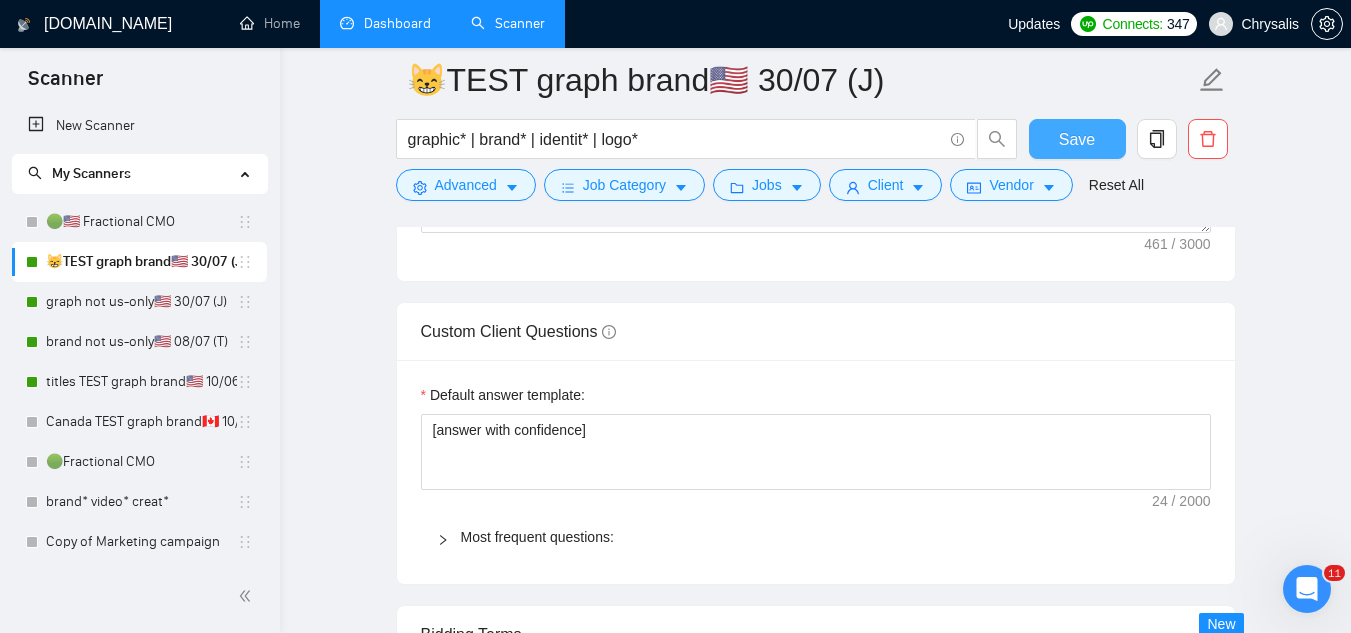 type 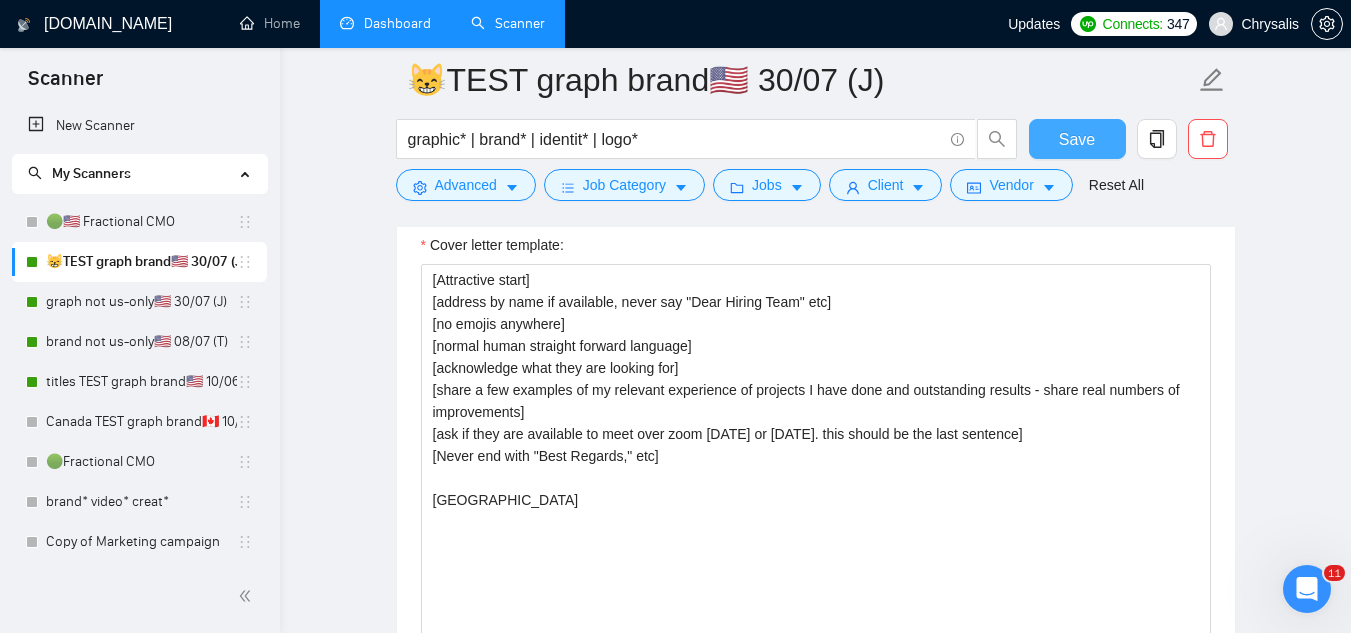 scroll, scrollTop: 1830, scrollLeft: 0, axis: vertical 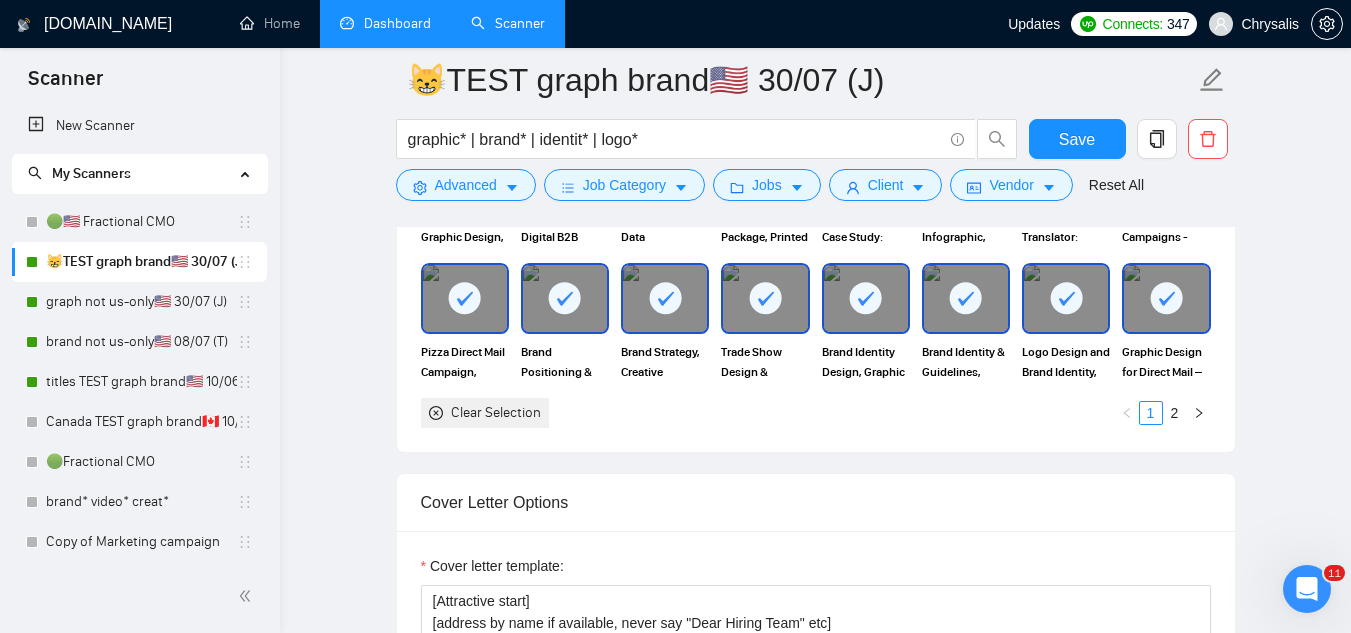 click on "Dashboard" at bounding box center (385, 23) 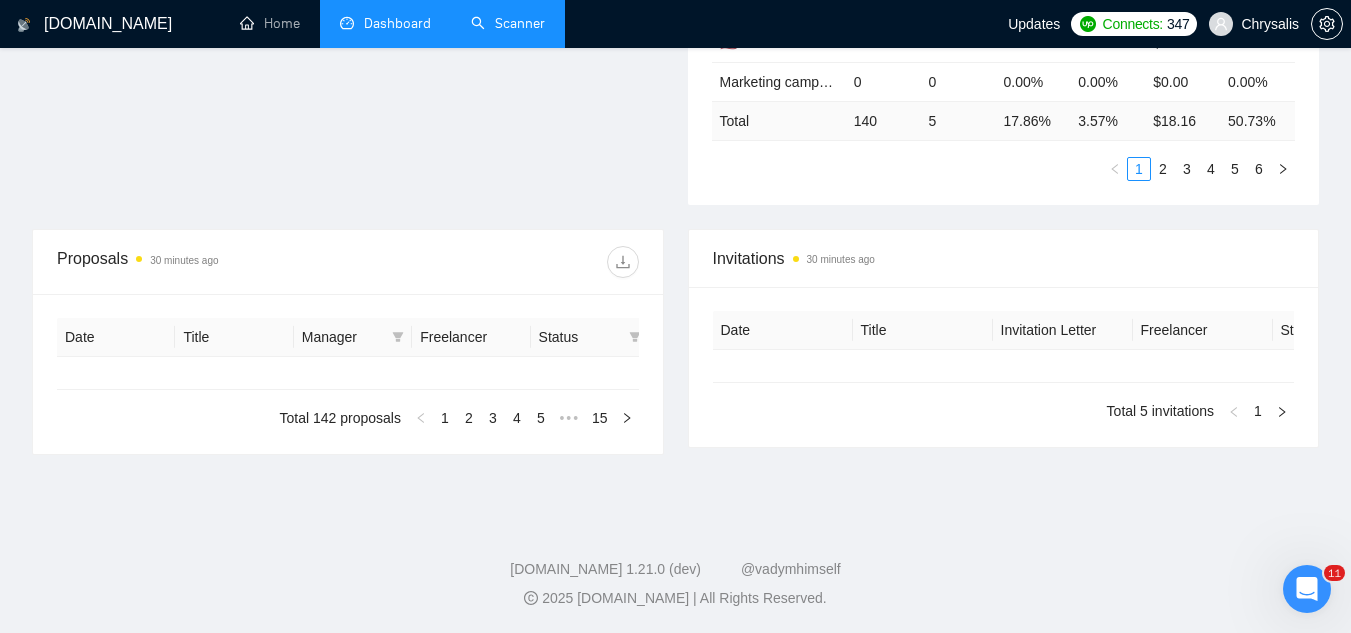 type on "[DATE]" 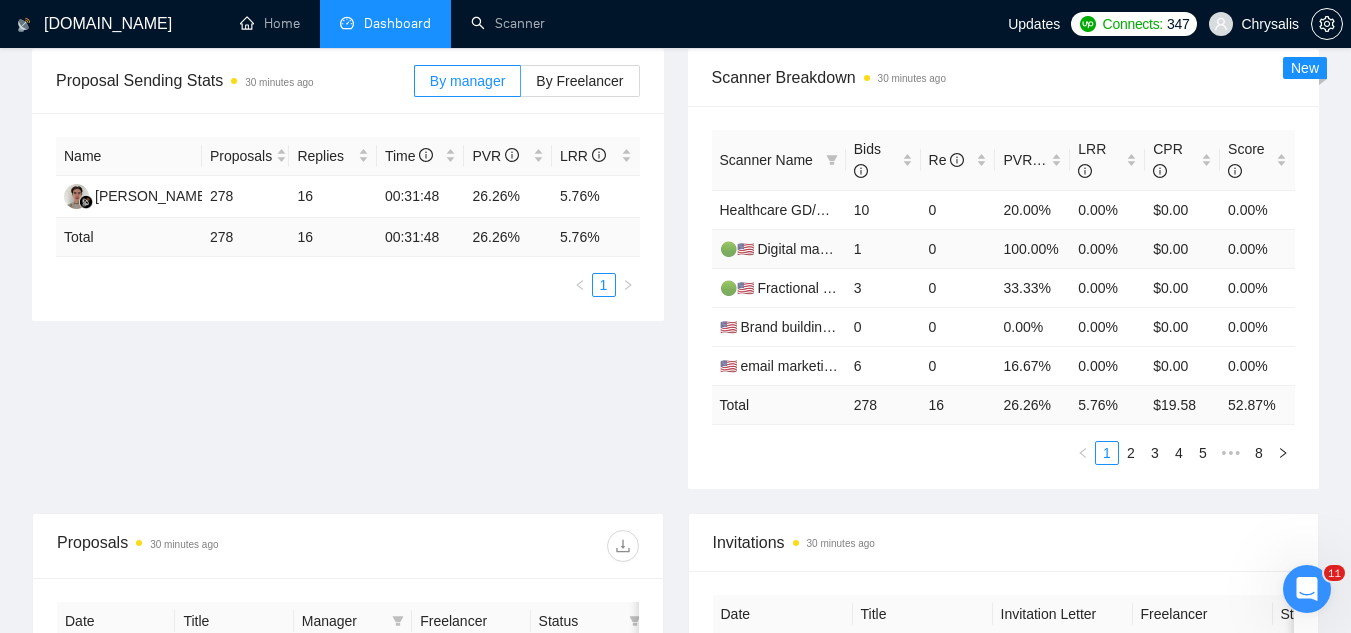 scroll, scrollTop: 302, scrollLeft: 0, axis: vertical 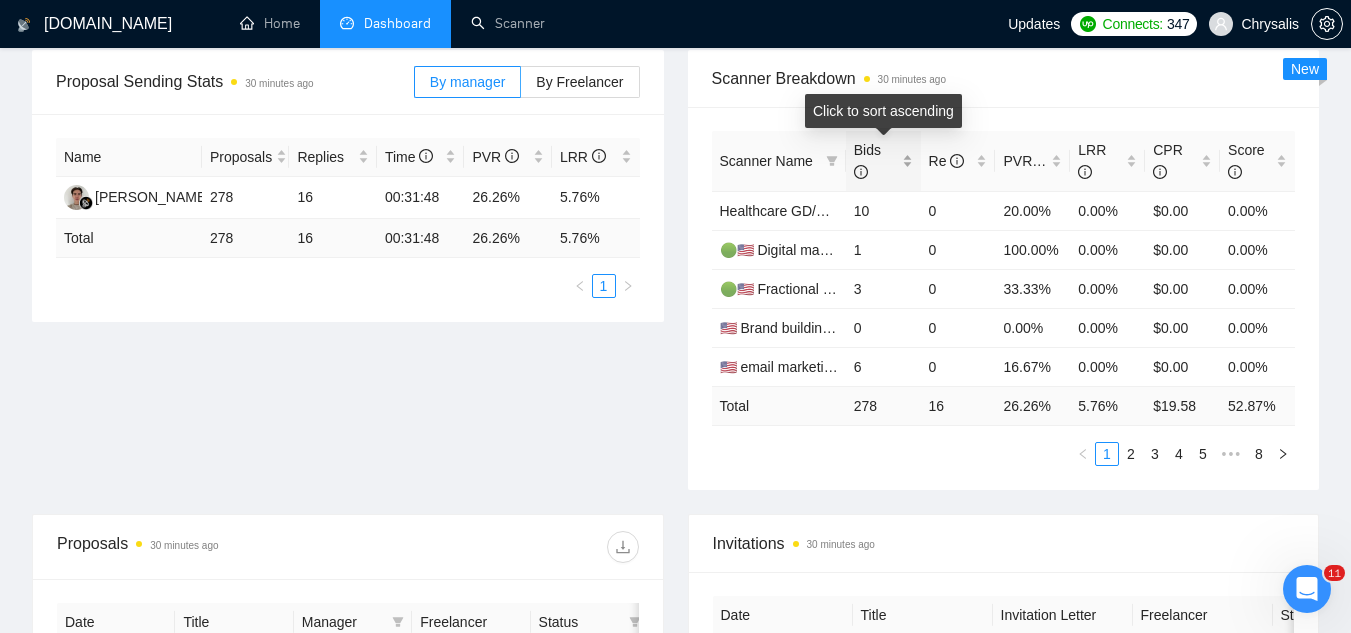 click on "Bids" at bounding box center [883, 161] 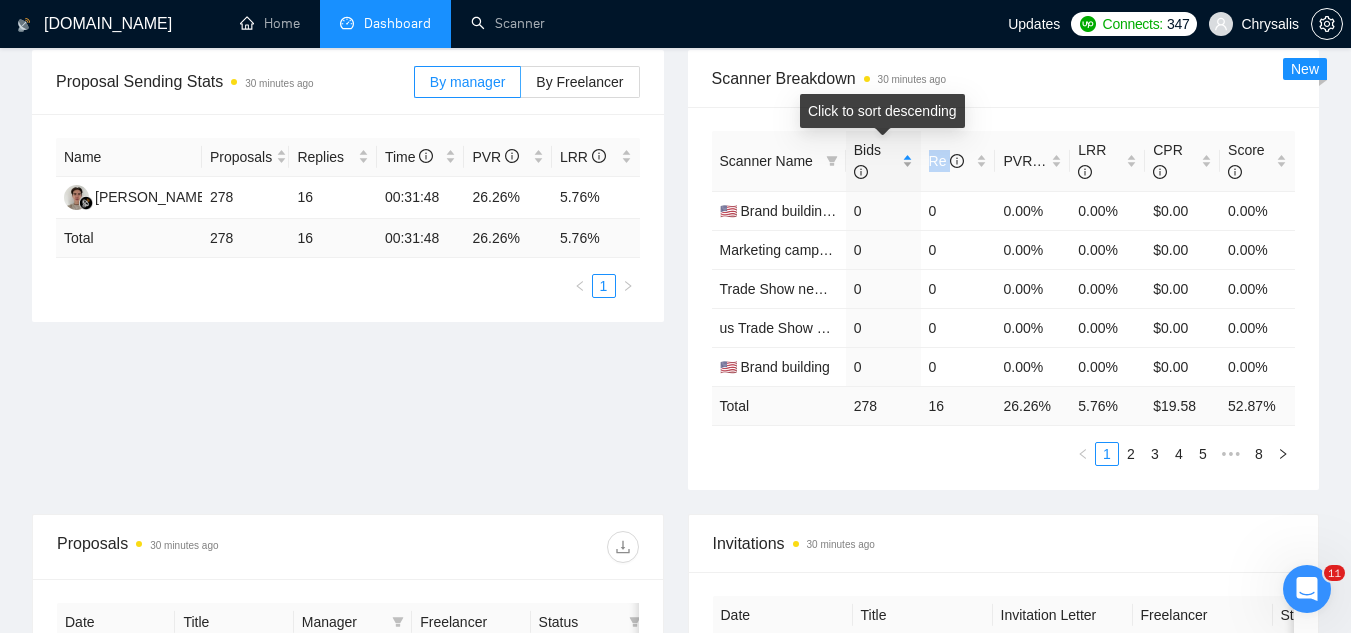 click on "Bids" at bounding box center (883, 161) 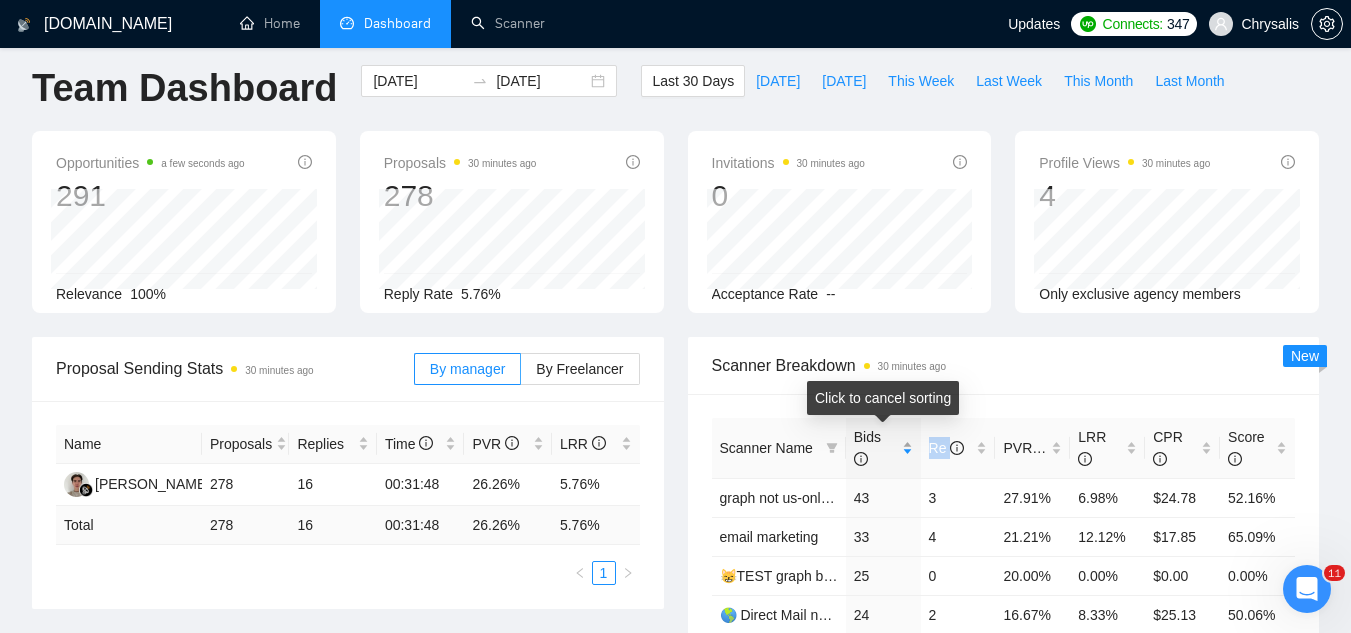 scroll, scrollTop: 0, scrollLeft: 0, axis: both 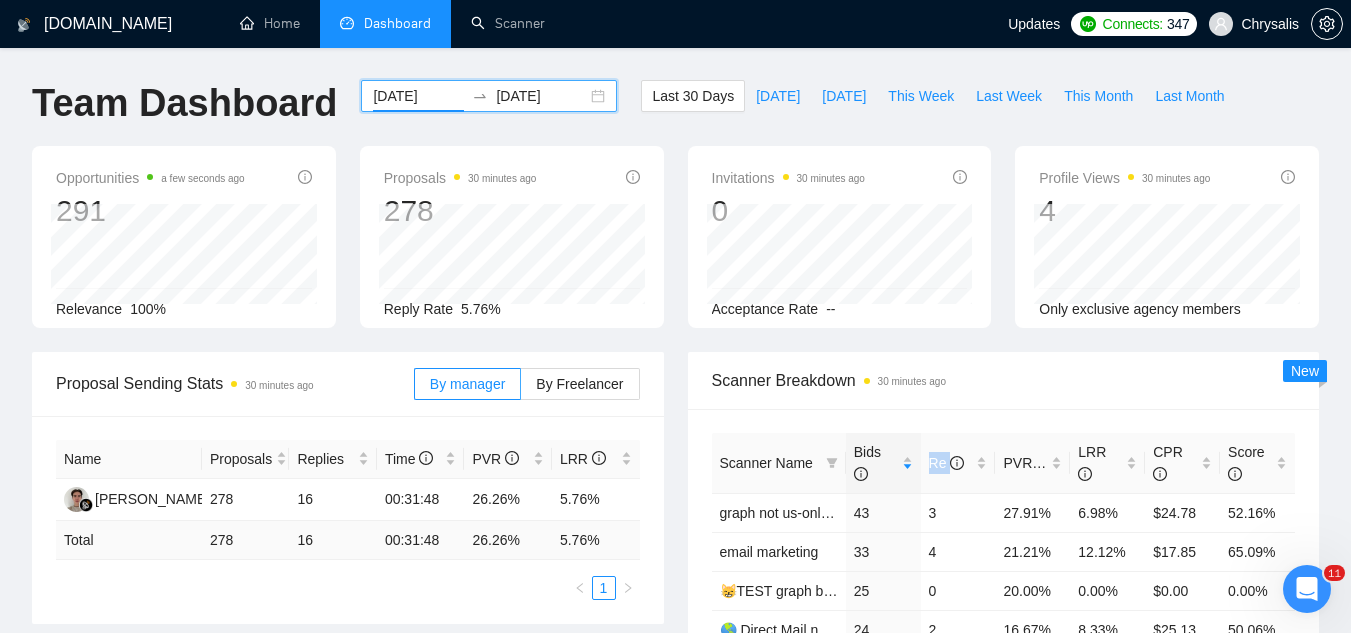 click on "[DATE]" at bounding box center [418, 96] 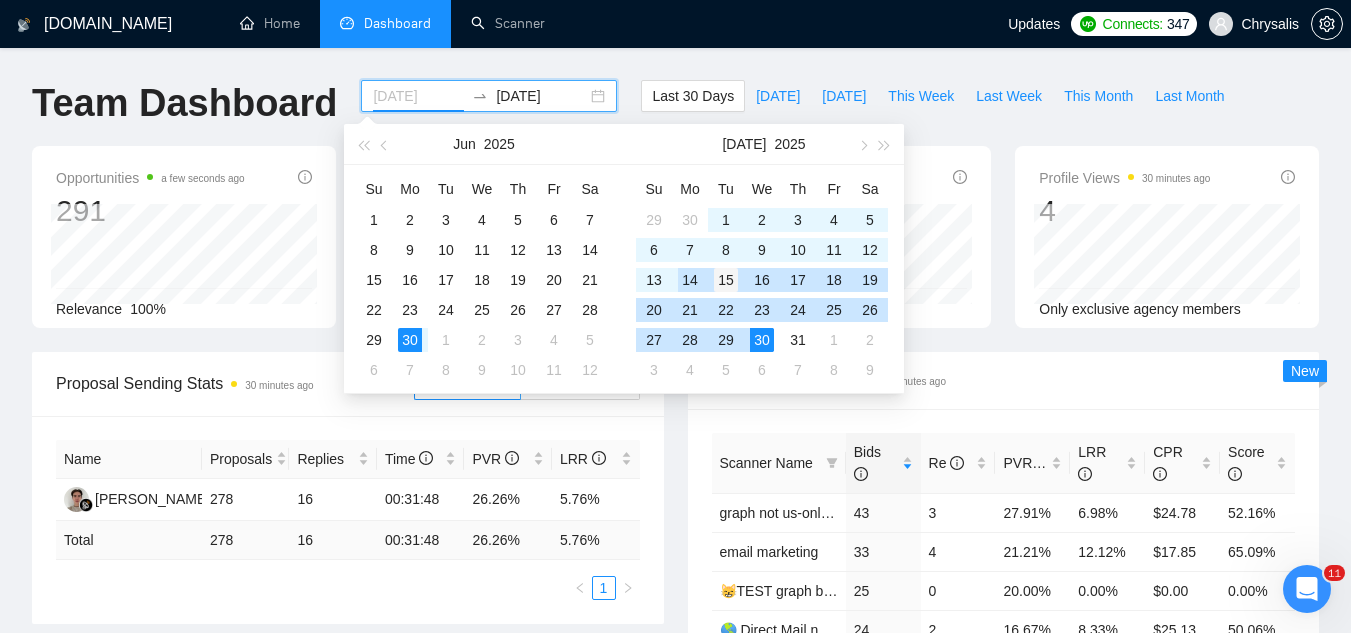 type on "[DATE]" 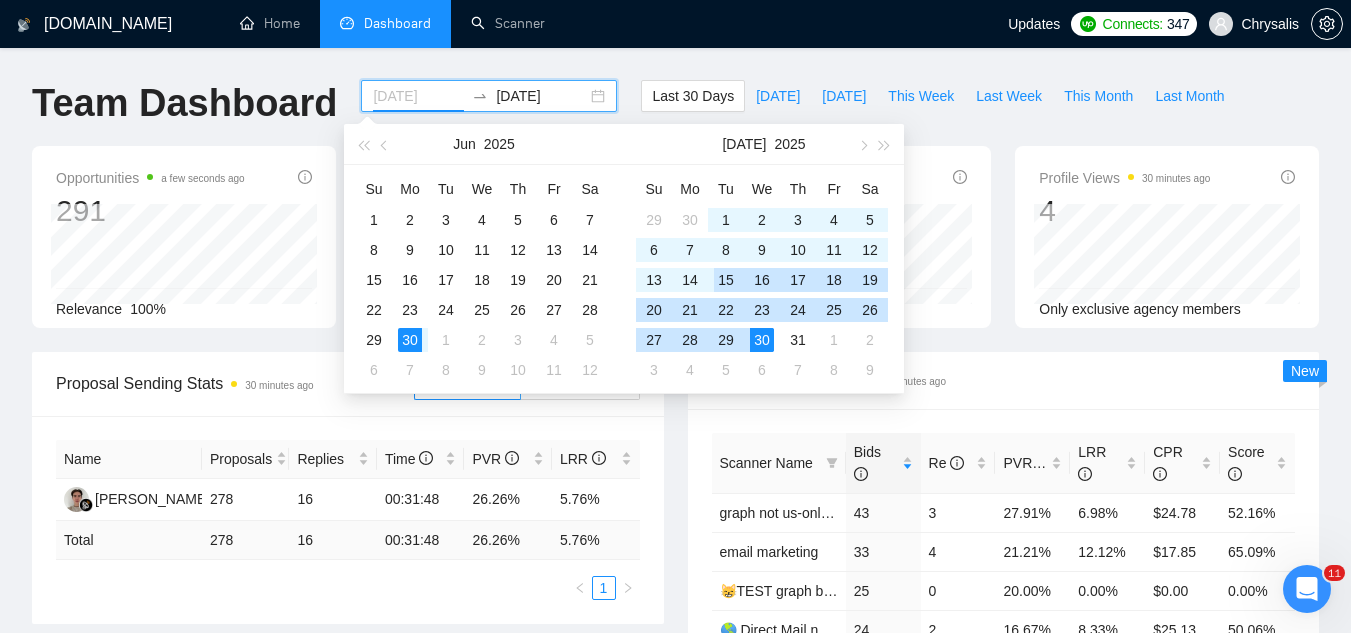 click on "15" at bounding box center [726, 280] 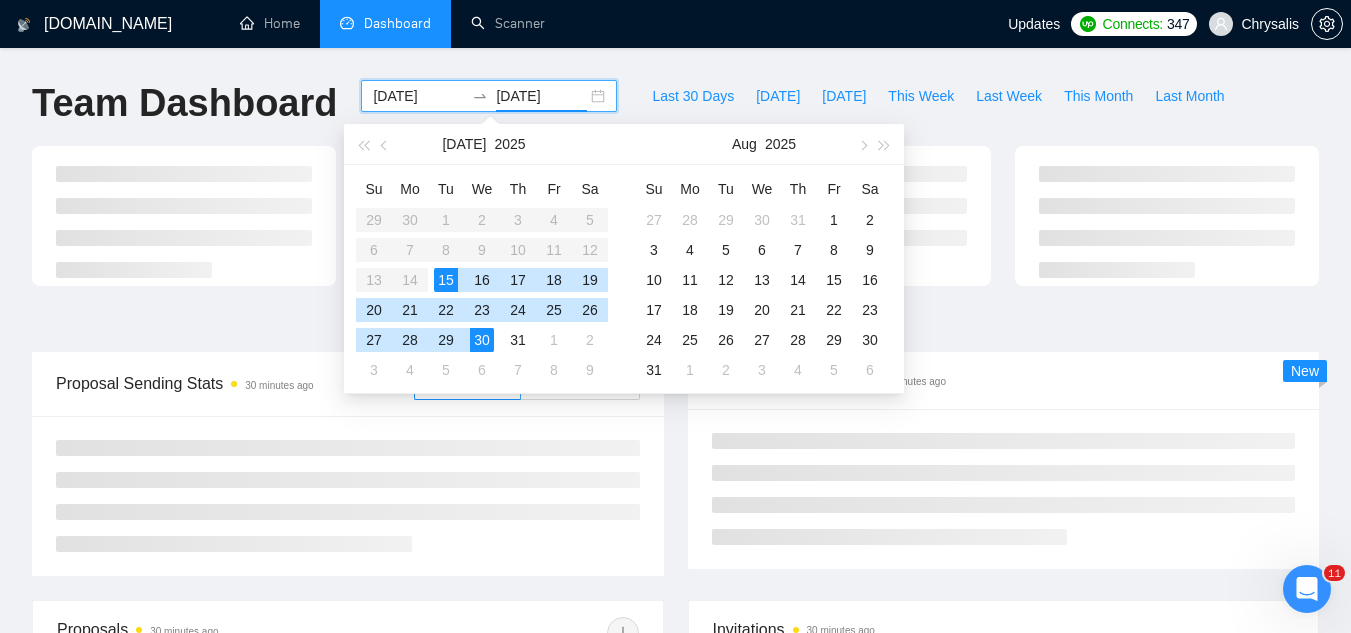 type on "[DATE]" 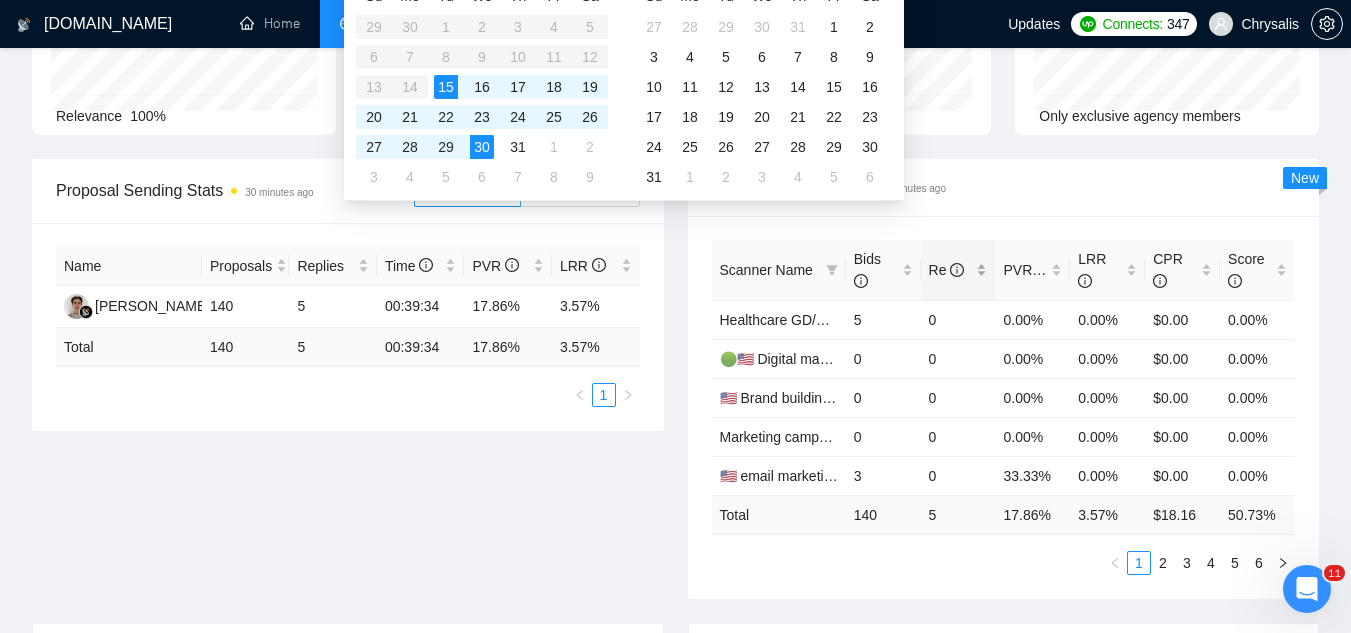 scroll, scrollTop: 200, scrollLeft: 0, axis: vertical 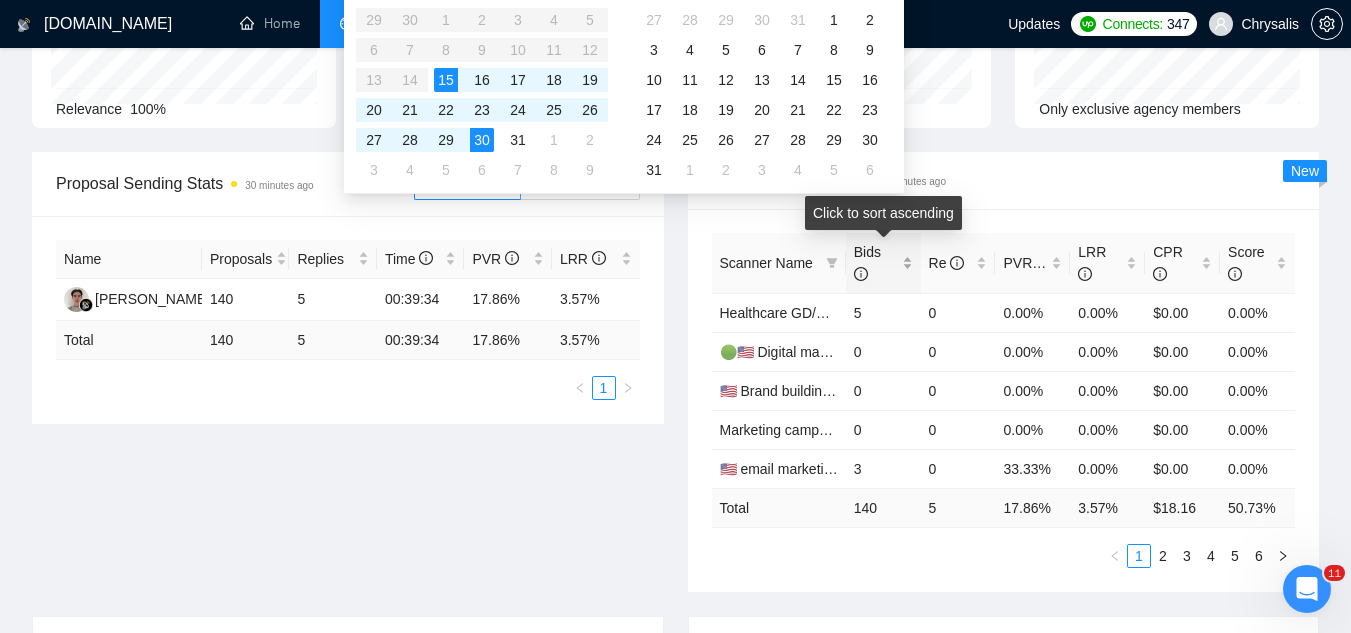 click on "Bids" at bounding box center (883, 263) 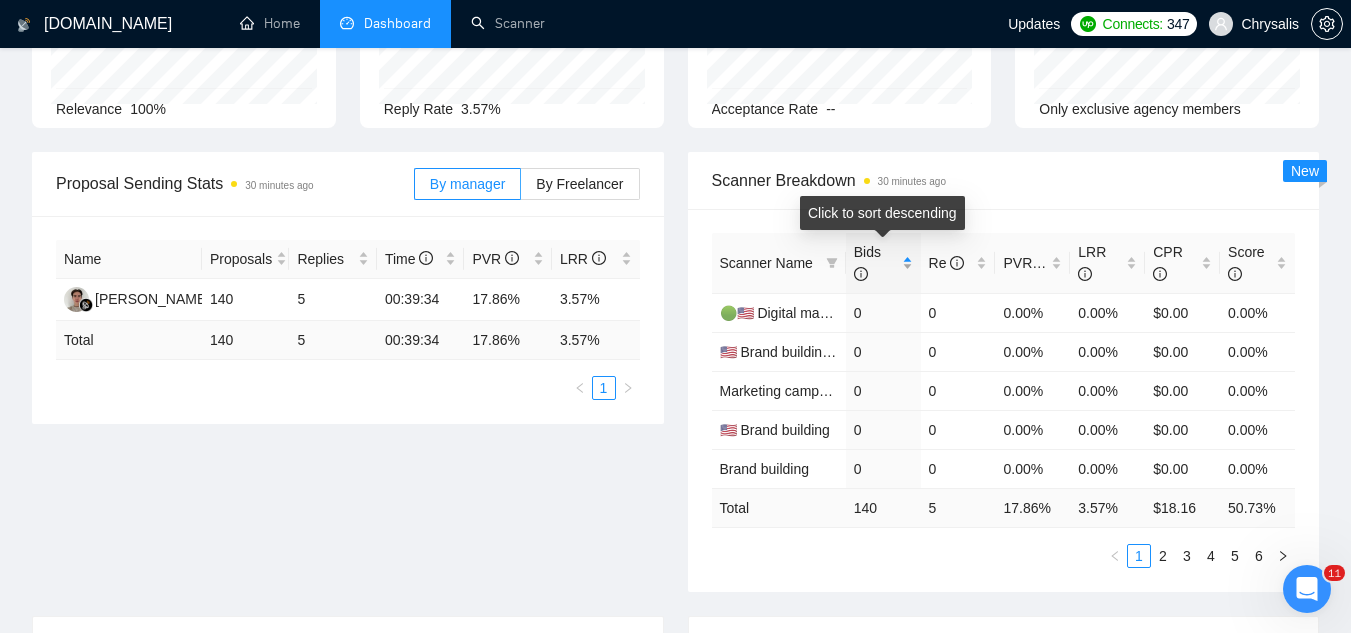click on "Bids" at bounding box center (883, 263) 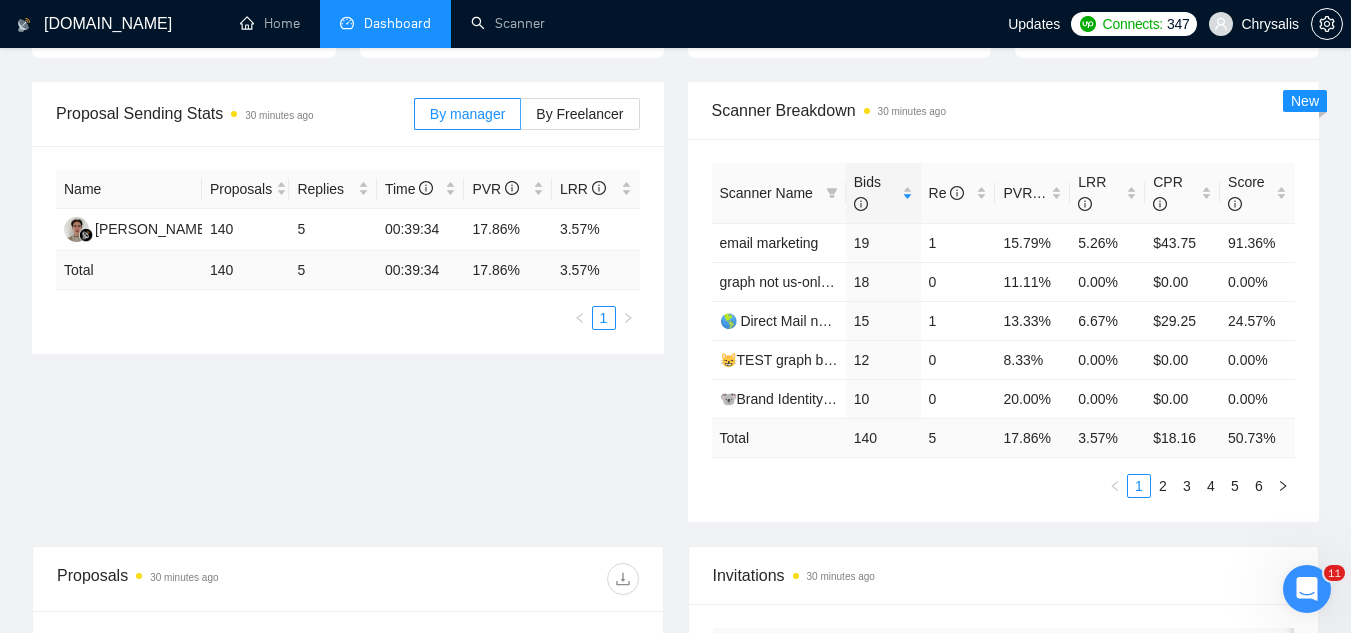 scroll, scrollTop: 300, scrollLeft: 0, axis: vertical 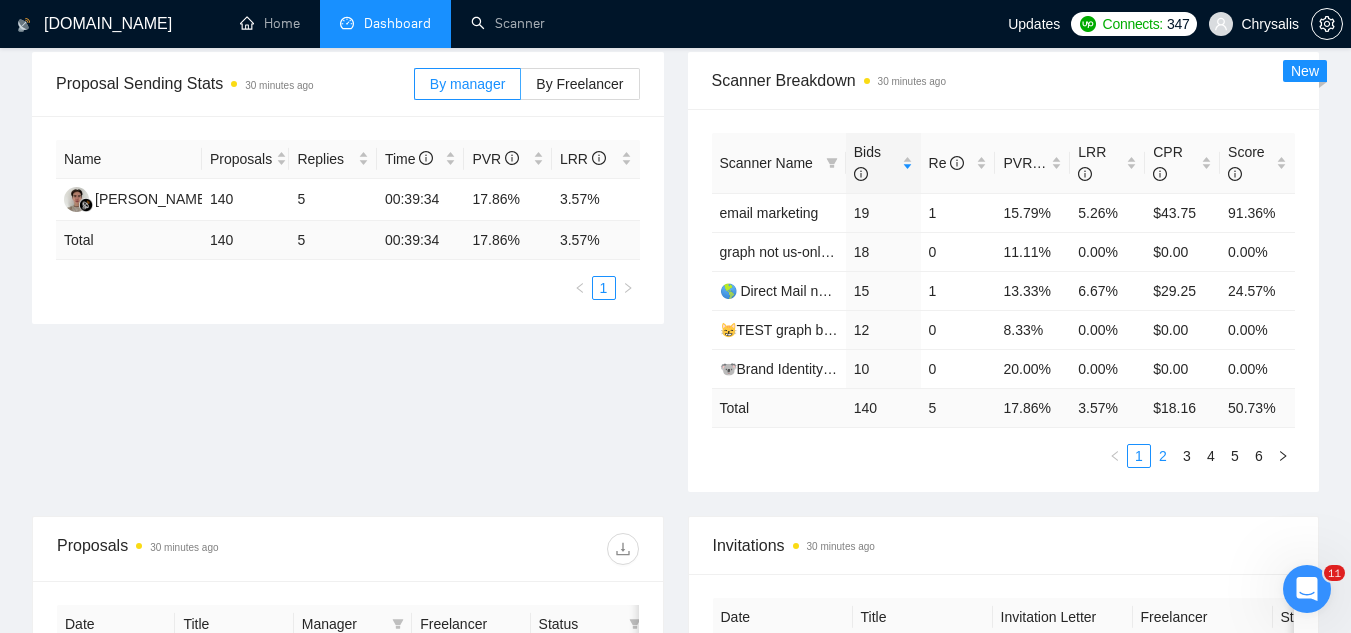 click on "2" at bounding box center [1163, 456] 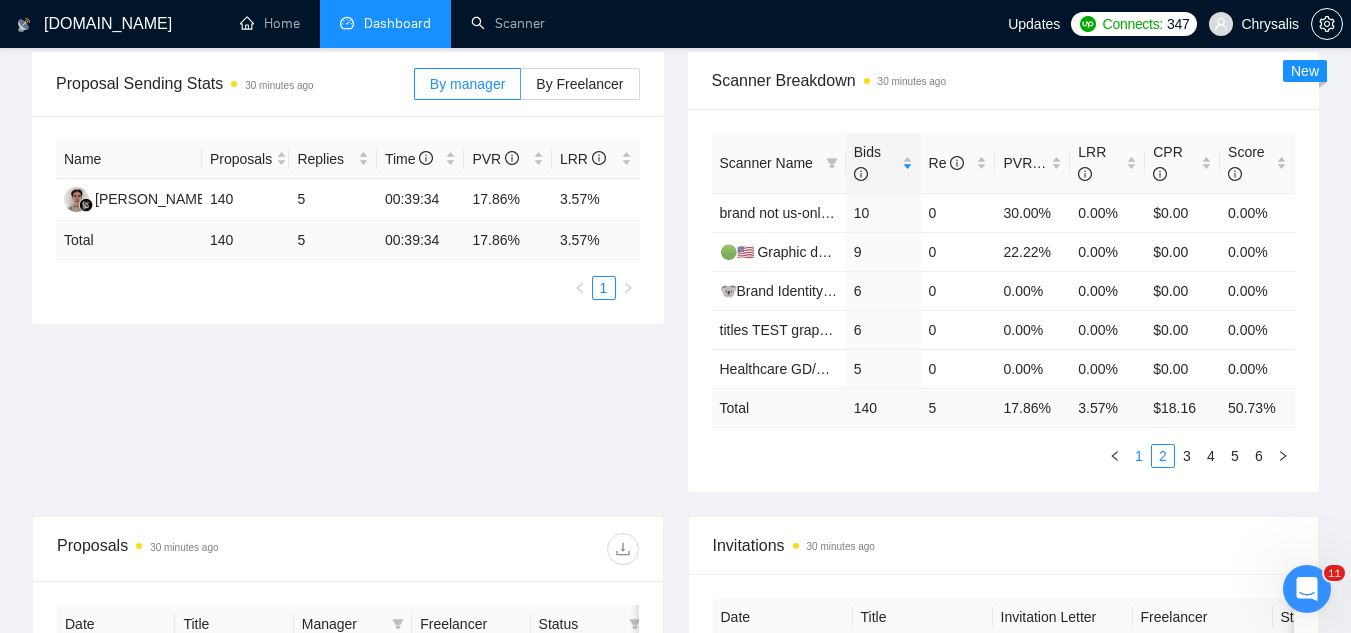 click on "1" at bounding box center (1139, 456) 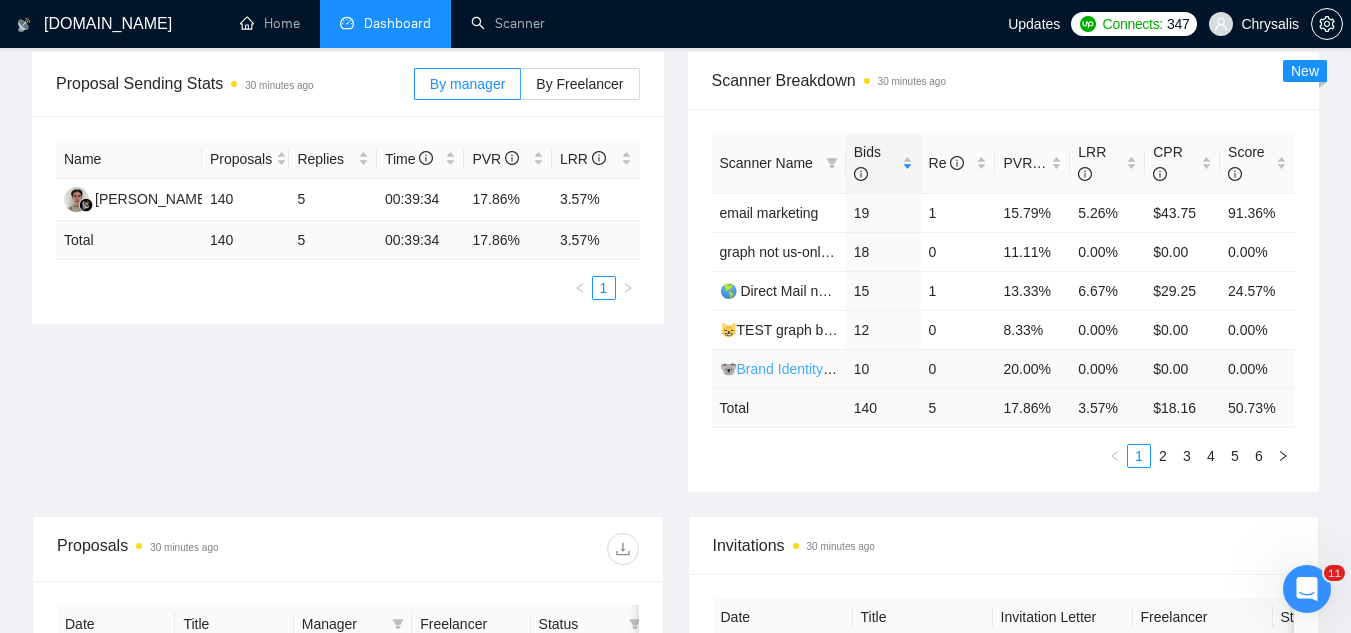 click on "🐨Brand Identity design 08/07 old" at bounding box center (825, 369) 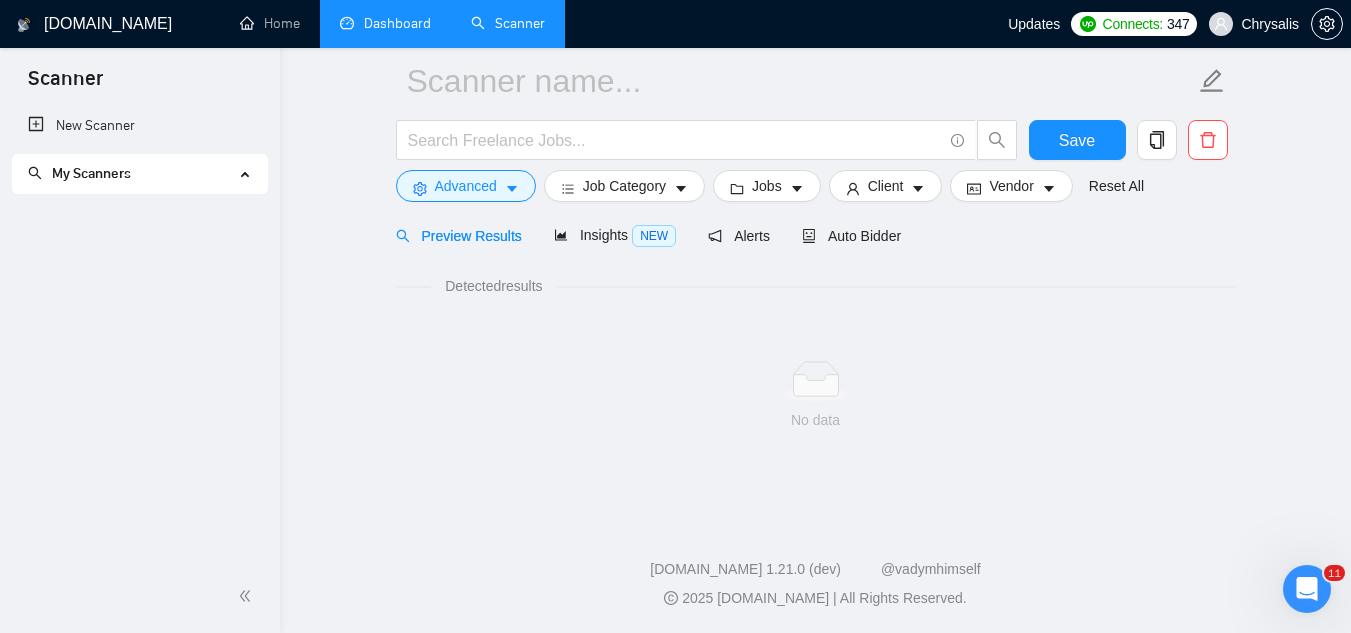 scroll, scrollTop: 80, scrollLeft: 0, axis: vertical 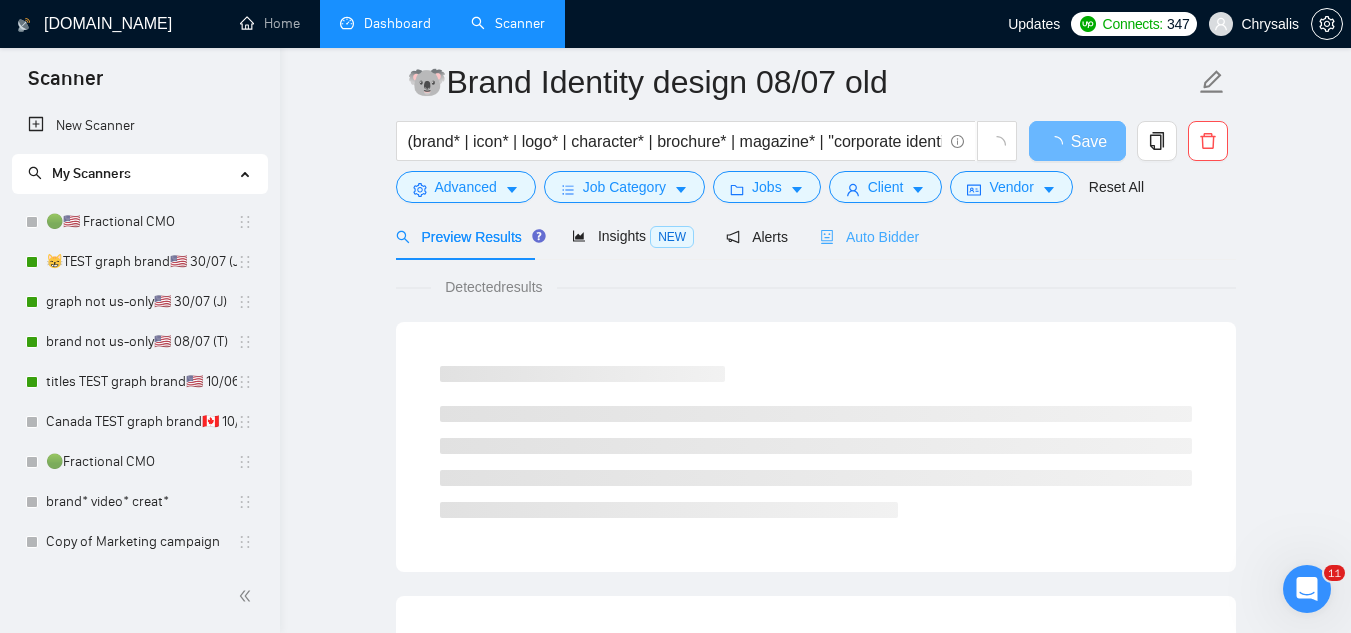 click on "Auto Bidder" at bounding box center (869, 236) 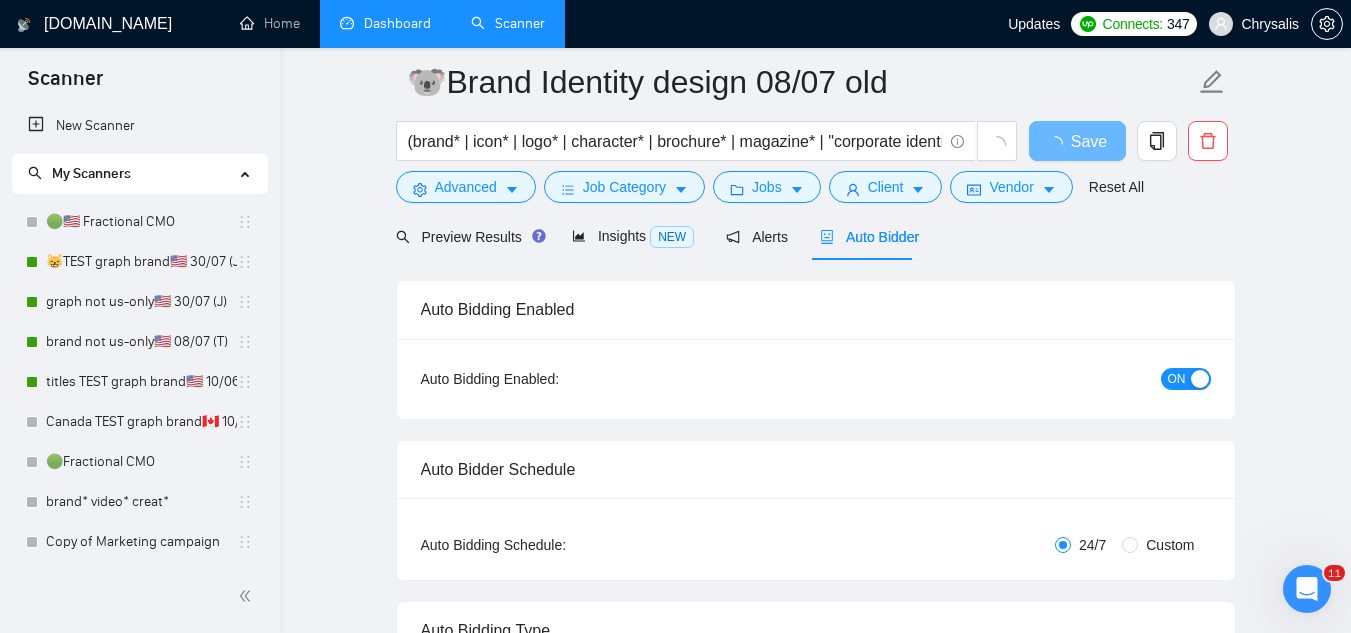 type 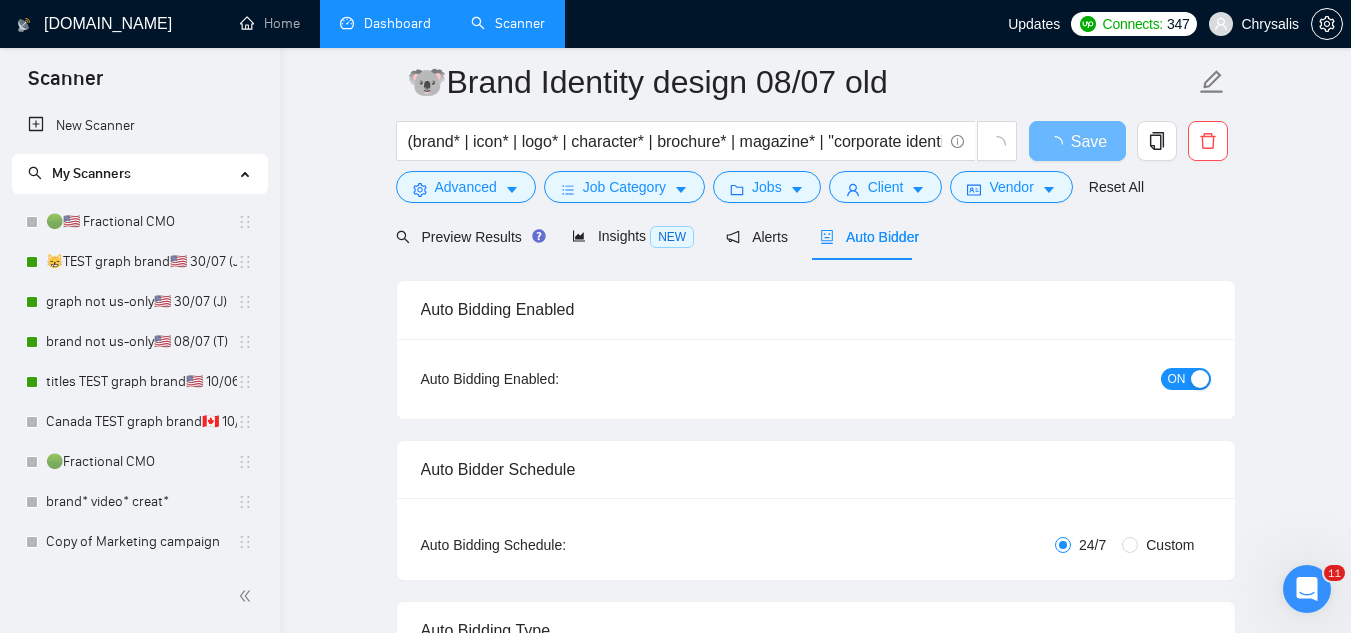 radio on "false" 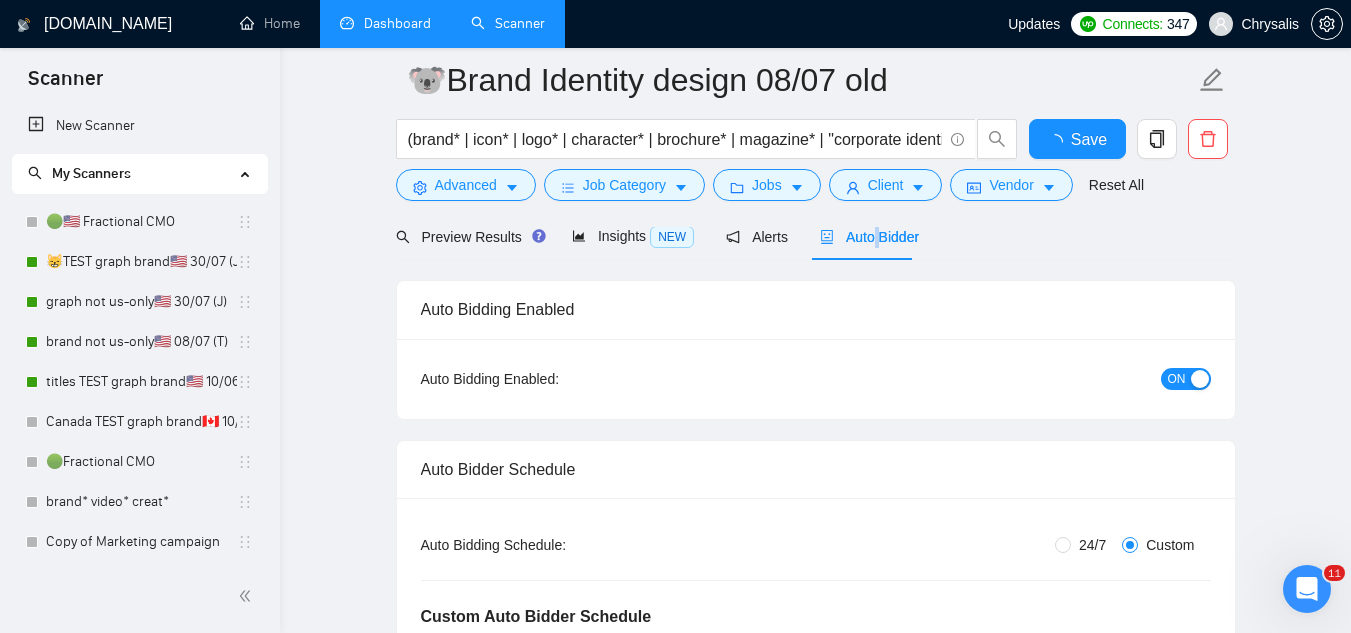 type 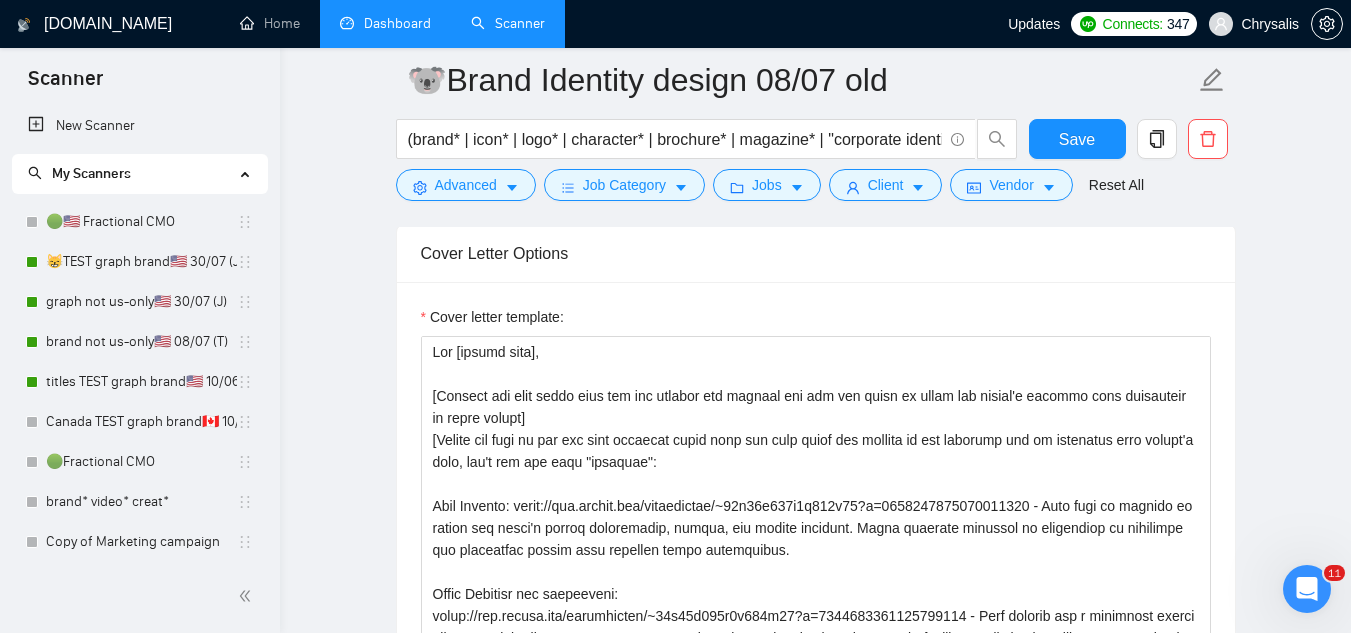 scroll, scrollTop: 2080, scrollLeft: 0, axis: vertical 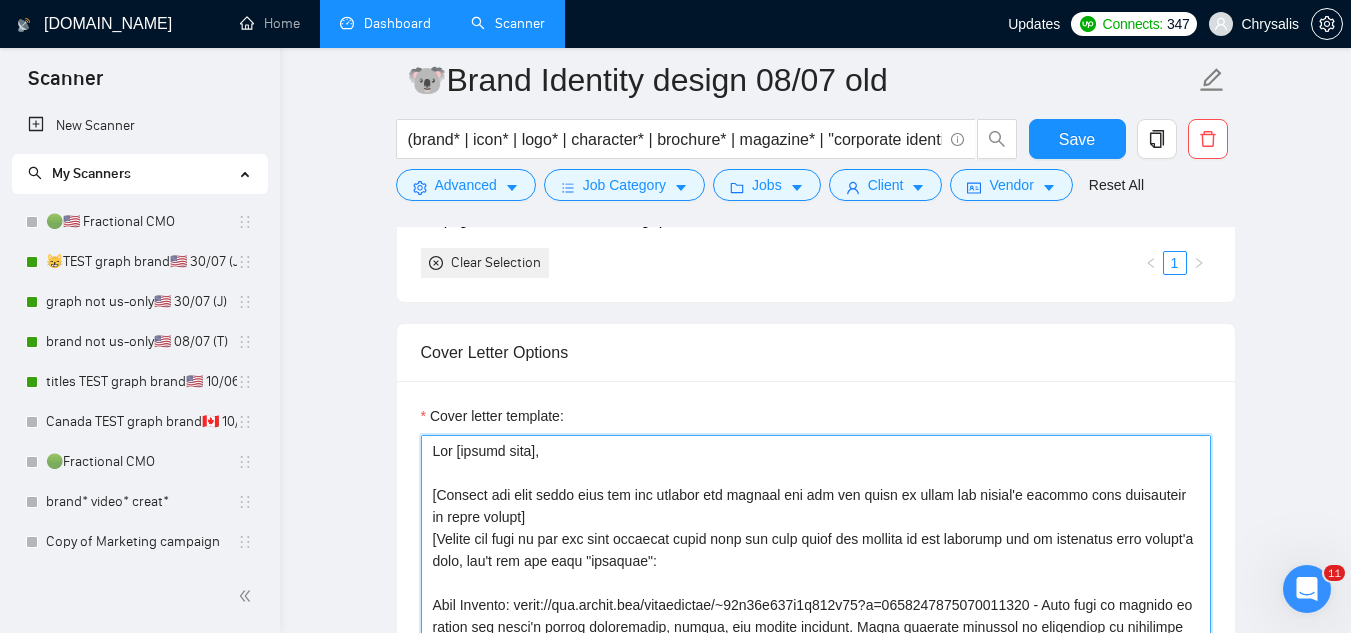 click on "Cover letter template:" at bounding box center (816, 660) 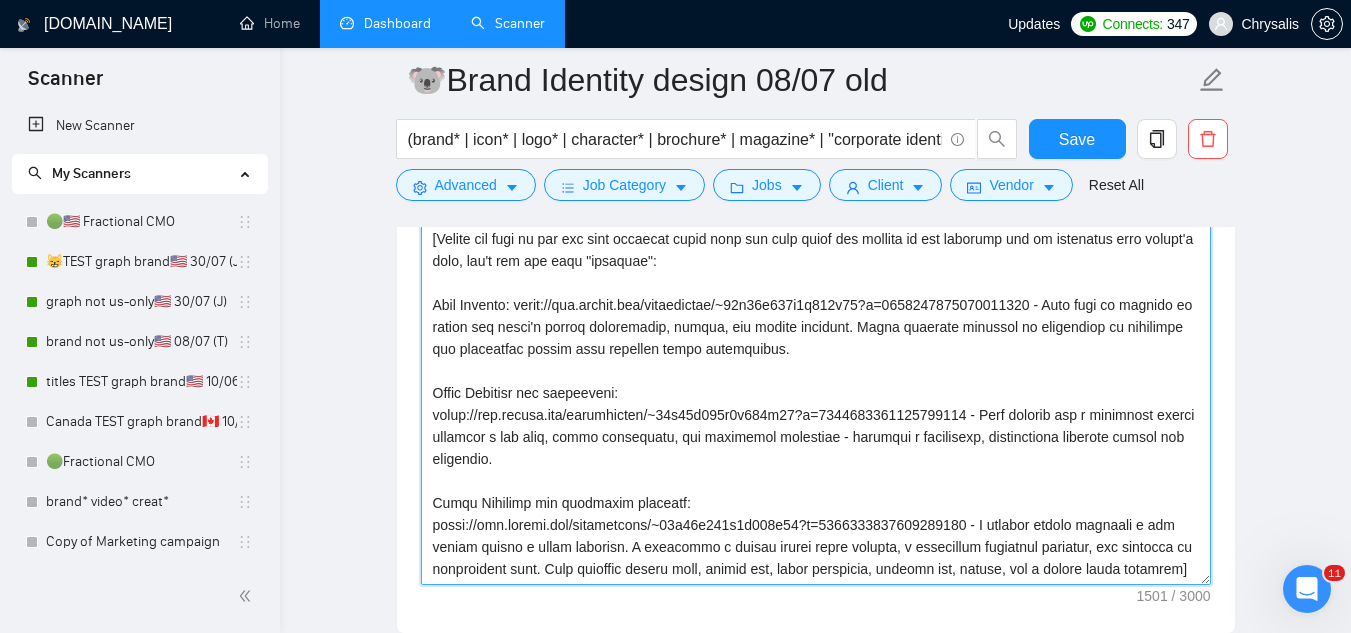 scroll, scrollTop: 2480, scrollLeft: 0, axis: vertical 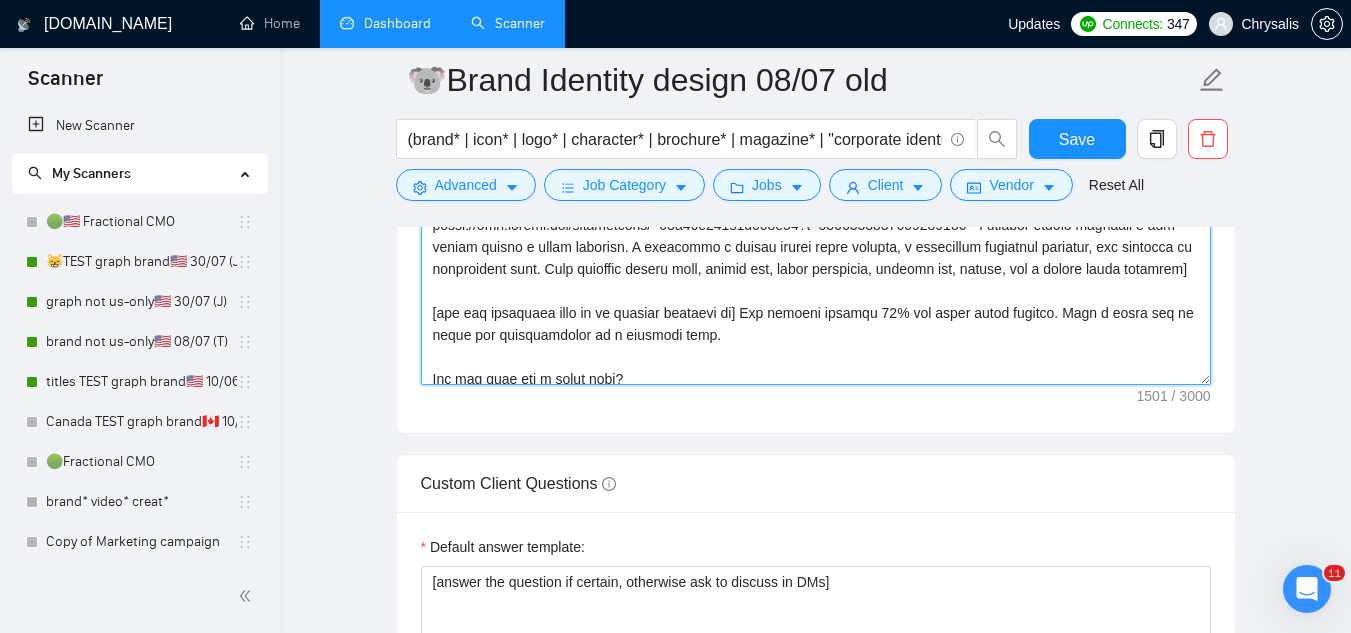 click on "Cover letter template:" at bounding box center [816, 160] 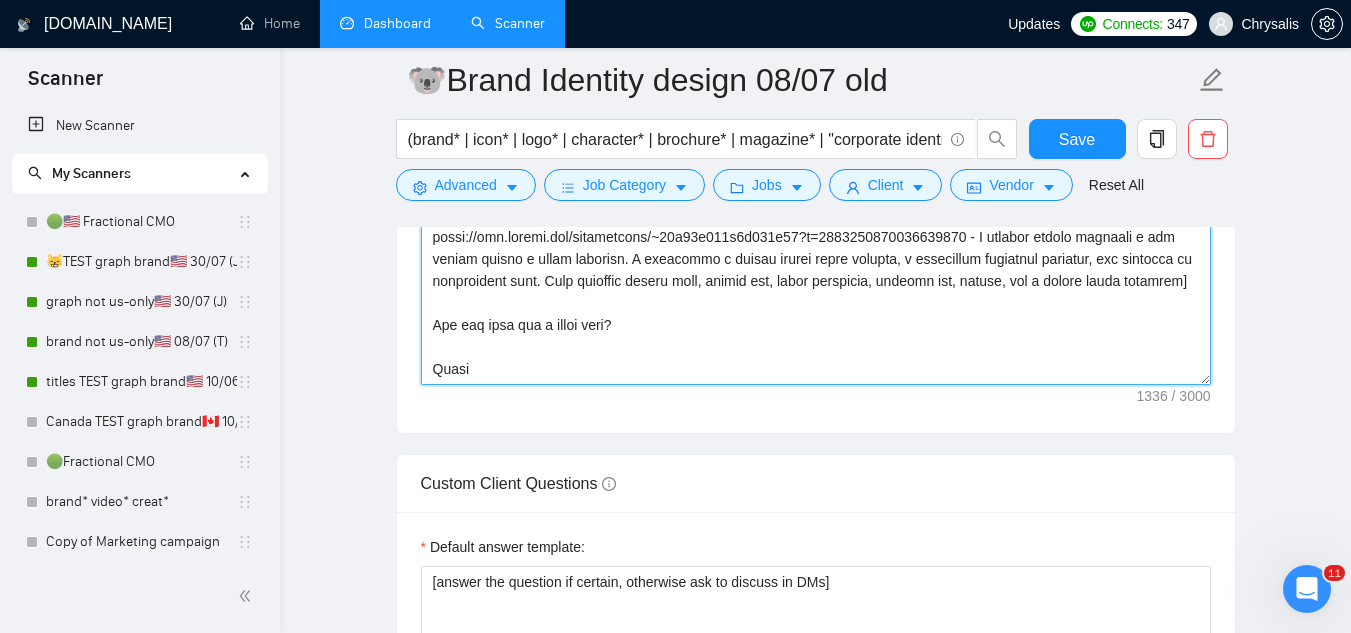 scroll, scrollTop: 0, scrollLeft: 0, axis: both 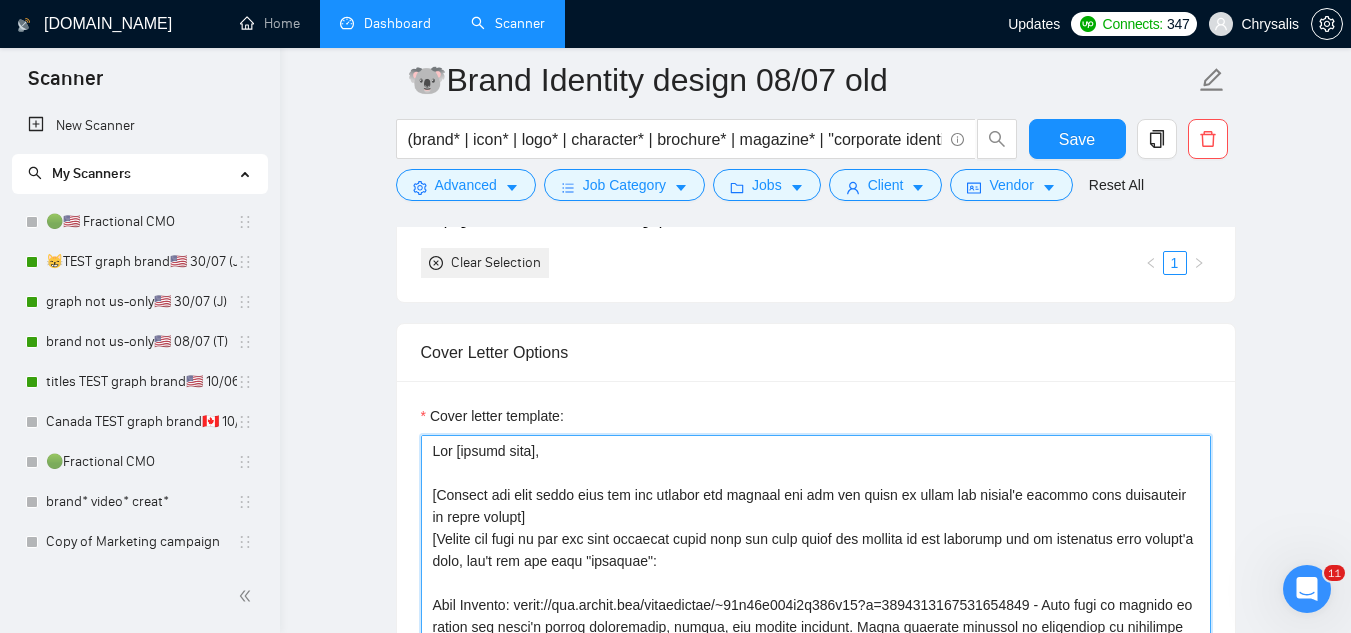 click on "Cover letter template:" at bounding box center [816, 660] 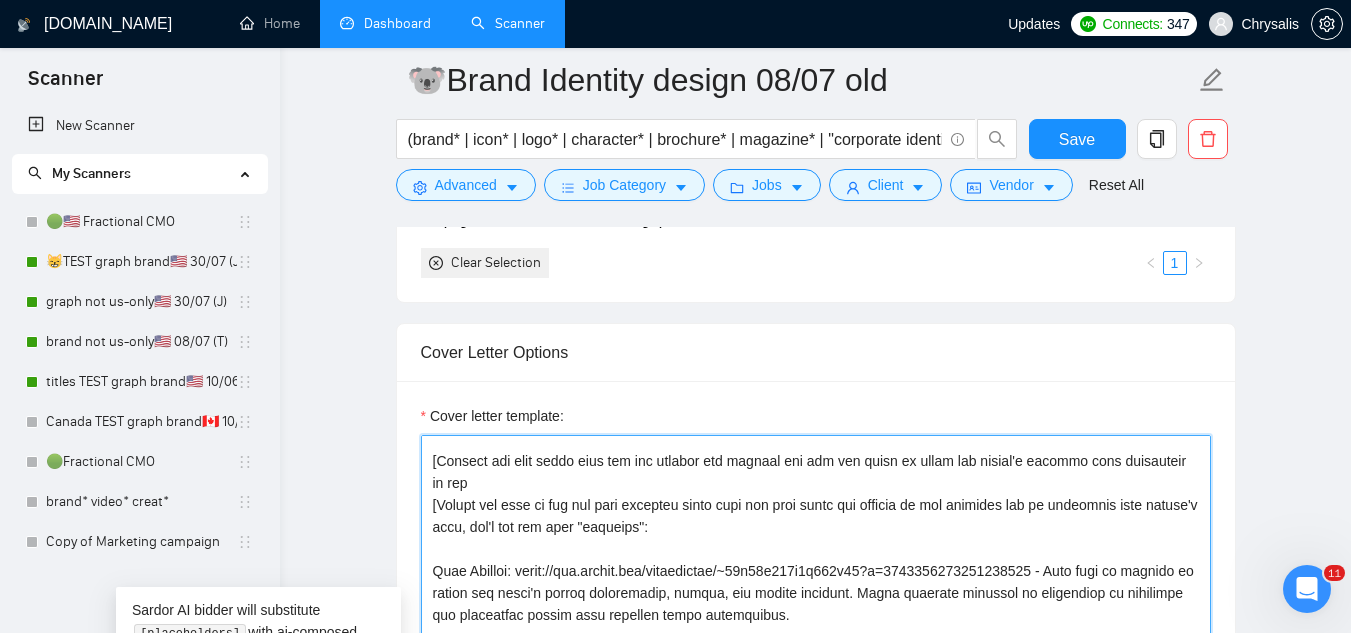 scroll, scrollTop: 0, scrollLeft: 0, axis: both 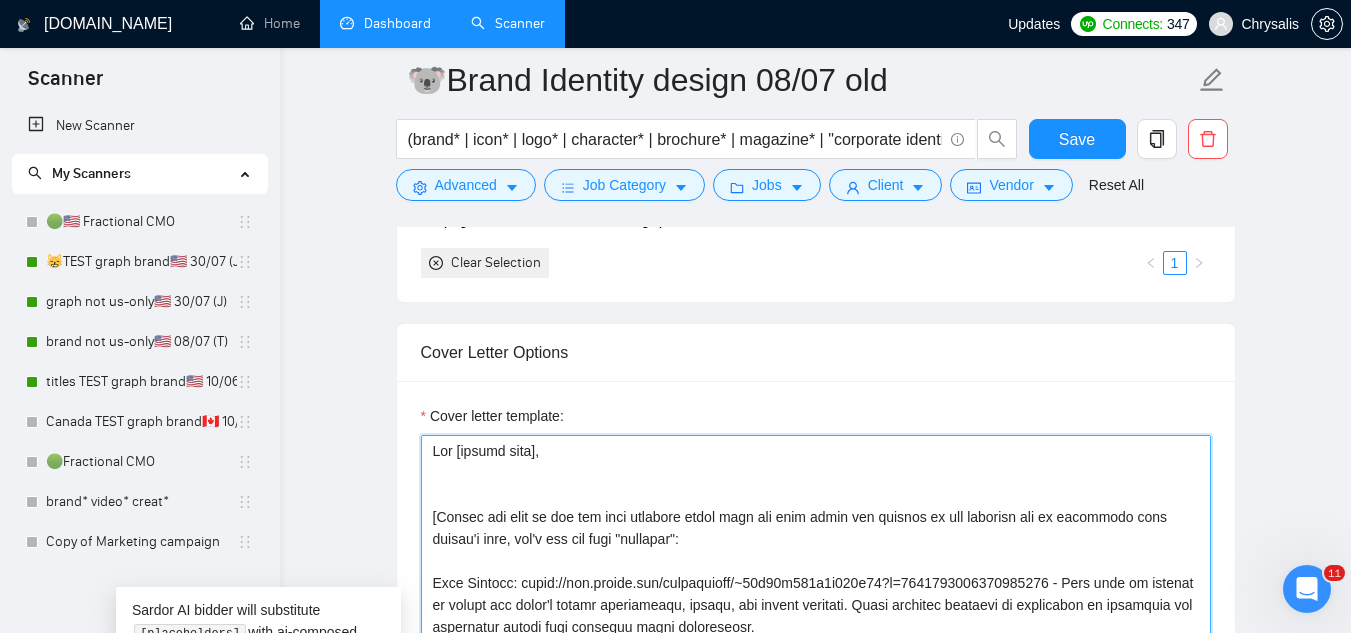paste on "[acknowledge what they are looking for]
[share a few examples of my relevant experience of projects I have done and outstanding results - share real numbers of improvements]" 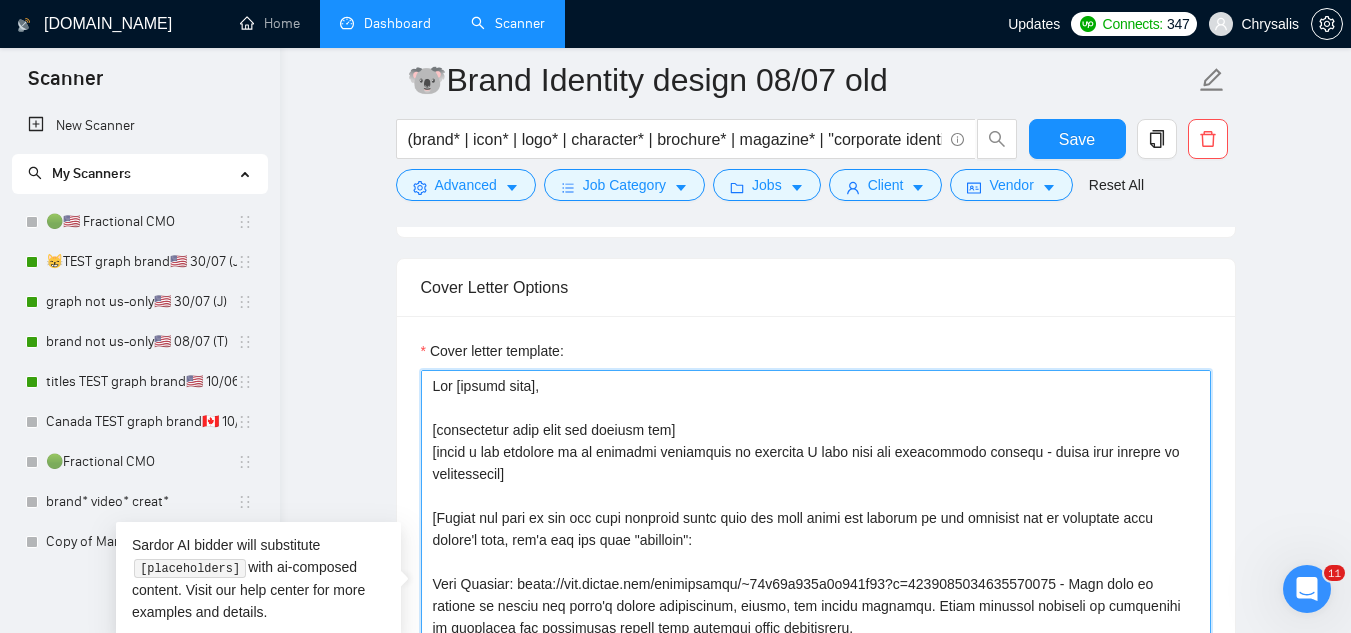 scroll, scrollTop: 2080, scrollLeft: 0, axis: vertical 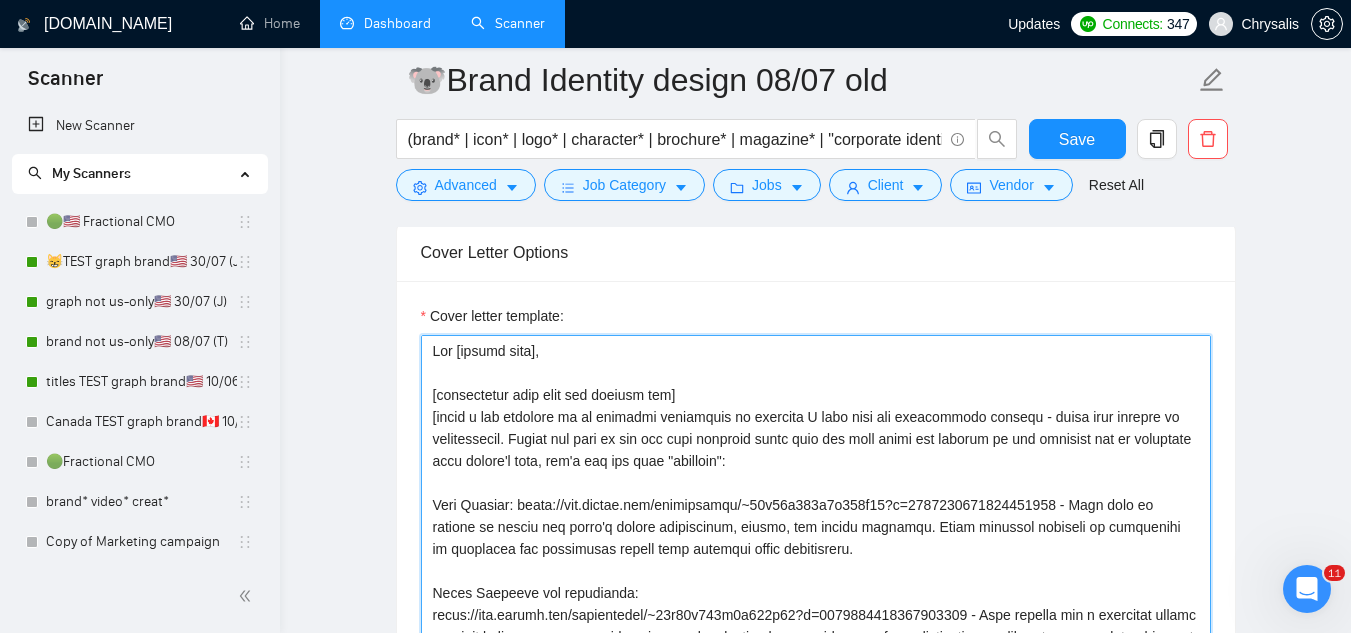 click on "Cover letter template:" at bounding box center (816, 560) 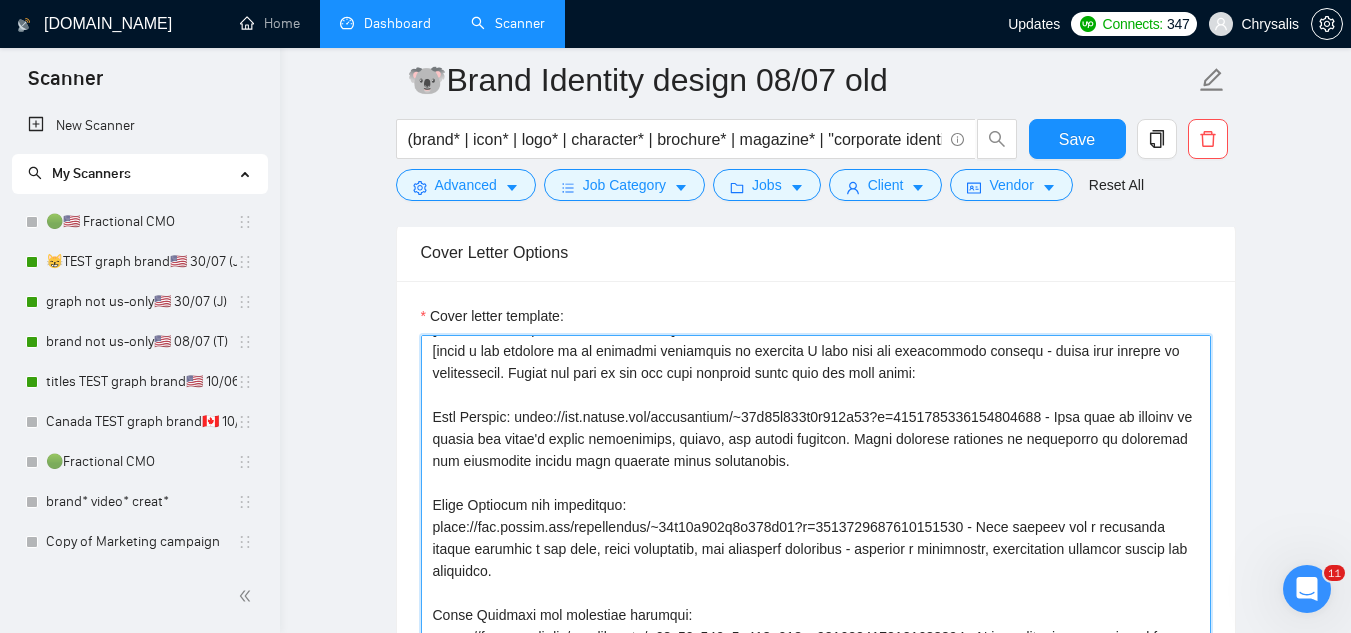 scroll, scrollTop: 198, scrollLeft: 0, axis: vertical 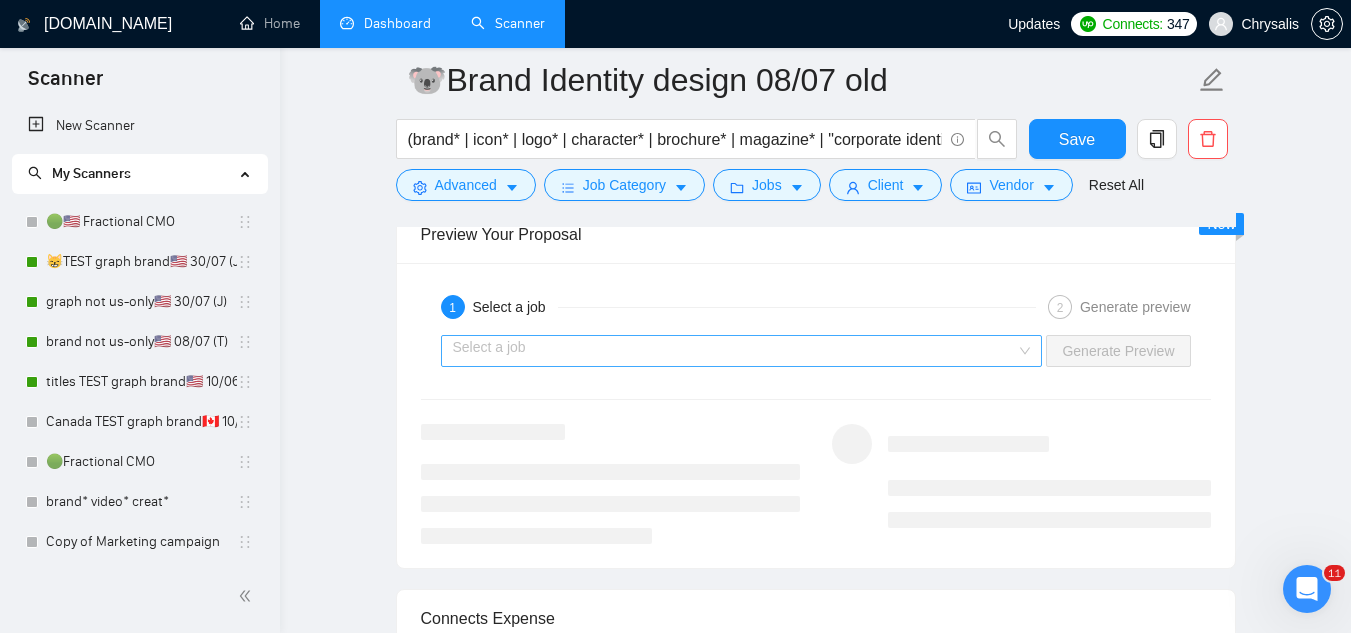 type on "Hey [client name],
[acknowledge what they are looking for]
[share a few examples of my relevant experience of projects I have done and outstanding results - share real numbers of improvements. Attach the link of one the most relevant cases from the list below:
Logo Designs: [URL][DOMAIN_NAME] - Each logo is crafted to embody the brand's unique personality, values, and visual identity. These projects showcase my dedication to strategic and thoughtful design that enhances brand recognition.
Brand Identity and guidelines:
[URL][DOMAIN_NAME] - This rebrand for a corporate client included a new logo, brand guidelines, and marketing materials - ensuring a consistent, professional identity across all platforms.
Brand Identity and marketing campaign:
[URL][DOMAIN_NAME] - A telecom client entering a new market needed a brand identity. I de..." 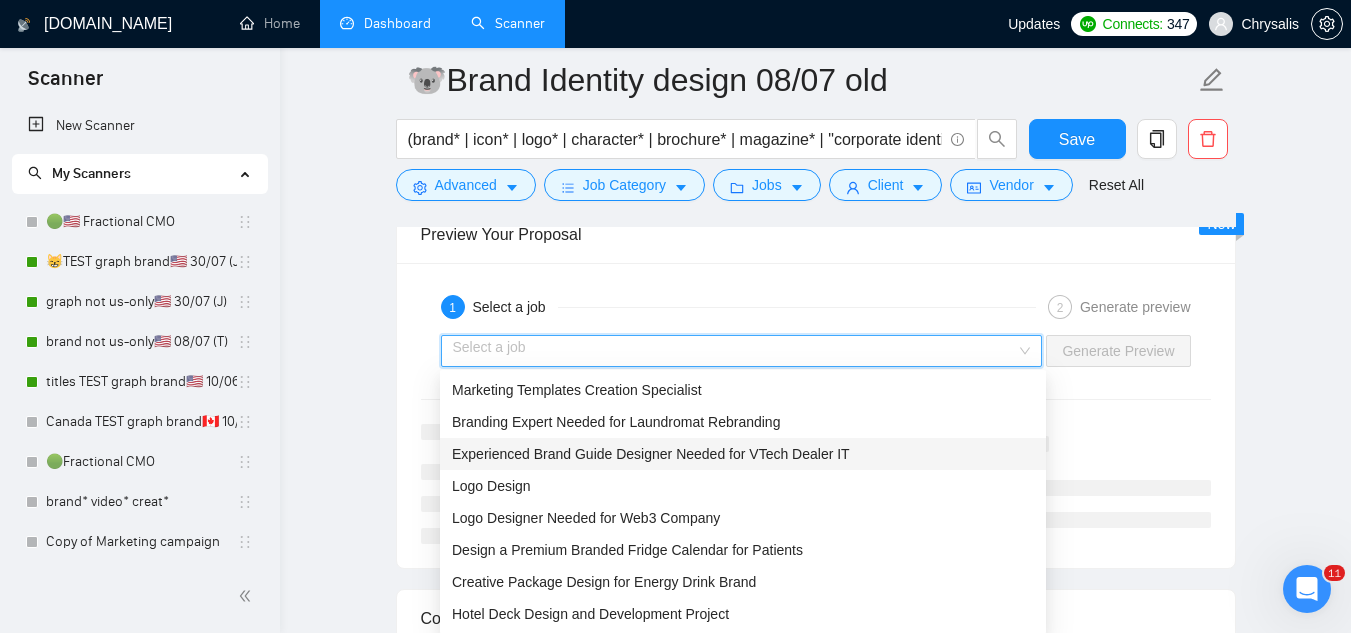 click on "Experienced Brand Guide Designer Needed for VTech Dealer IT" at bounding box center (651, 454) 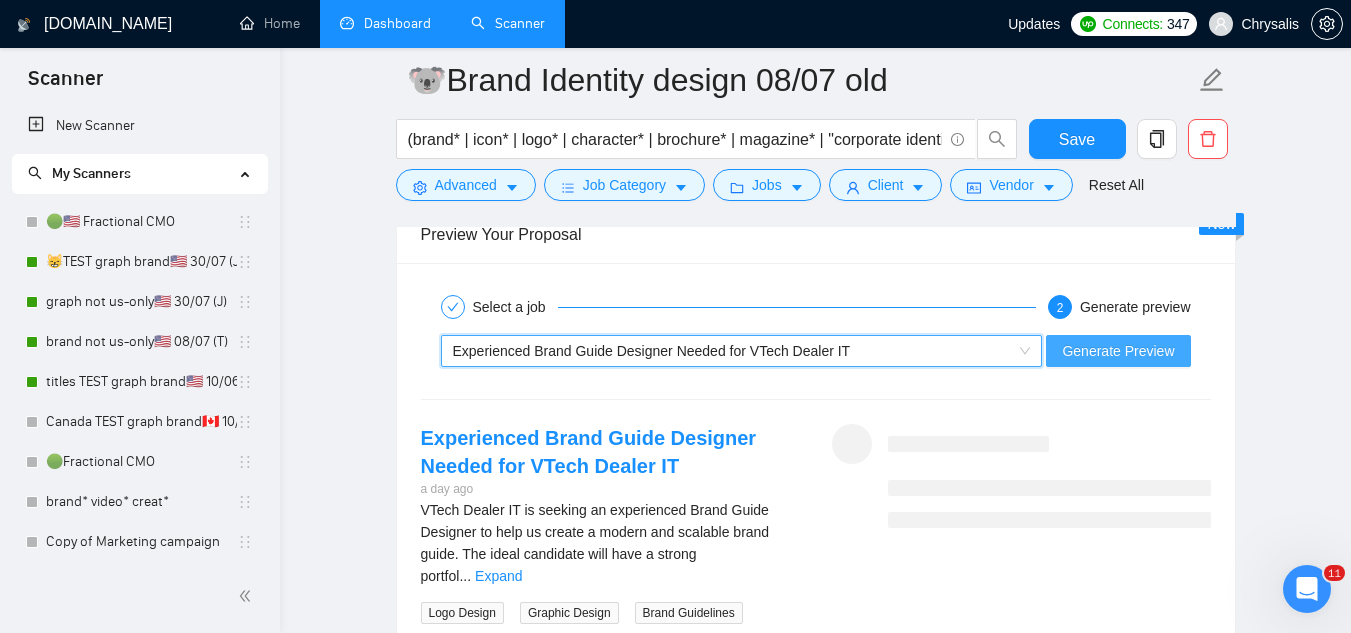 click on "Generate Preview" at bounding box center (1118, 351) 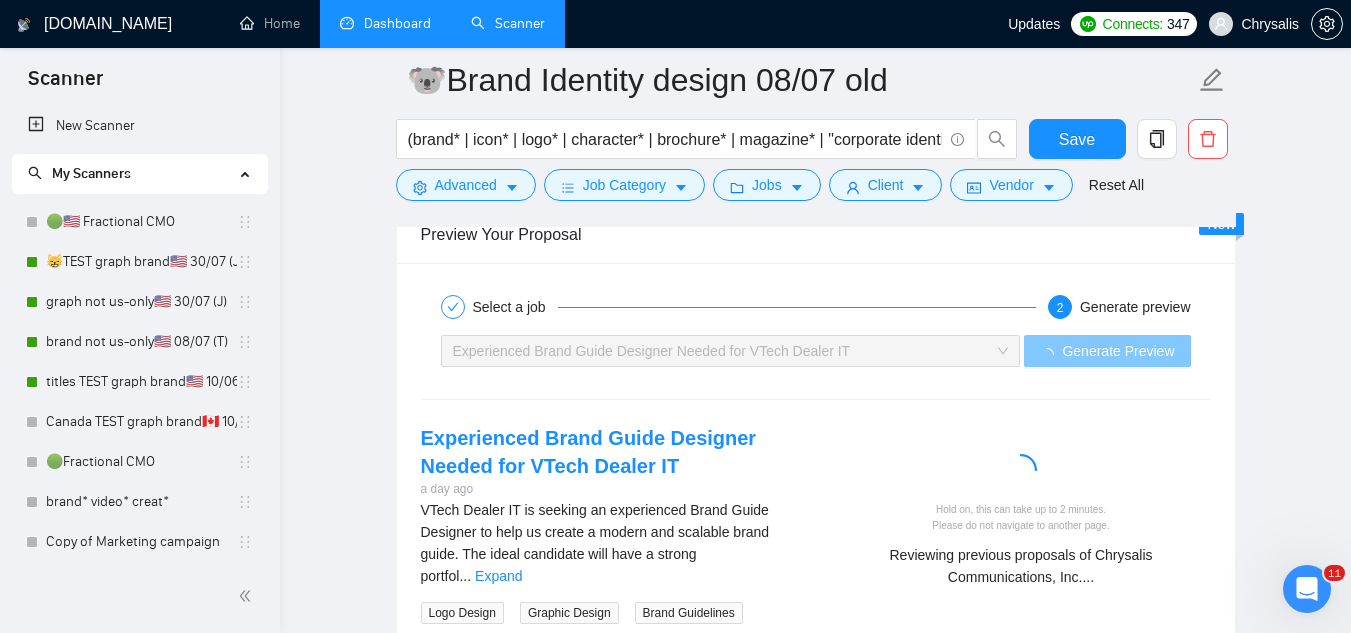 scroll, scrollTop: 3880, scrollLeft: 0, axis: vertical 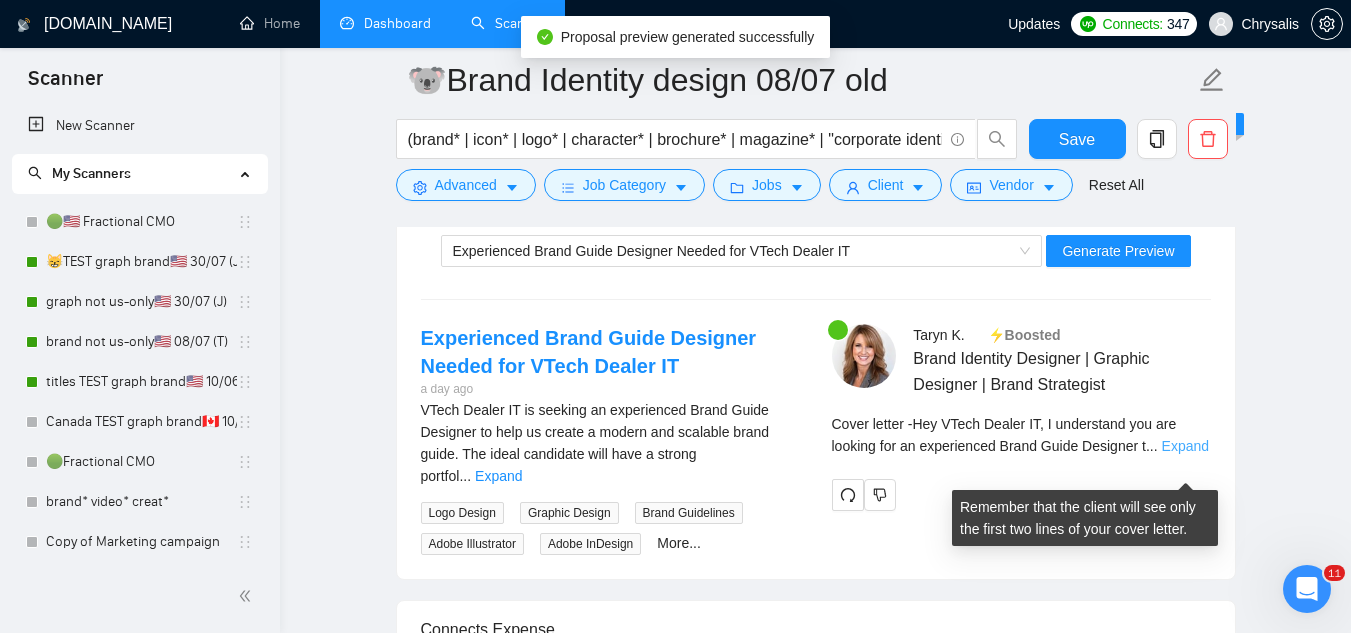 click on "Expand" at bounding box center [1185, 446] 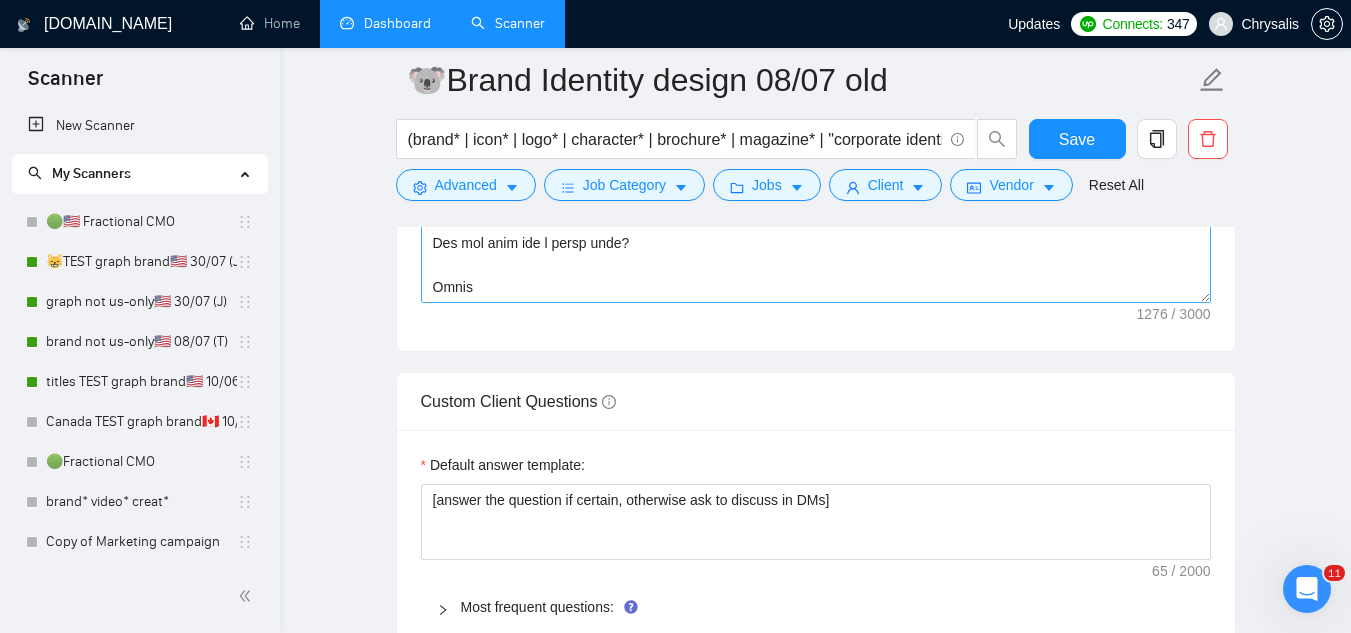 scroll, scrollTop: 2380, scrollLeft: 0, axis: vertical 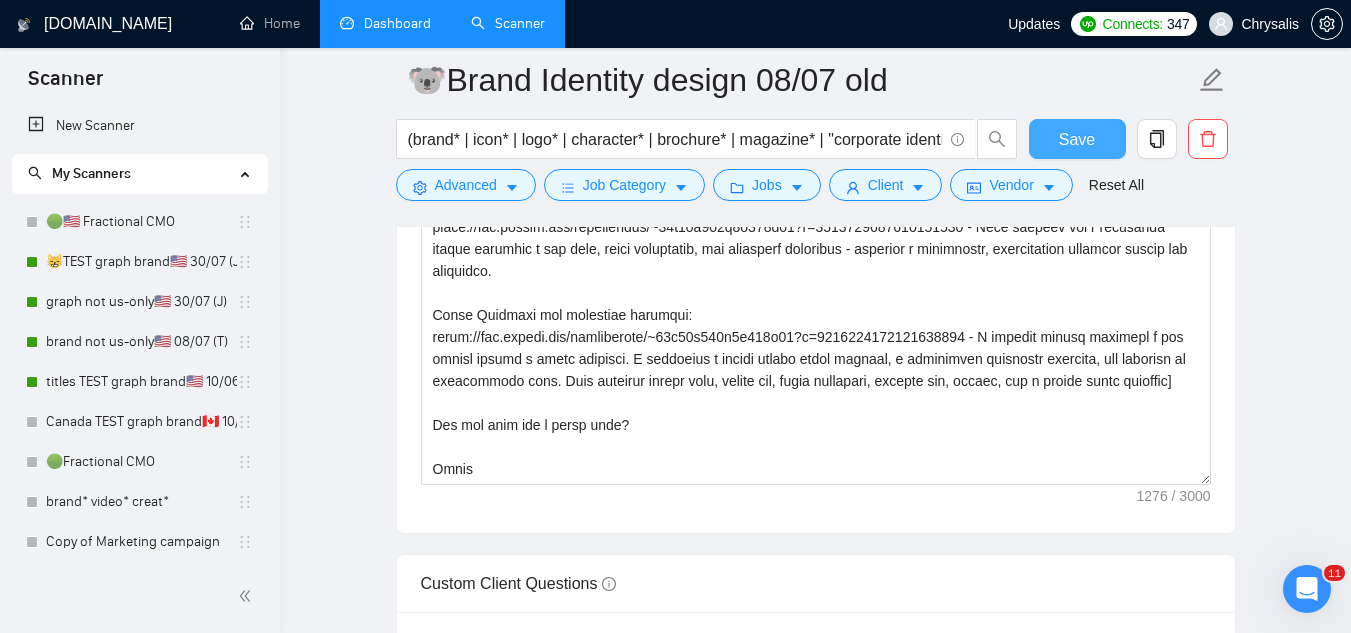 click on "Save" at bounding box center [1077, 139] 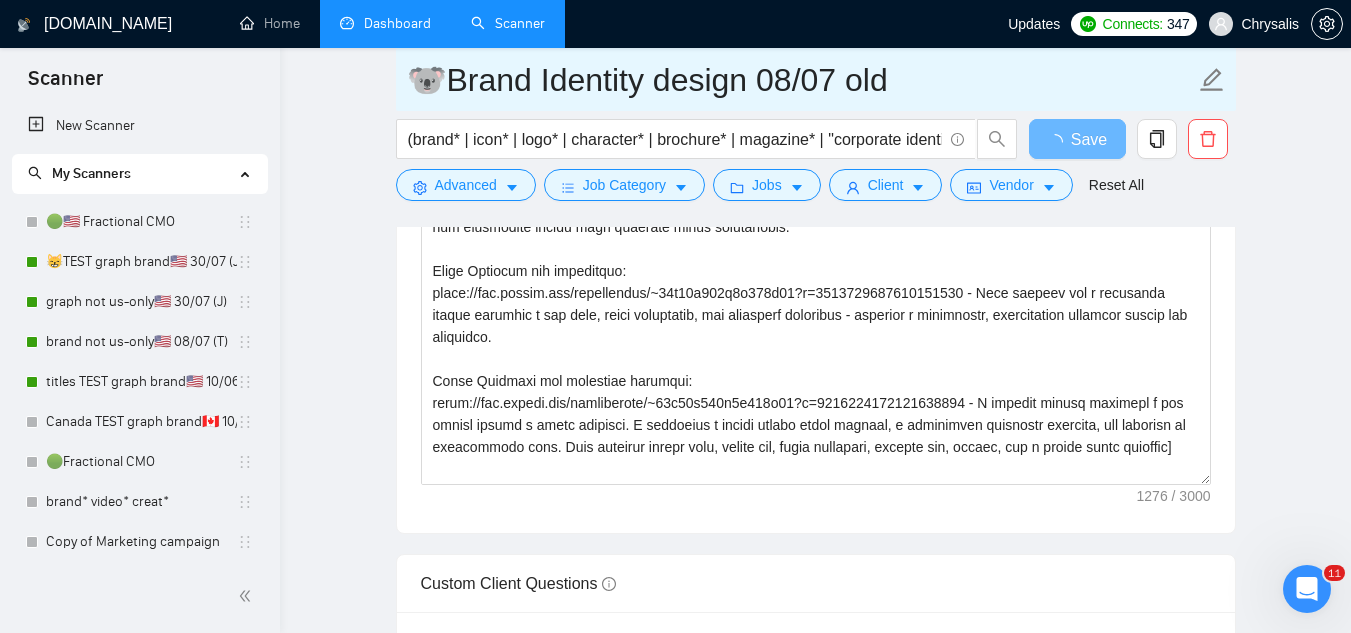 click on "🐨Brand Identity design 08/07 old" at bounding box center (801, 80) 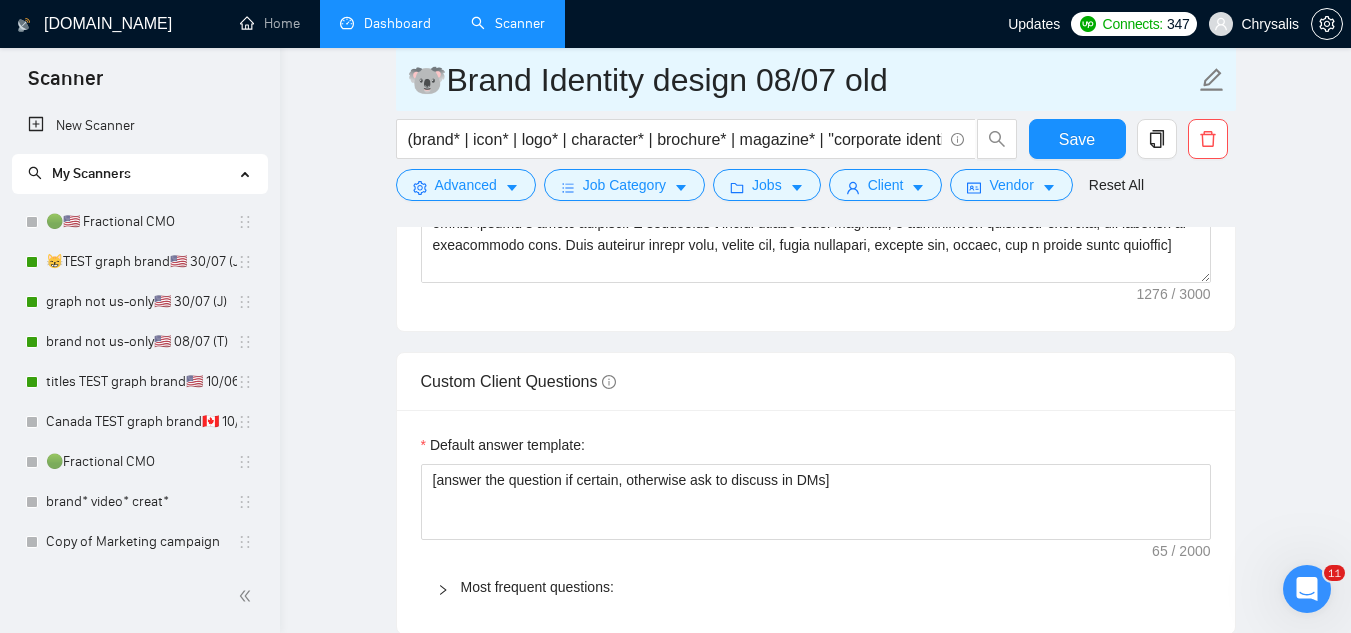 type 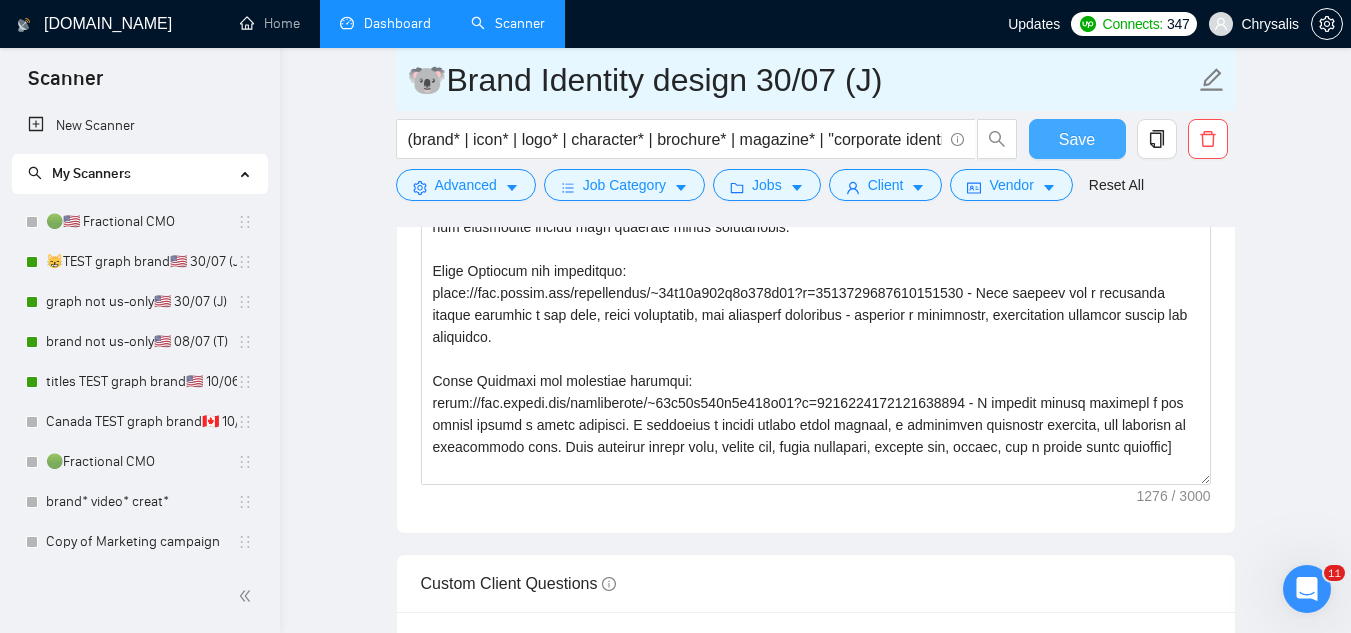 type on "🐨Brand Identity design 30/07 (J)" 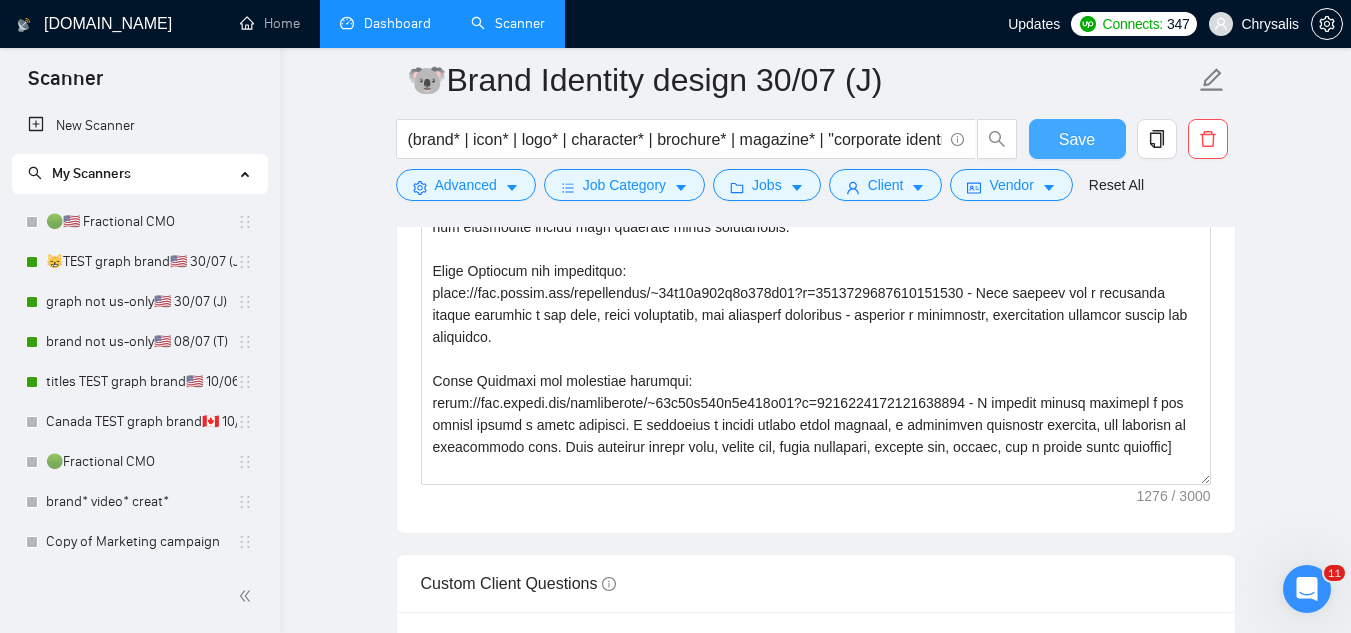 click on "Save" at bounding box center [1077, 139] 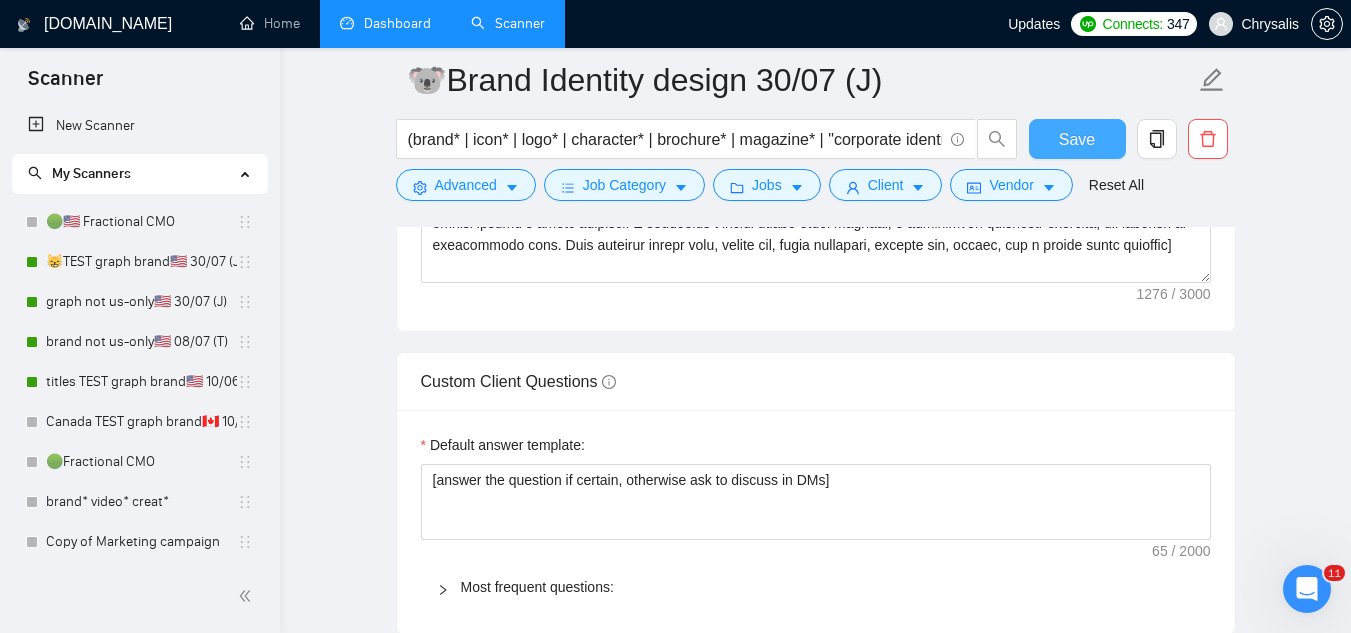 type 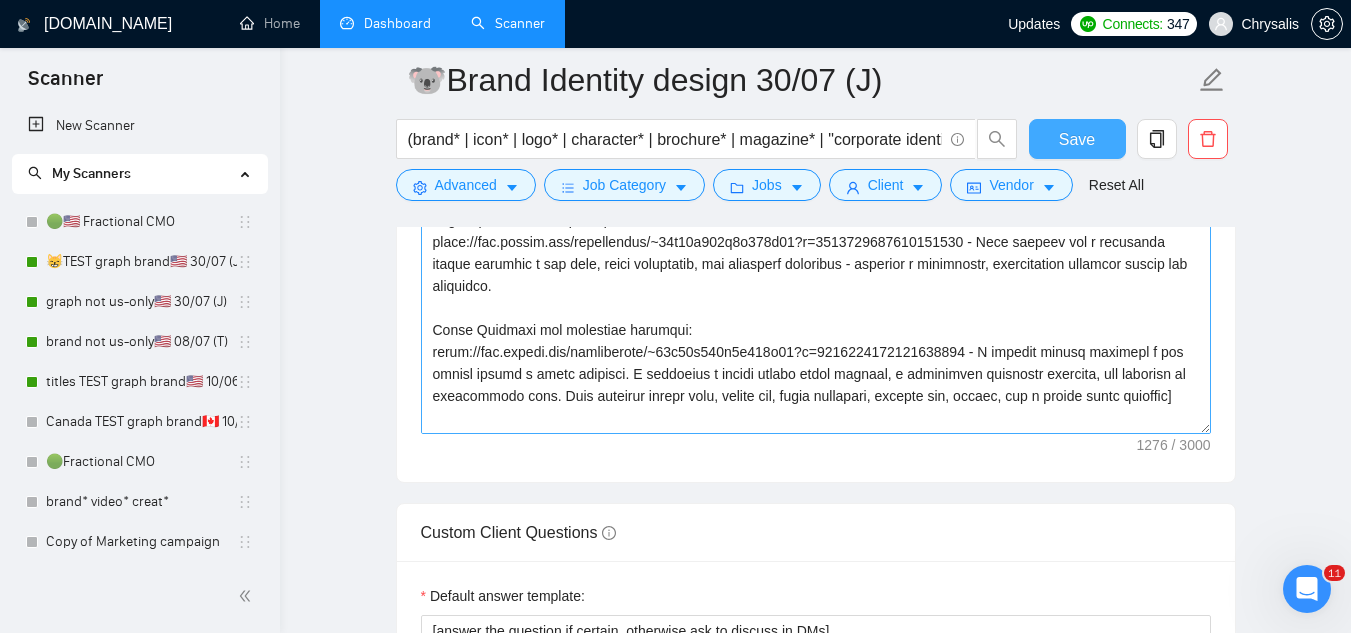 scroll, scrollTop: 2380, scrollLeft: 0, axis: vertical 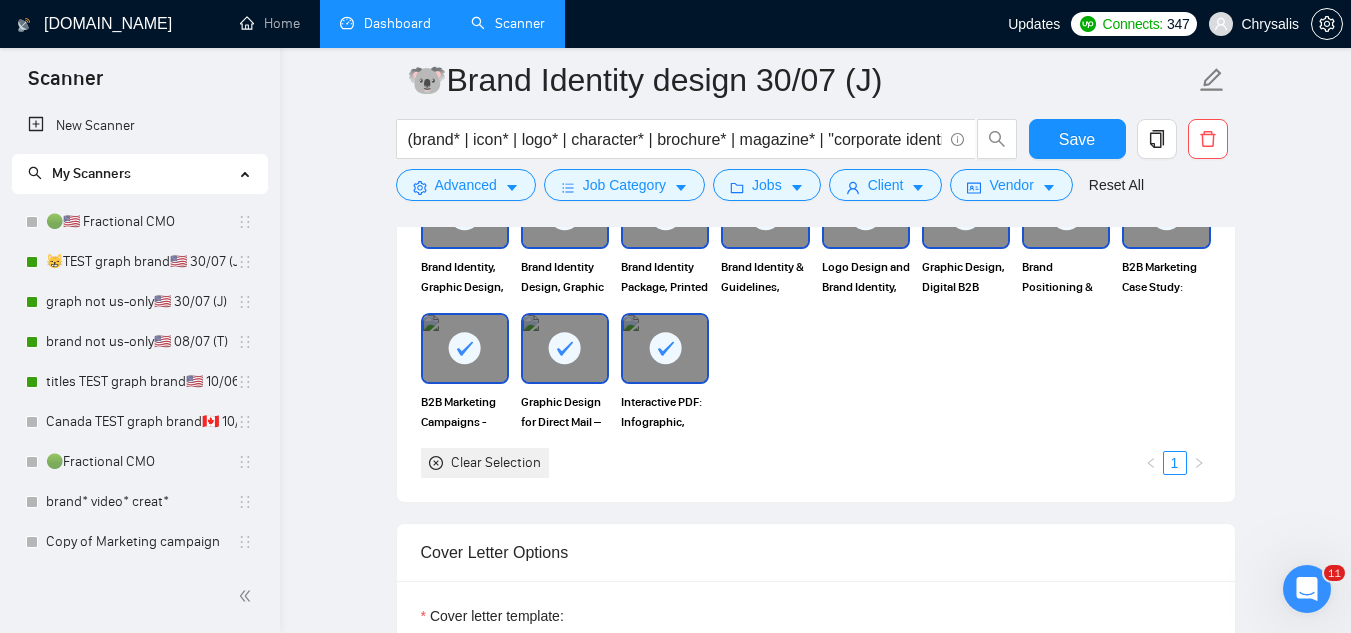 click on "Dashboard" at bounding box center (385, 23) 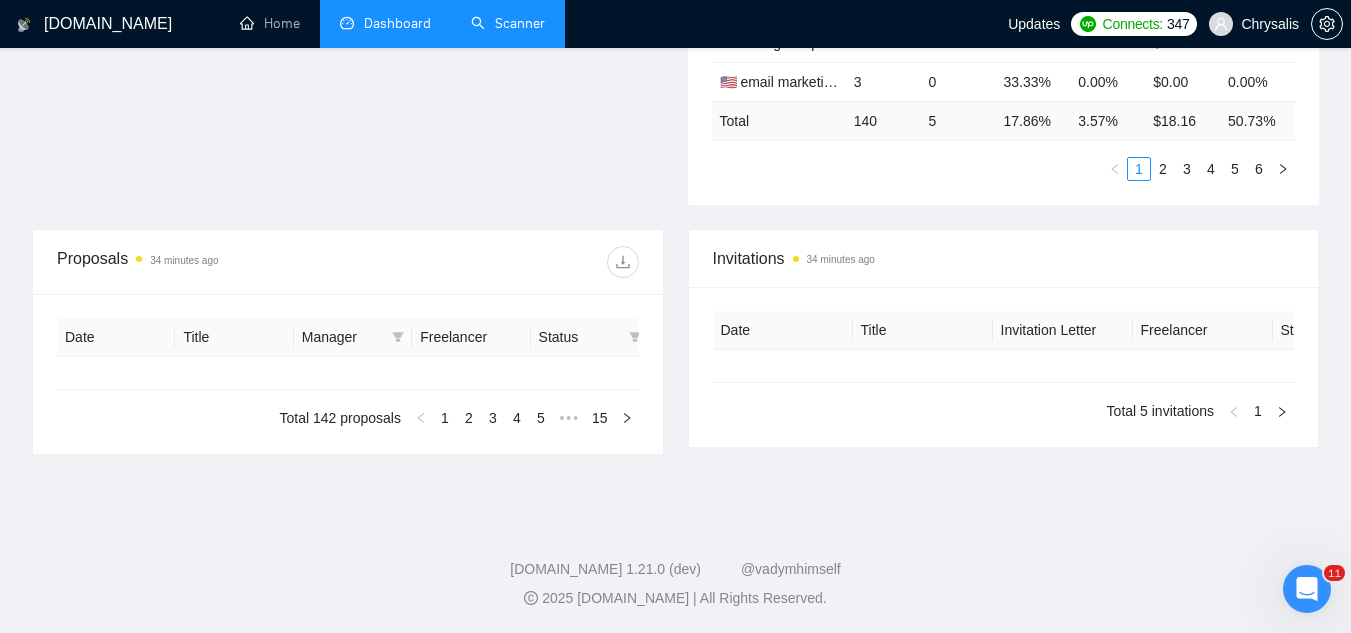 type on "[DATE]" 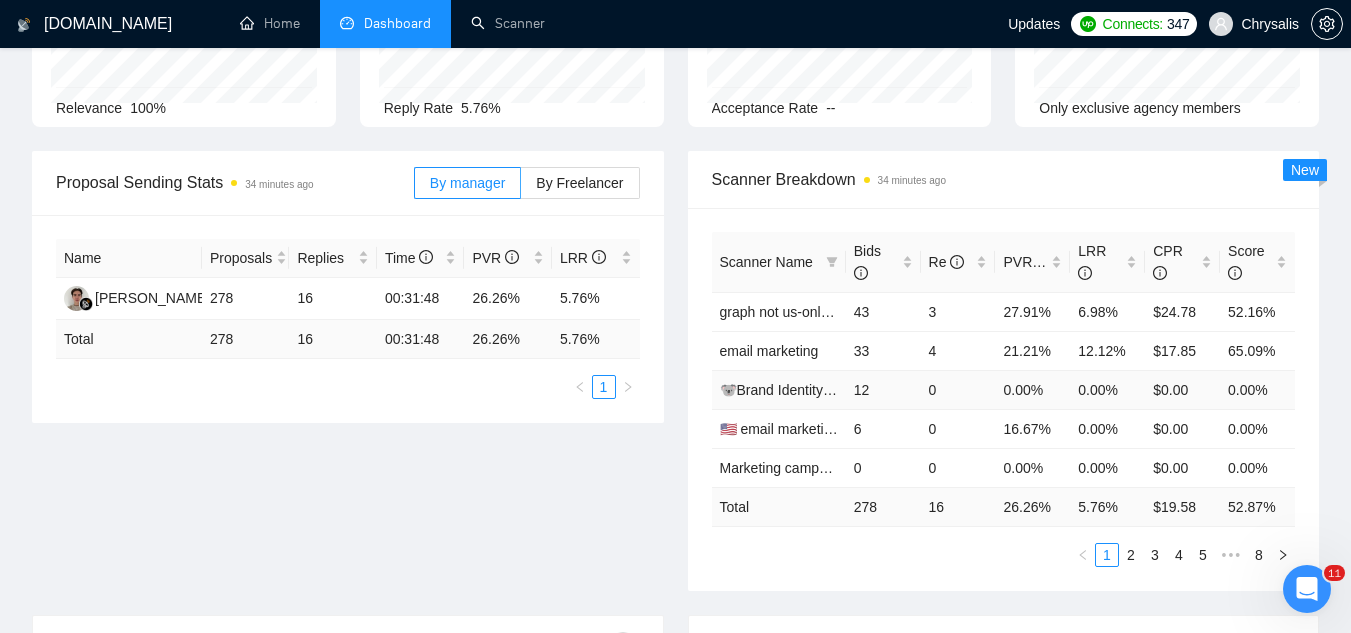 scroll, scrollTop: 60, scrollLeft: 0, axis: vertical 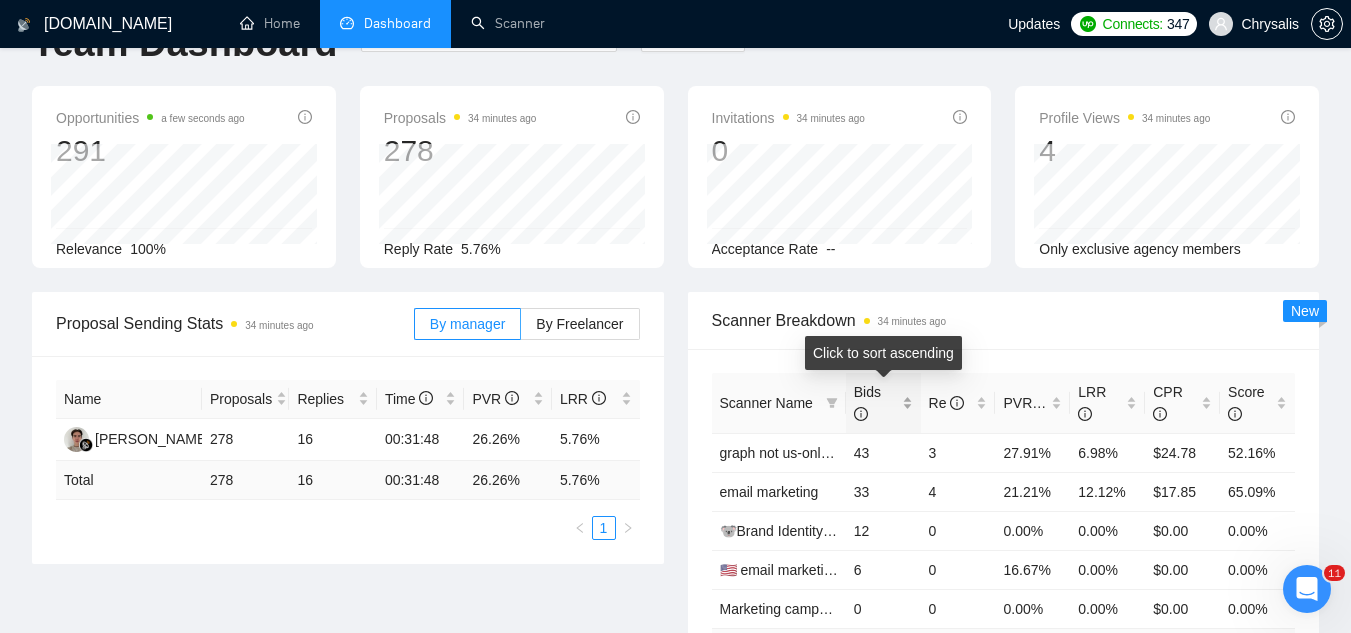 click on "Bids" at bounding box center [883, 403] 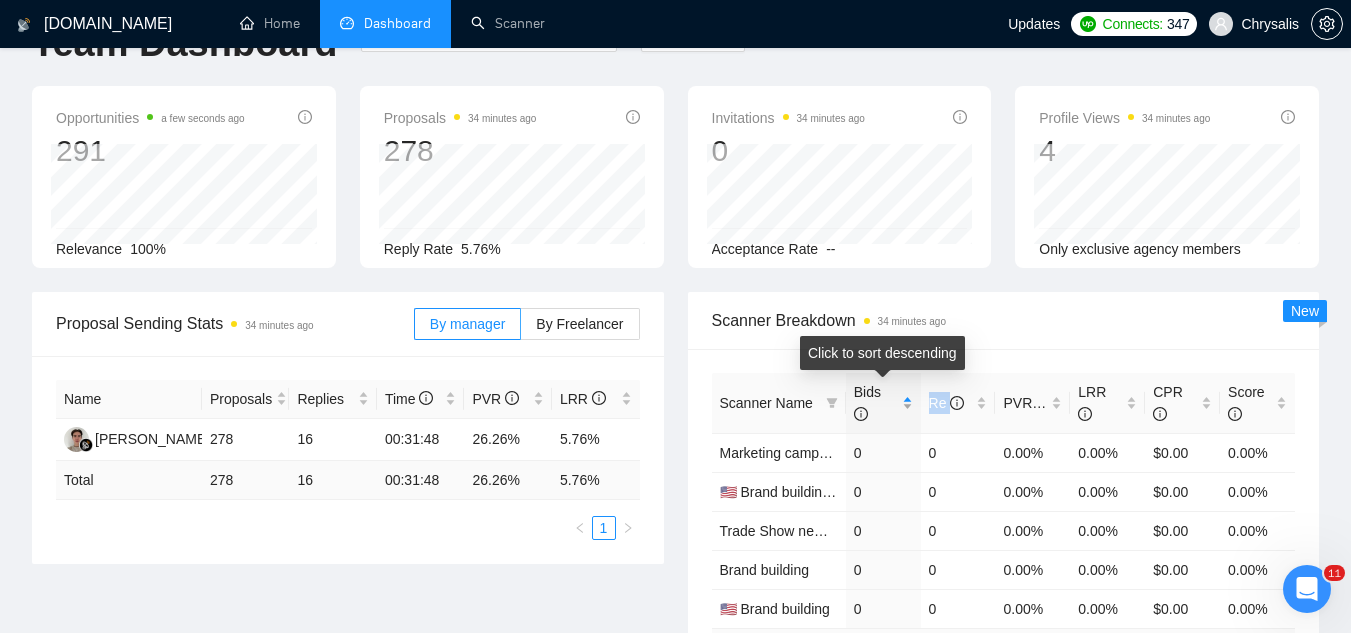 click on "Bids" at bounding box center (883, 403) 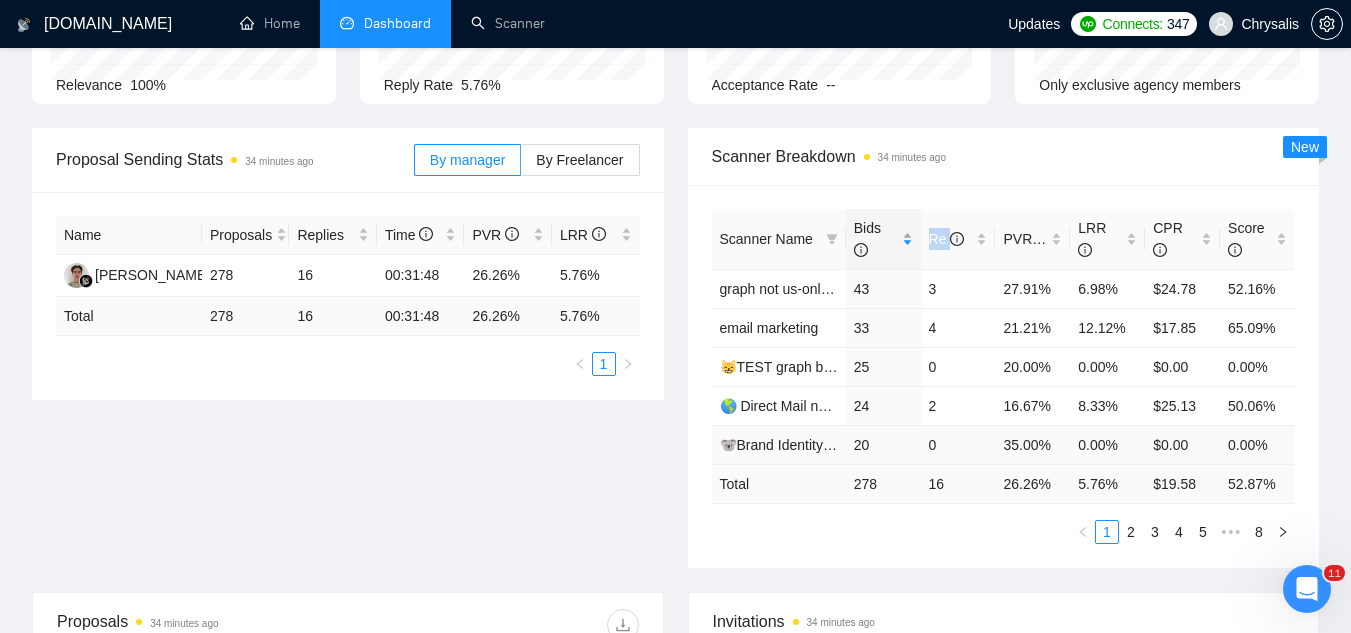scroll, scrollTop: 260, scrollLeft: 0, axis: vertical 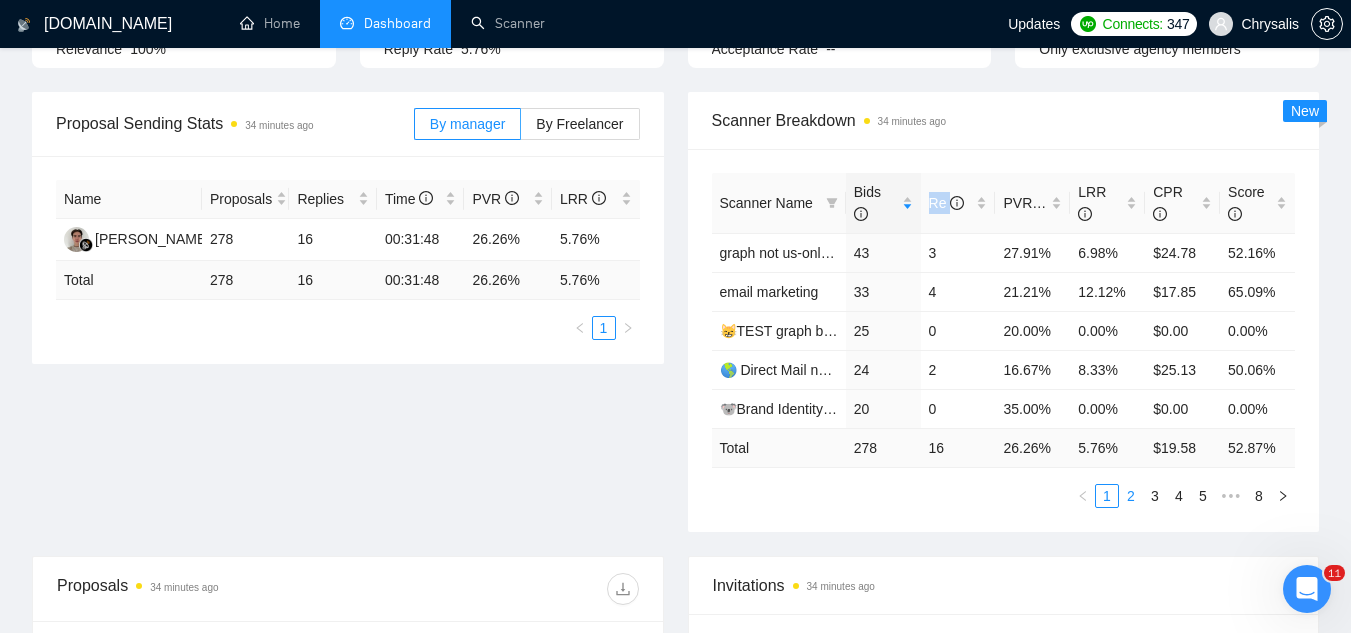 click on "2" at bounding box center (1131, 496) 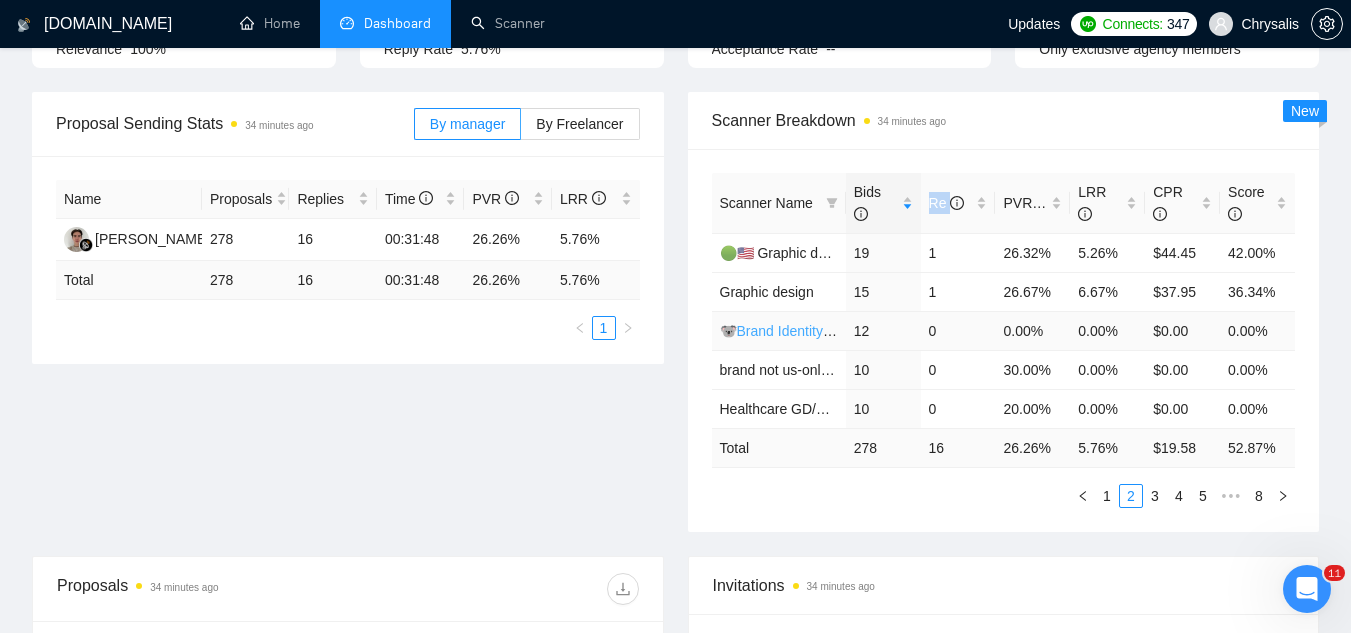 click on "🐨Brand Identity design 08/07 deadline question" at bounding box center (870, 331) 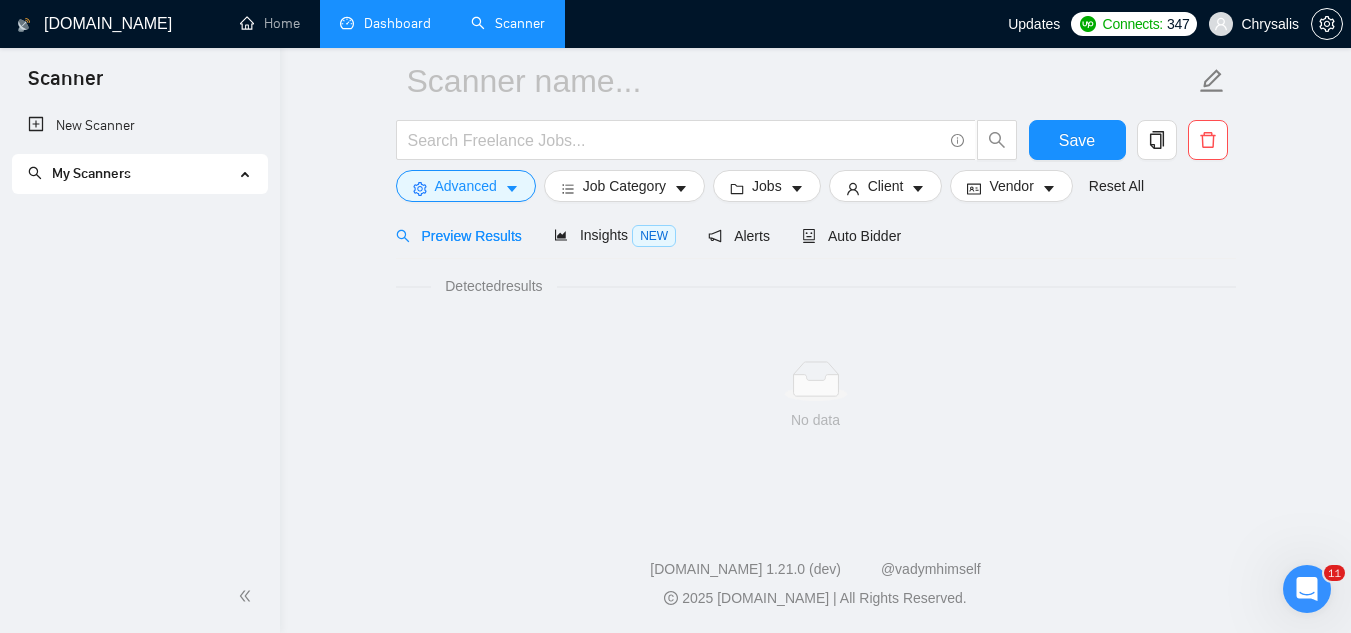 scroll, scrollTop: 80, scrollLeft: 0, axis: vertical 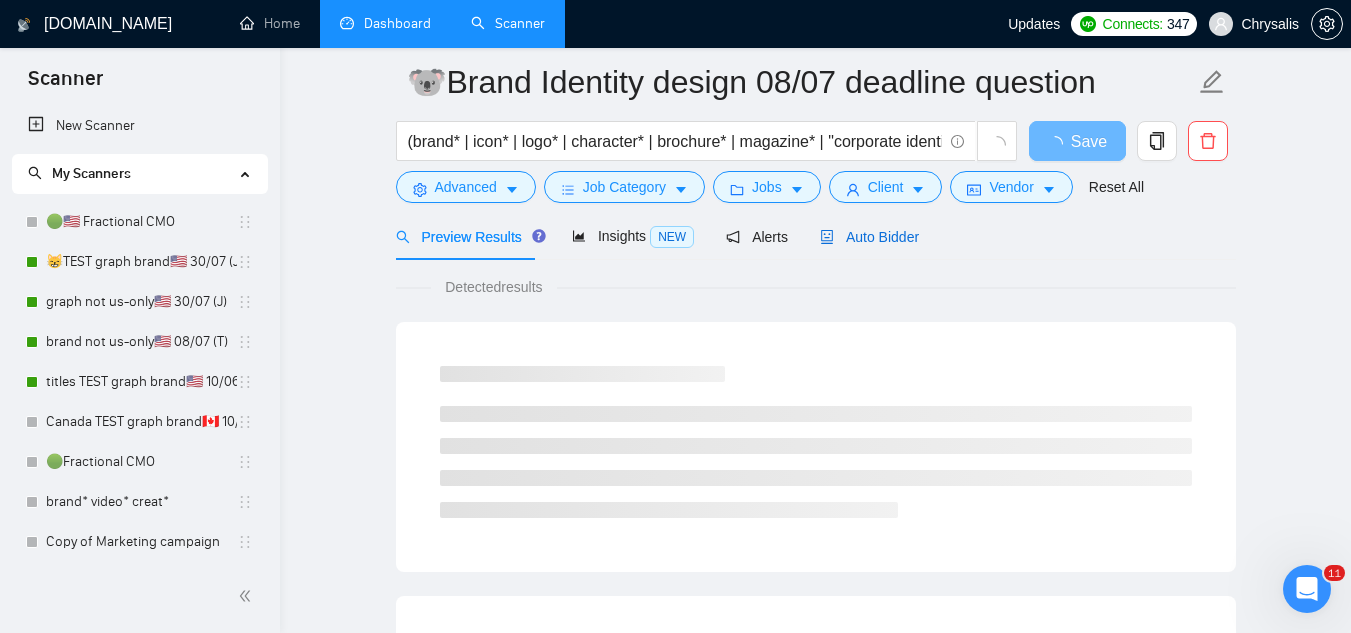 click on "Auto Bidder" at bounding box center (869, 237) 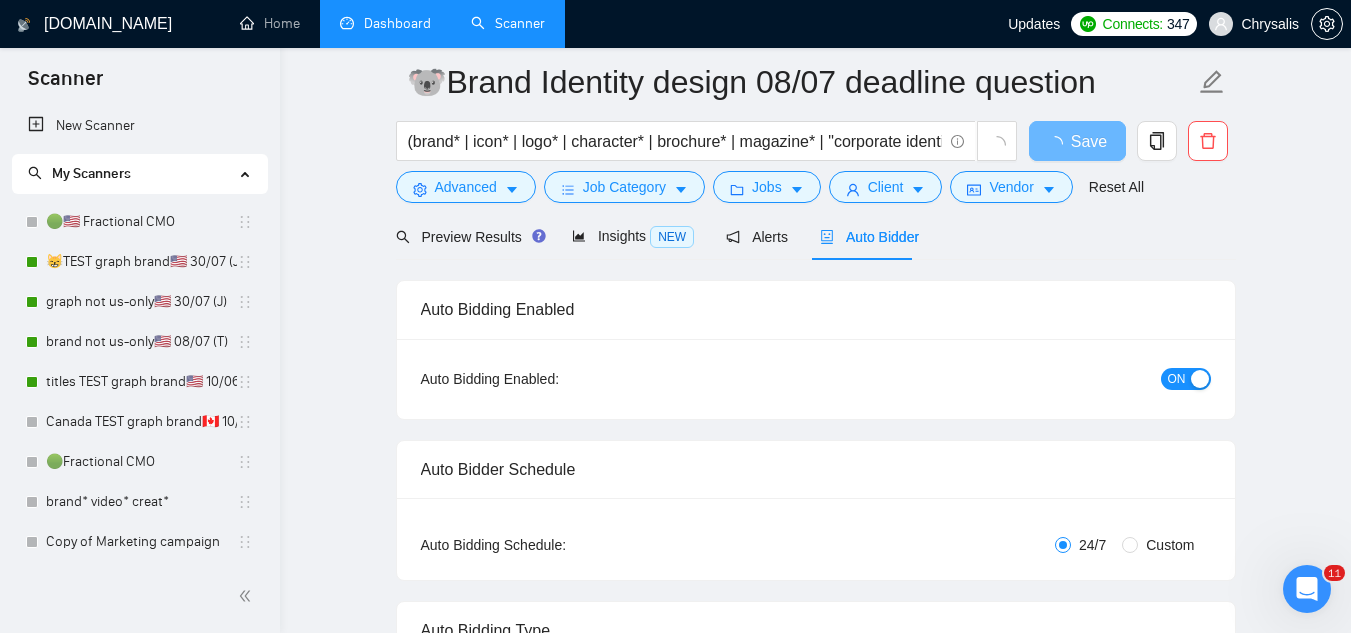 type 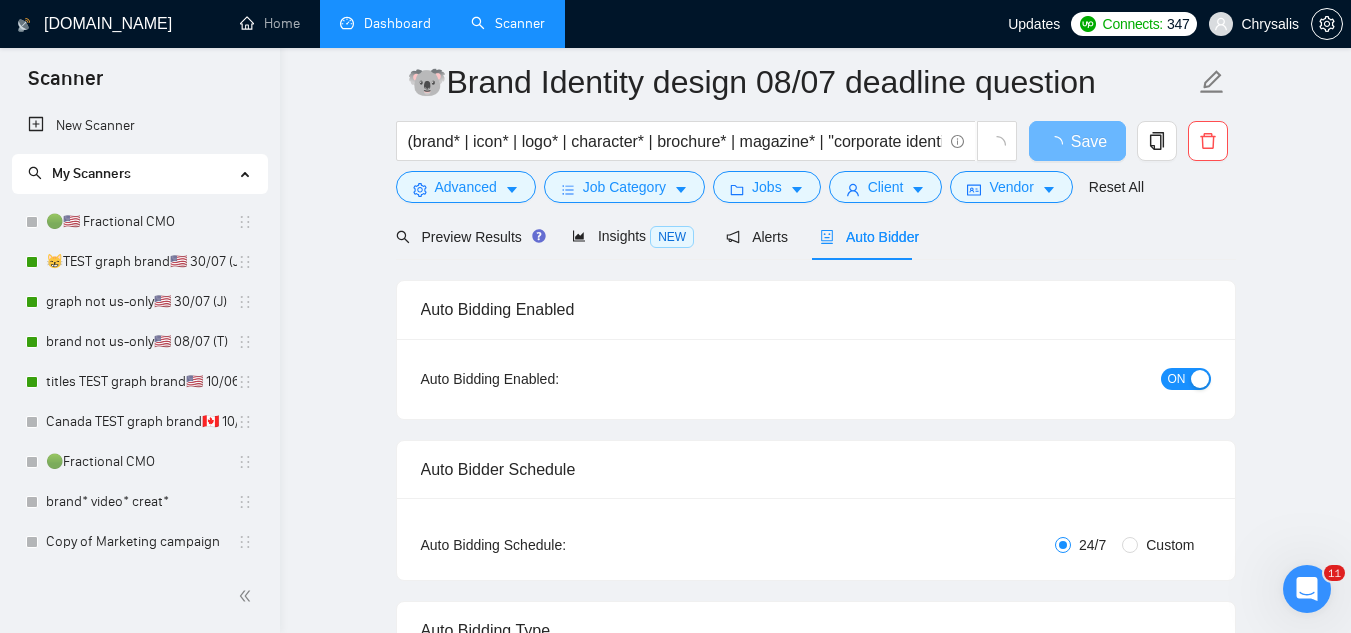 radio on "false" 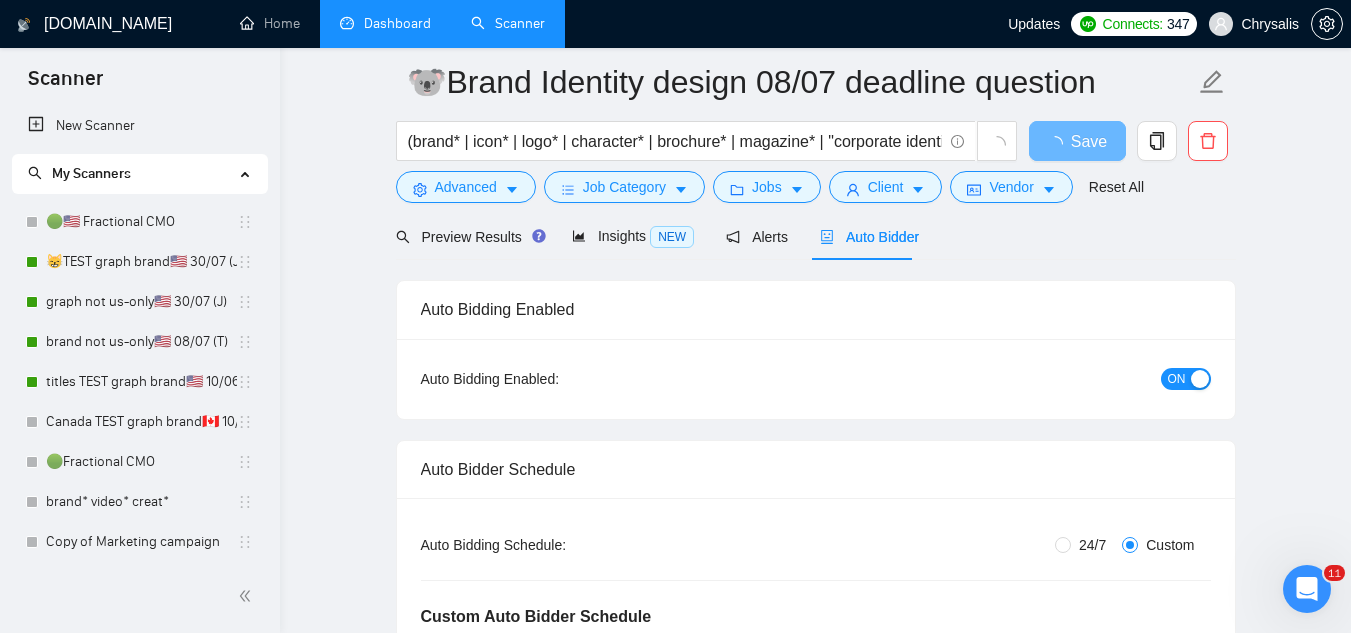 type 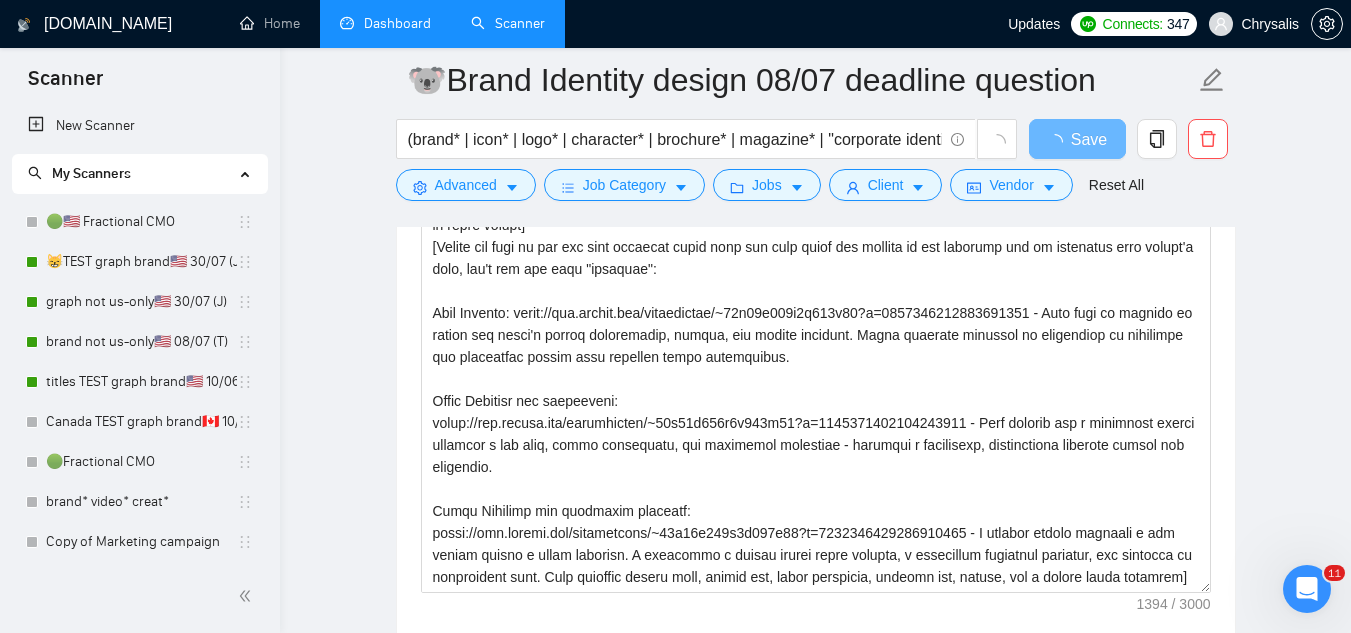 scroll, scrollTop: 2280, scrollLeft: 0, axis: vertical 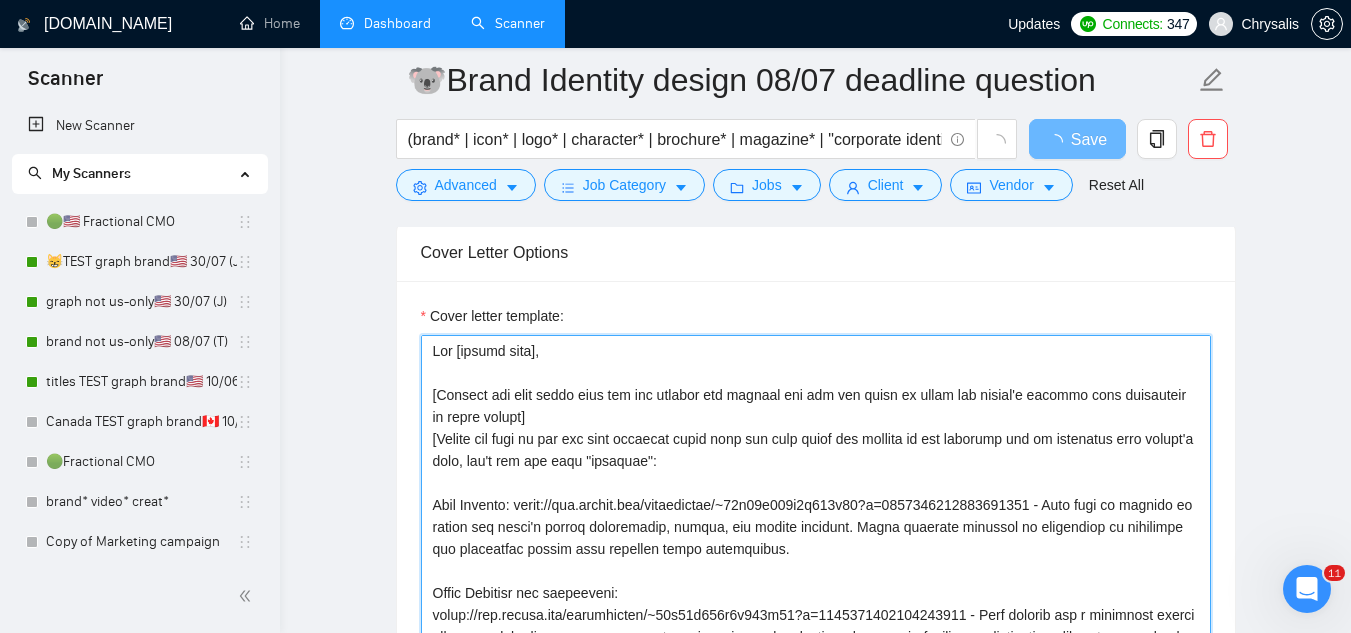 click on "Cover letter template:" at bounding box center [816, 560] 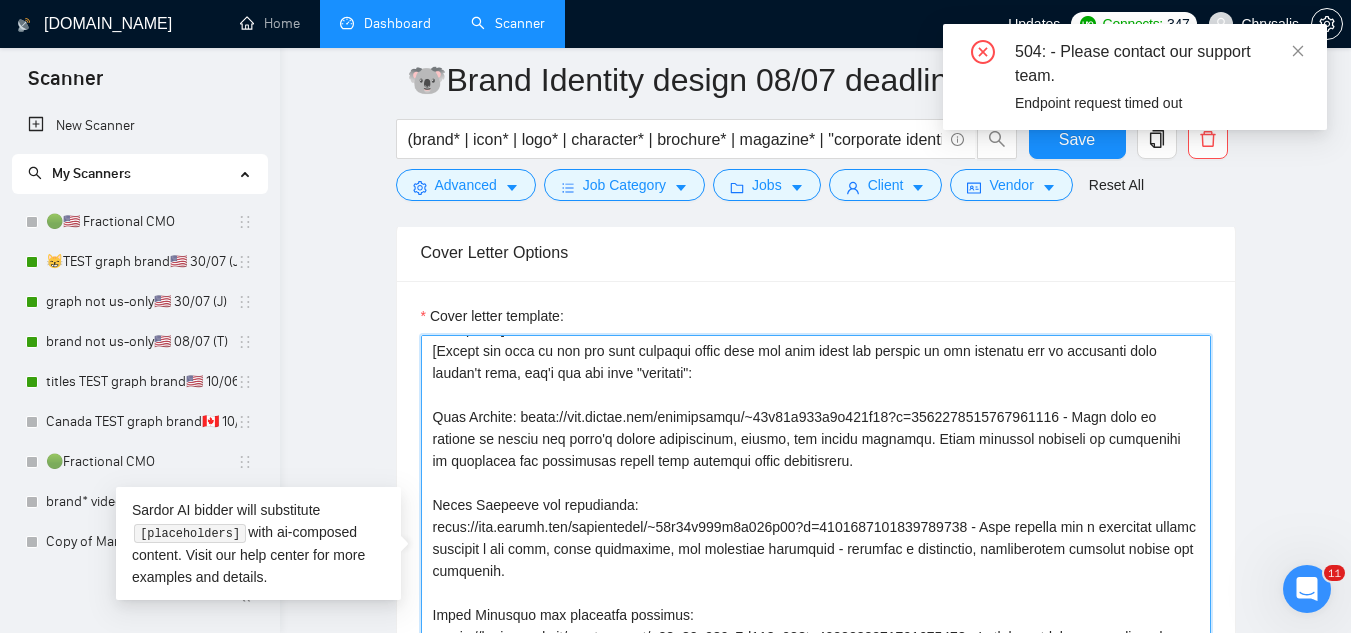 scroll, scrollTop: 242, scrollLeft: 0, axis: vertical 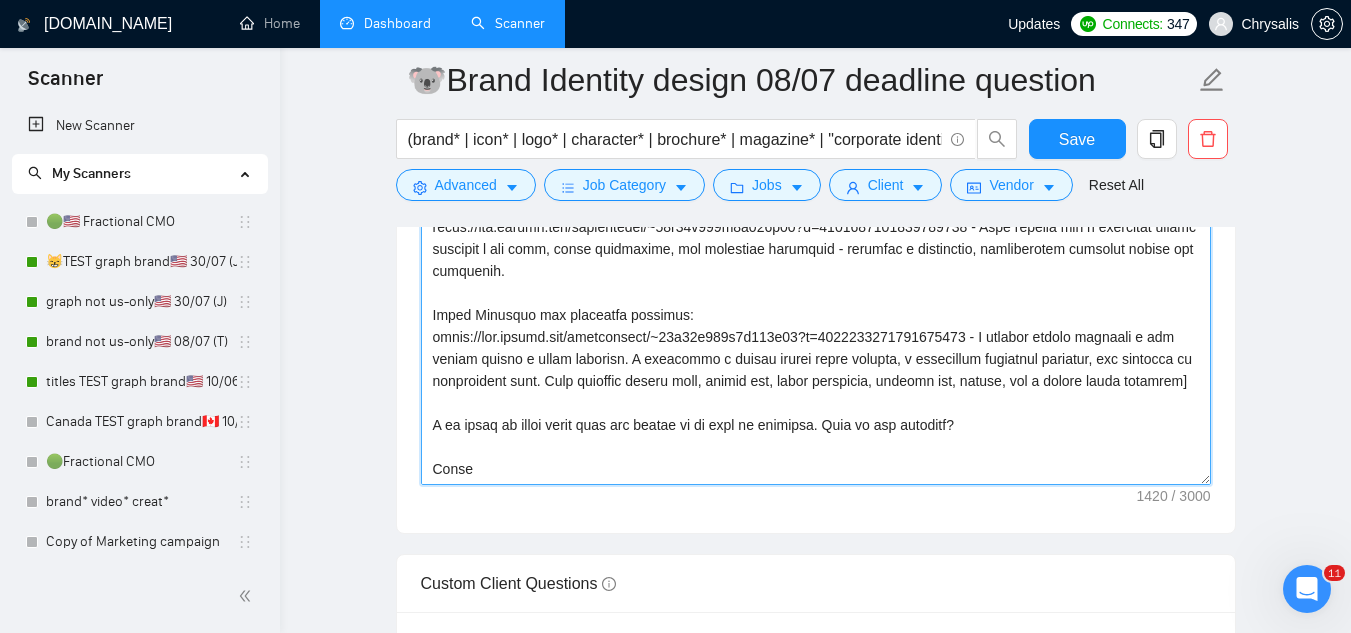 click on "Cover letter template:" at bounding box center (816, 260) 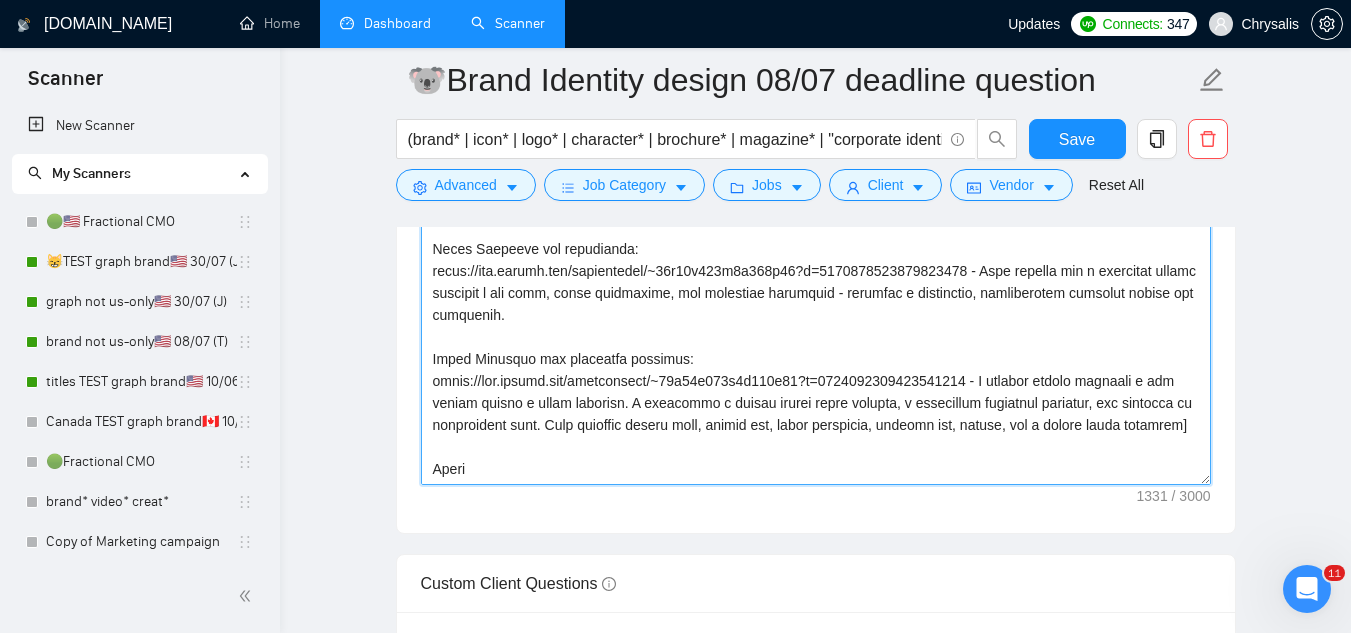 scroll, scrollTop: 198, scrollLeft: 0, axis: vertical 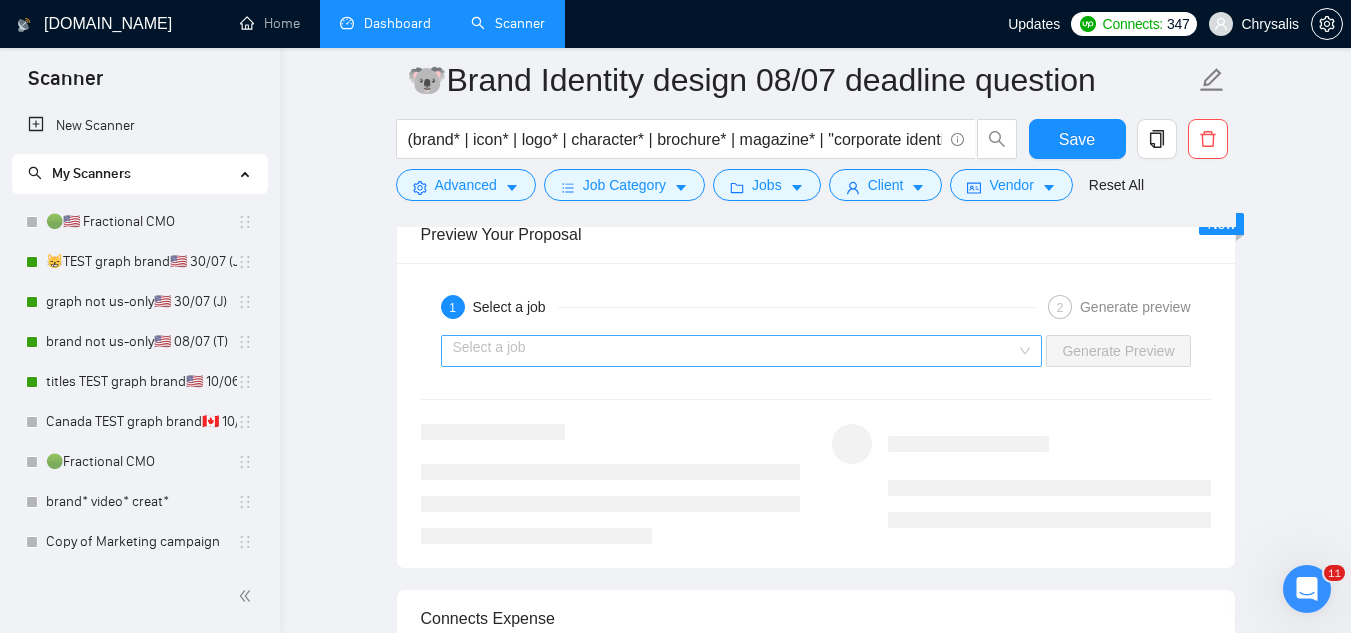 type on "Hey [client name],
I'm ready to start ASAP.
[Mention one pain point from the job posting and explain how are you going to solve the client's problem with experience in brand design]
[Attach the link of one the most relevant cases from the list below and explain in one sentence how it resonates with client's need, don't use the word "relevant":
Logo Designs: [URL][DOMAIN_NAME] - Each logo is crafted to embody the brand's unique personality, values, and visual identity. These projects showcase my dedication to strategic and thoughtful design that enhances brand recognition.
Brand Identity and guidelines:
[URL][DOMAIN_NAME] - This rebrand for a corporate client included a new logo, brand guidelines, and marketing materials - ensuring a consistent, professional identity across all platforms.
Brand Identity and marketing campaign:
[URL][DOMAIN_NAME].." 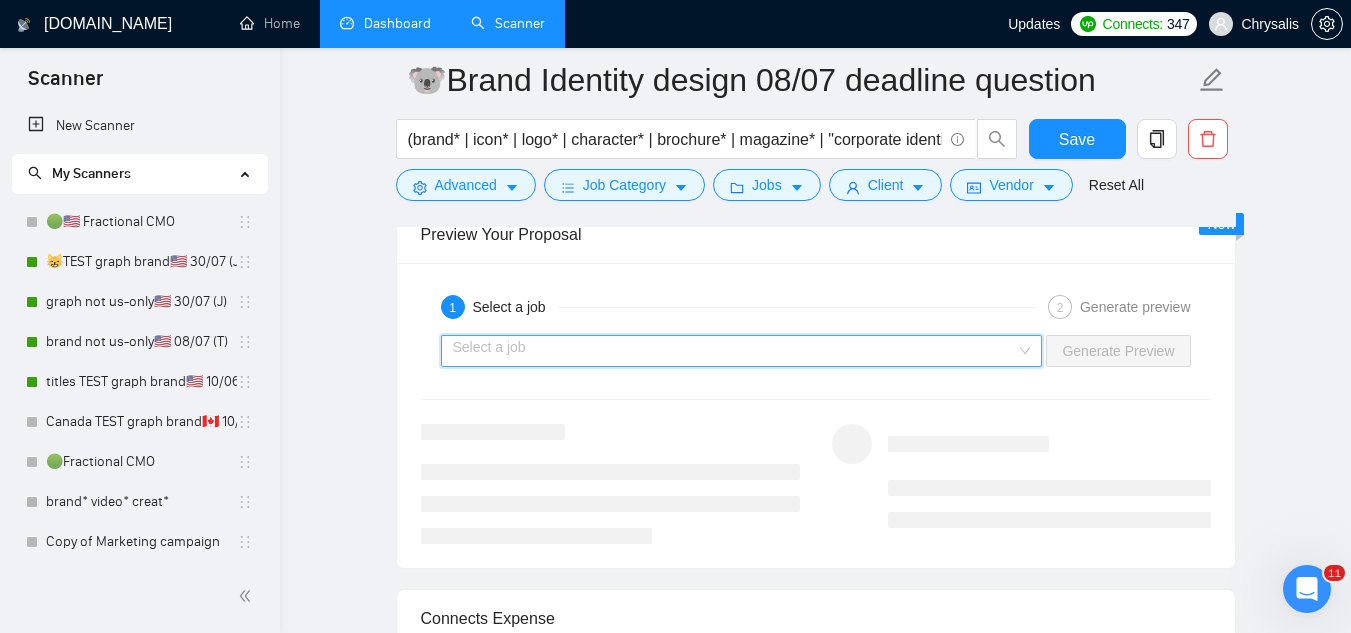 click at bounding box center [735, 351] 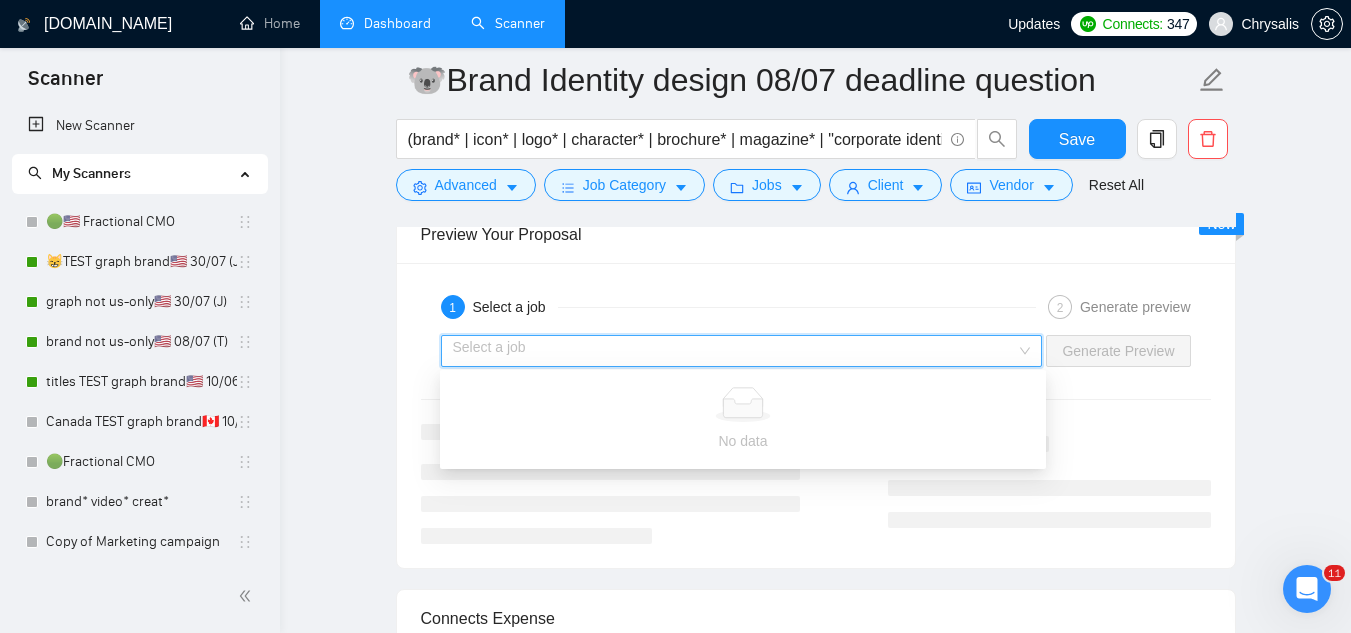 click at bounding box center [735, 351] 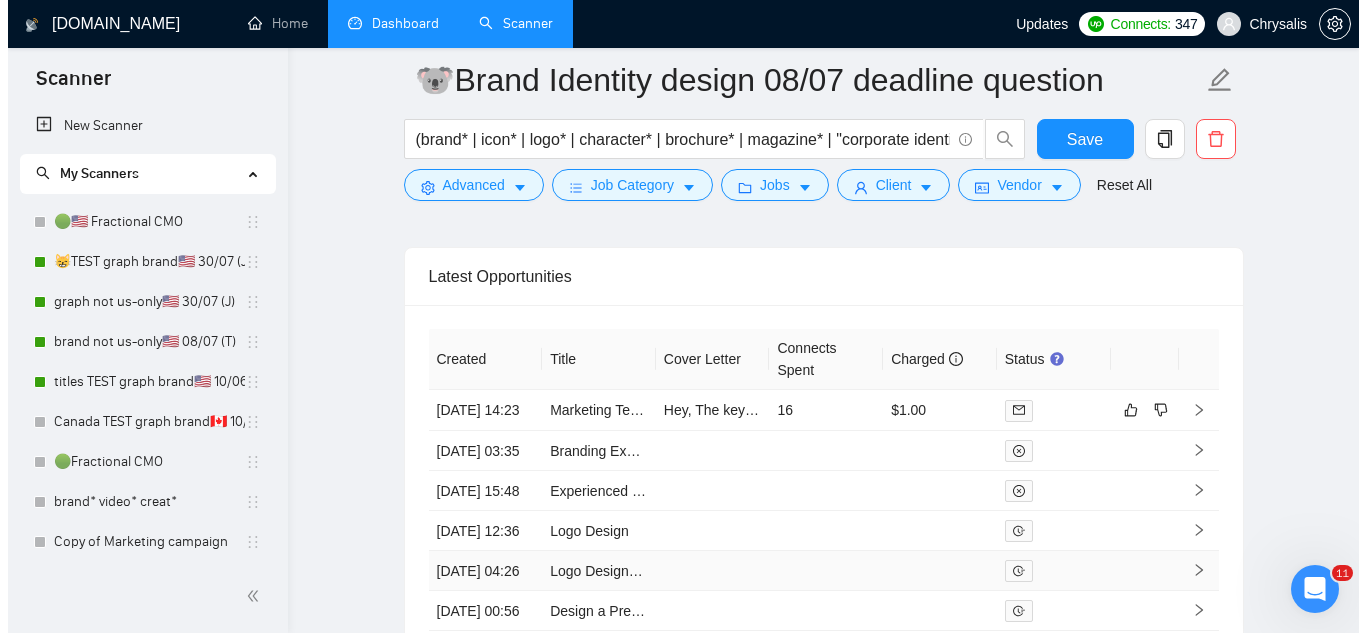 scroll, scrollTop: 4880, scrollLeft: 0, axis: vertical 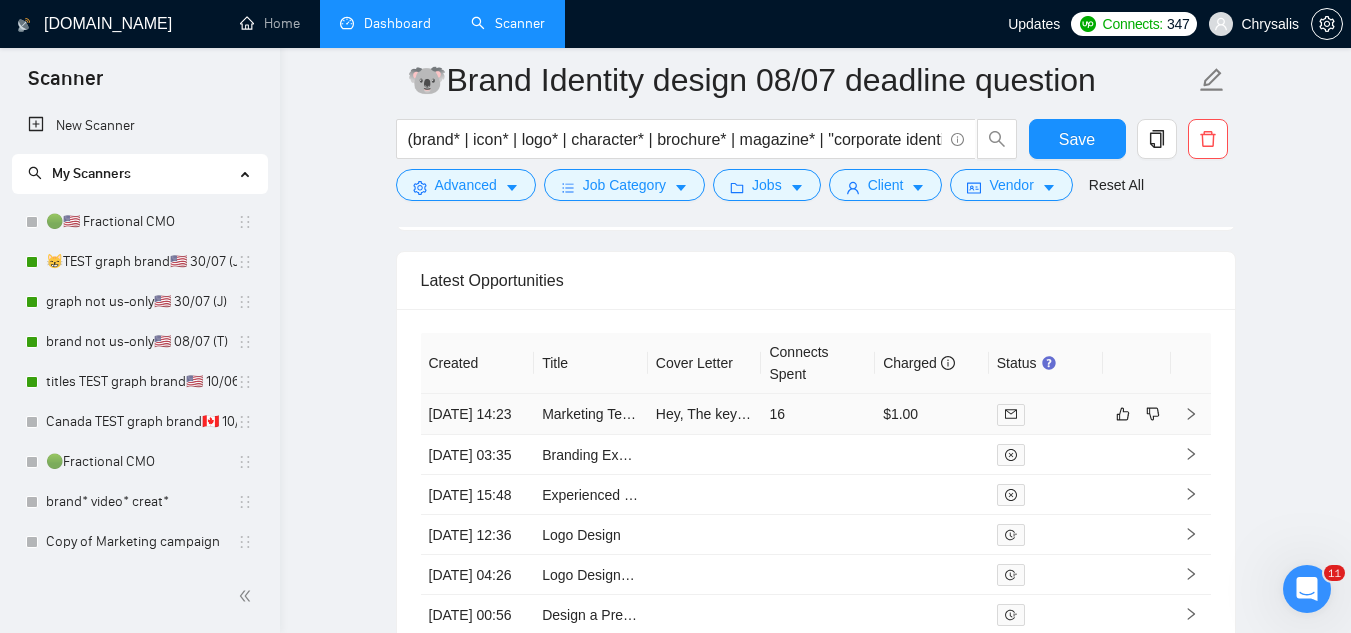 click on "Marketing Templates Creation Specialist" at bounding box center (591, 414) 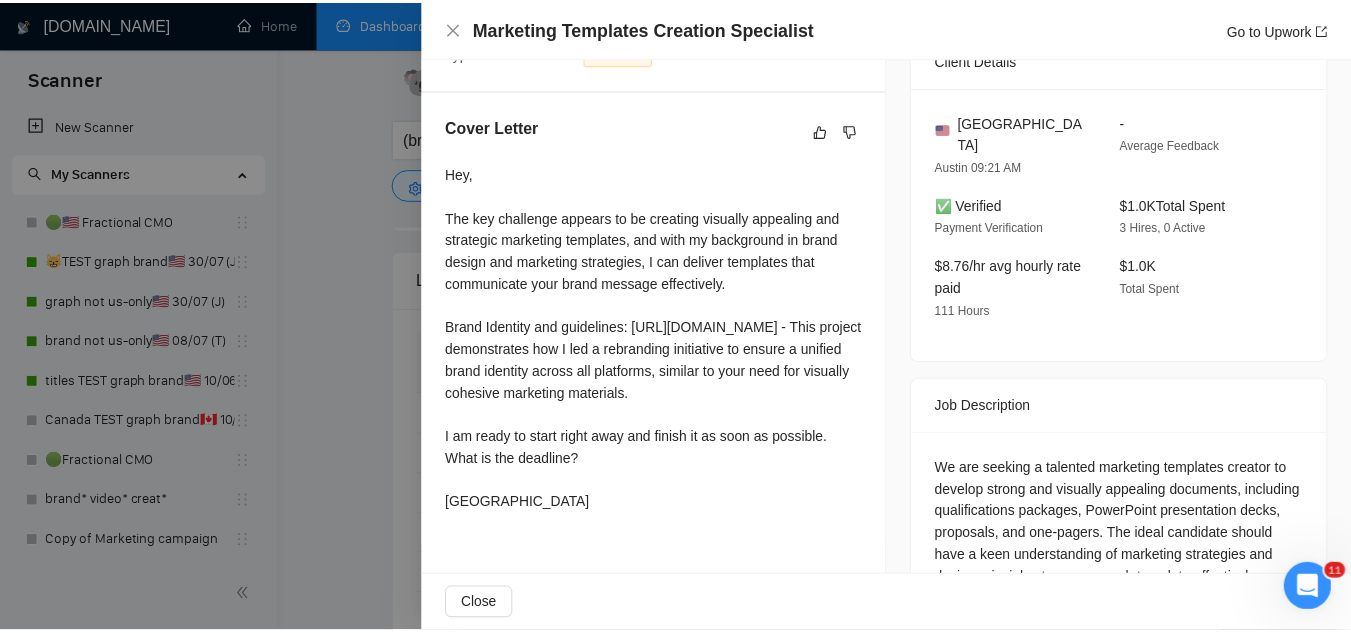 scroll, scrollTop: 500, scrollLeft: 0, axis: vertical 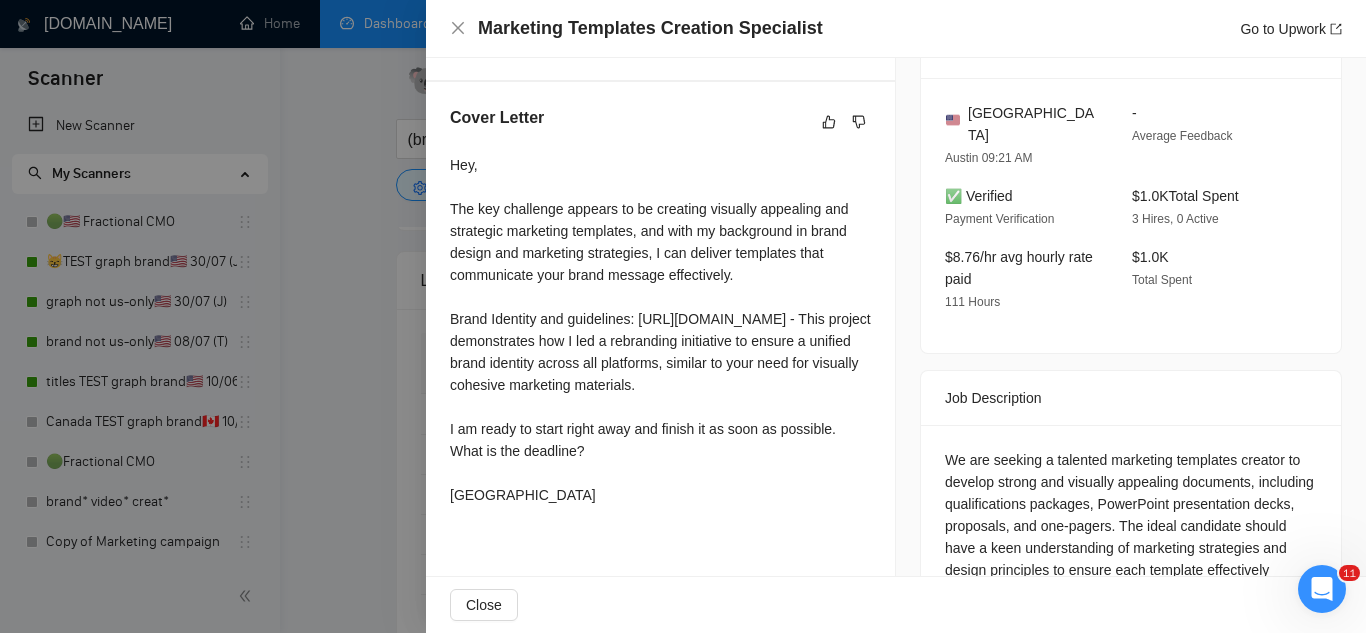 click at bounding box center (683, 316) 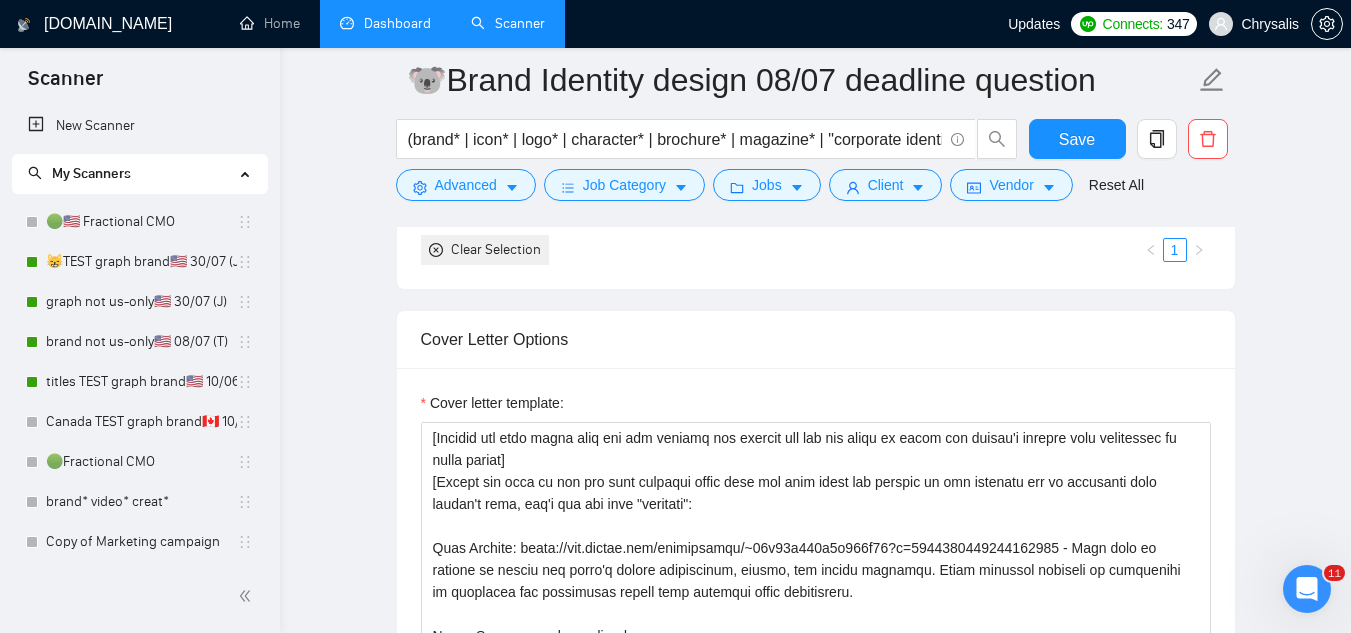 scroll, scrollTop: 1880, scrollLeft: 0, axis: vertical 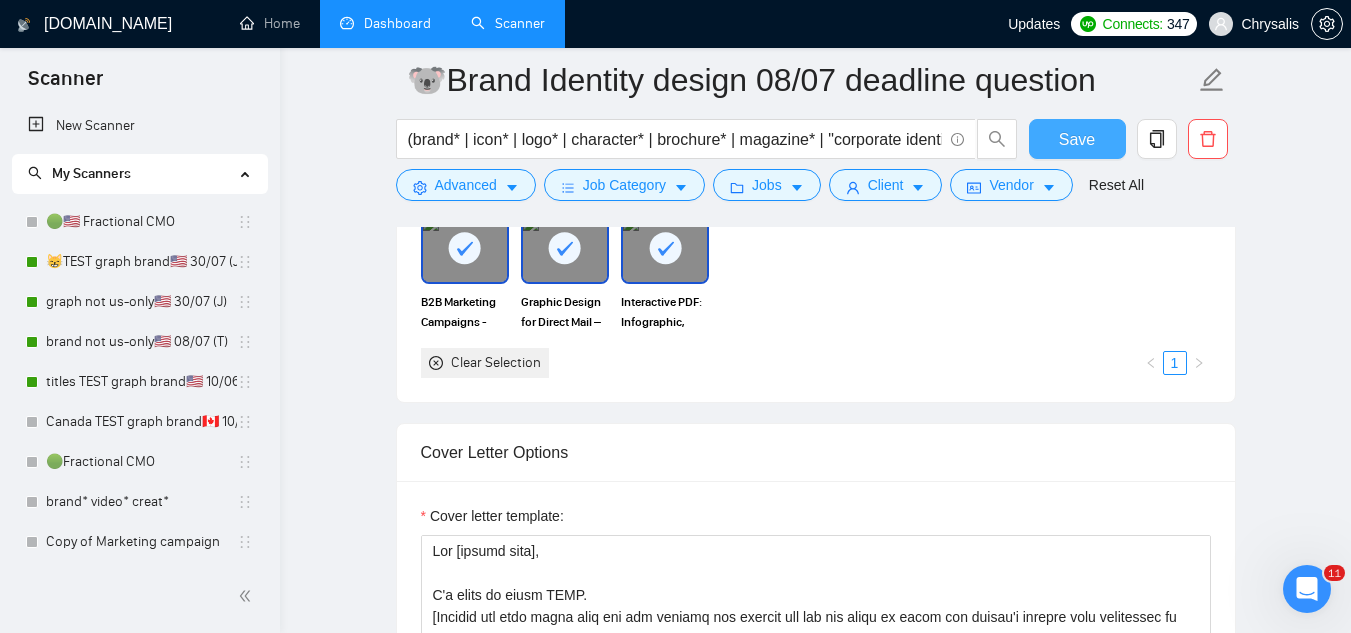 click on "Save" at bounding box center [1077, 139] 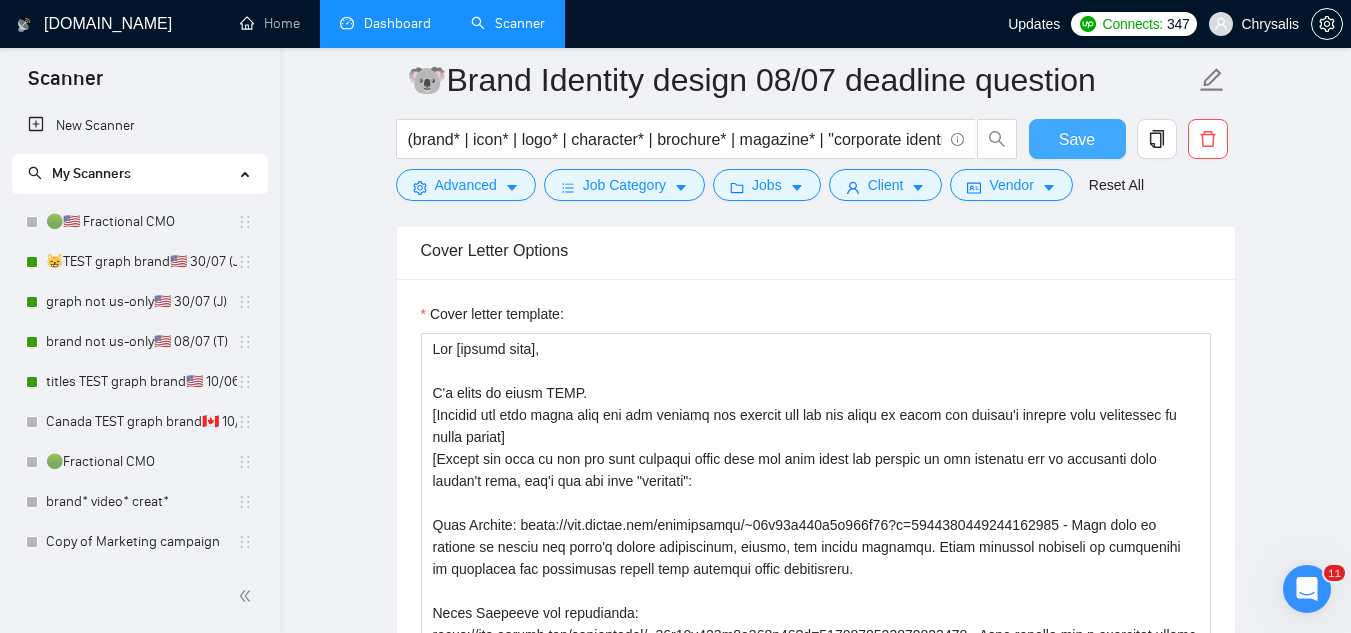 type 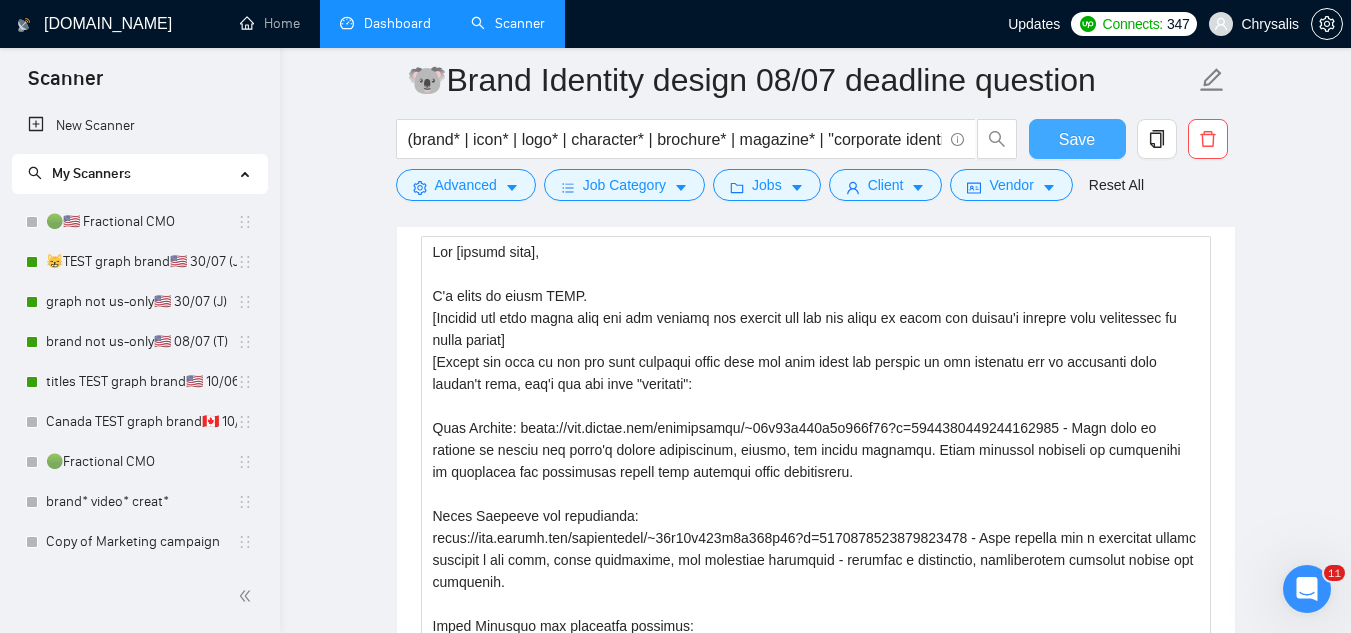 scroll, scrollTop: 2180, scrollLeft: 0, axis: vertical 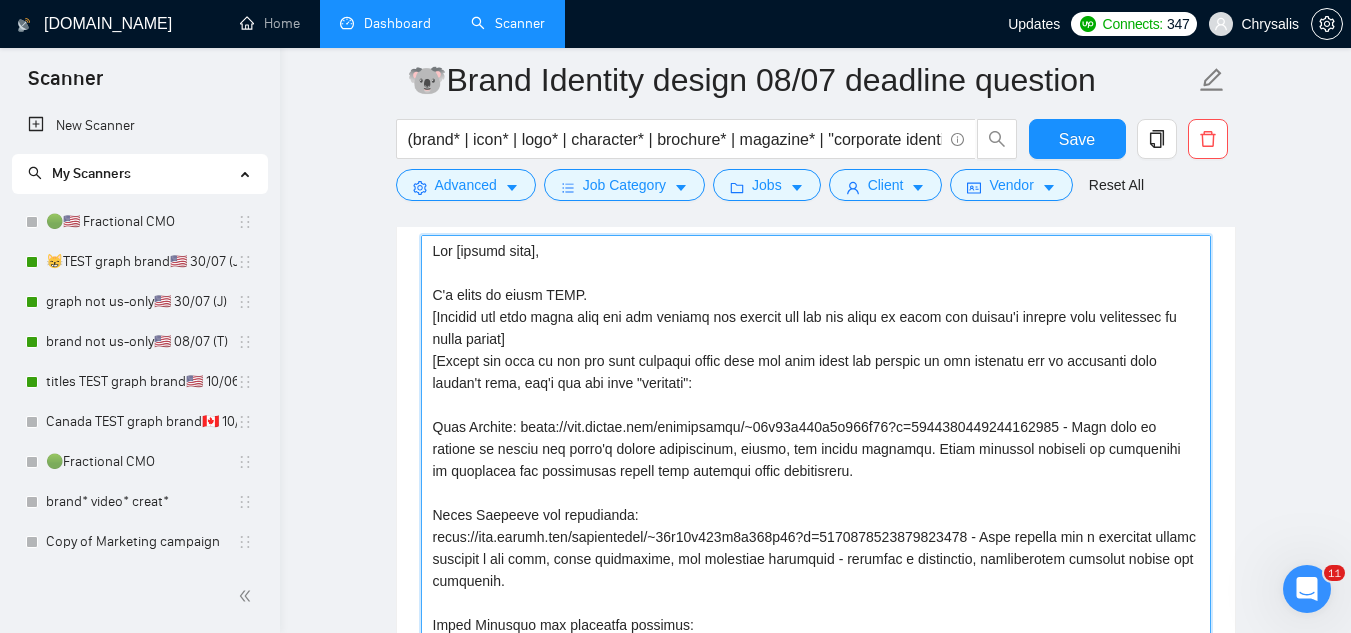 click on "Cover letter template:" at bounding box center [816, 460] 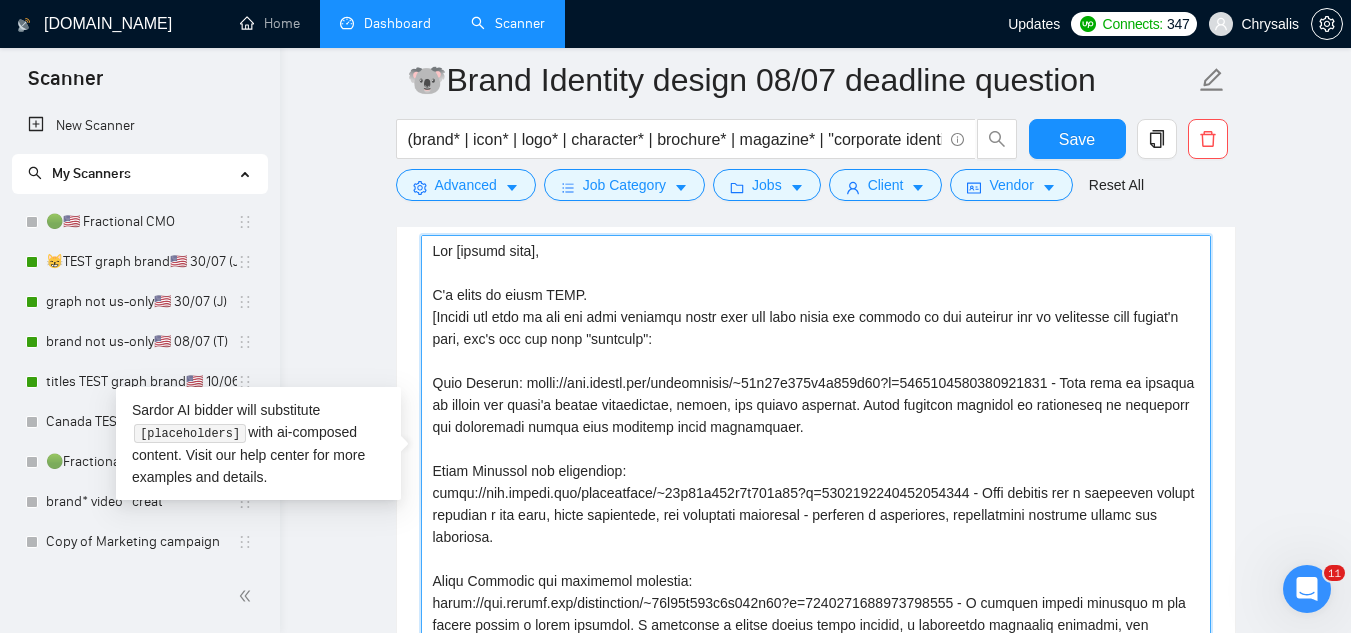 paste on "[acknowledge what they are looking for]" 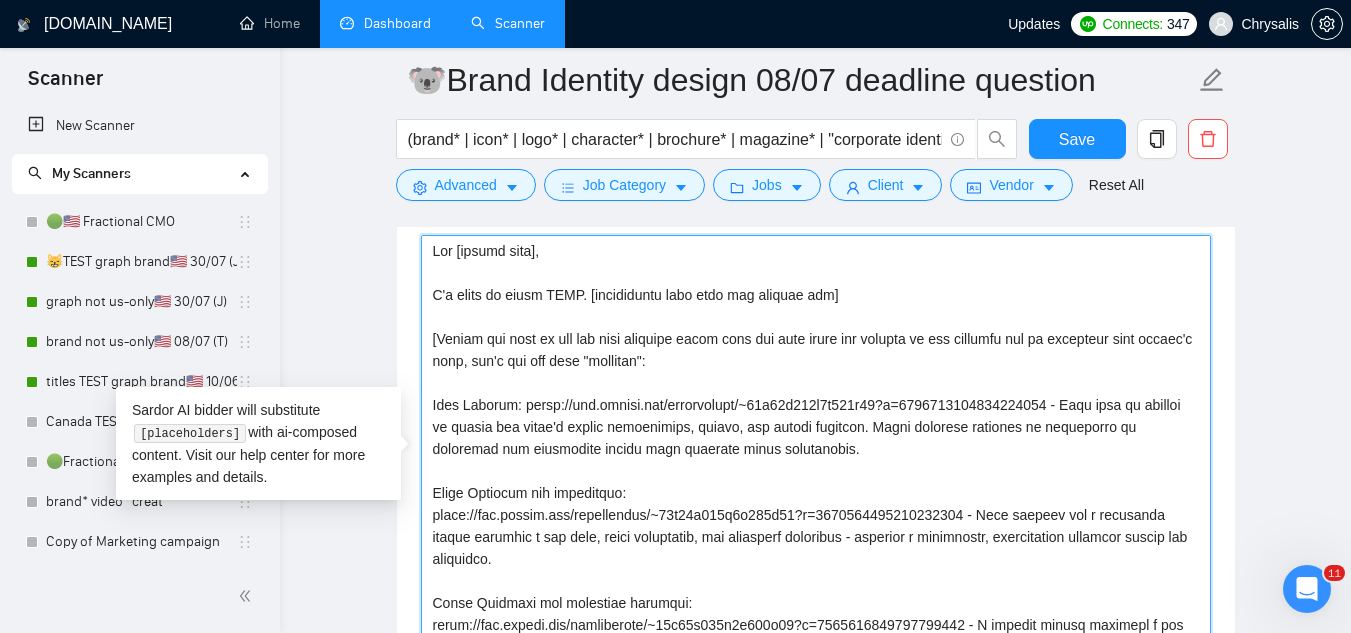 scroll, scrollTop: 176, scrollLeft: 0, axis: vertical 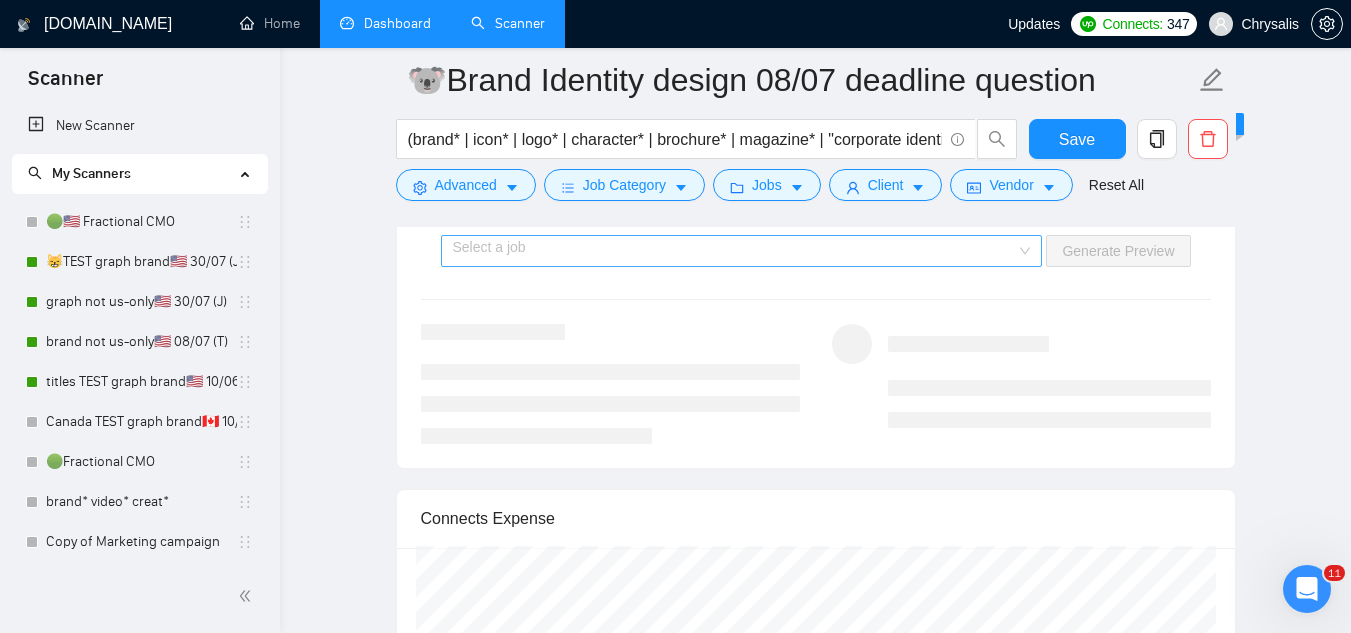 type on "Hey [client name],
I'm ready to start ASAP. [acknowledge what they are looking for]
[Attach the link of one the most relevant cases from the list below and explain in one sentence how it resonates with client's need, don't use the word "relevant":
Logo Designs: [URL][DOMAIN_NAME] - Each logo is crafted to embody the brand's unique personality, values, and visual identity. These projects showcase my dedication to strategic and thoughtful design that enhances brand recognition.
Brand Identity and guidelines:
[URL][DOMAIN_NAME] - This rebrand for a corporate client included a new logo, brand guidelines, and marketing materials - ensuring a consistent, professional identity across all platforms.
Brand Identity and marketing campaign:
[URL][DOMAIN_NAME] - A telecom client entering a new market needed a brand identity. I developed a st..." 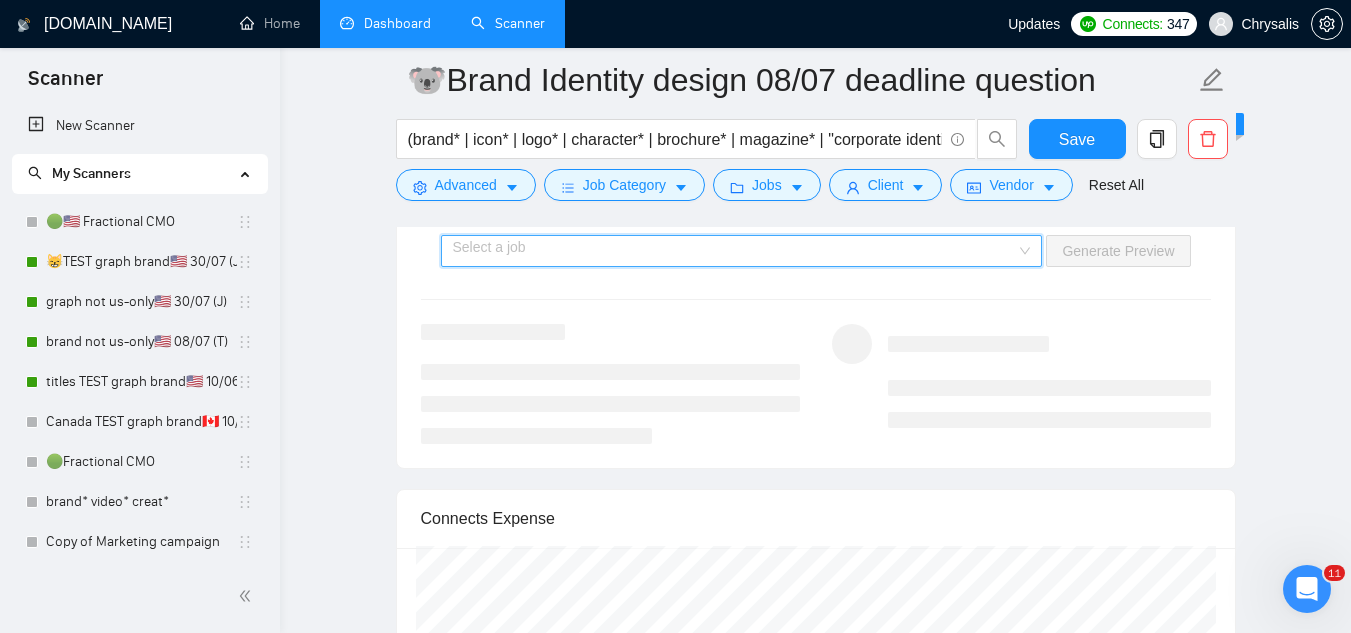 click at bounding box center (735, 251) 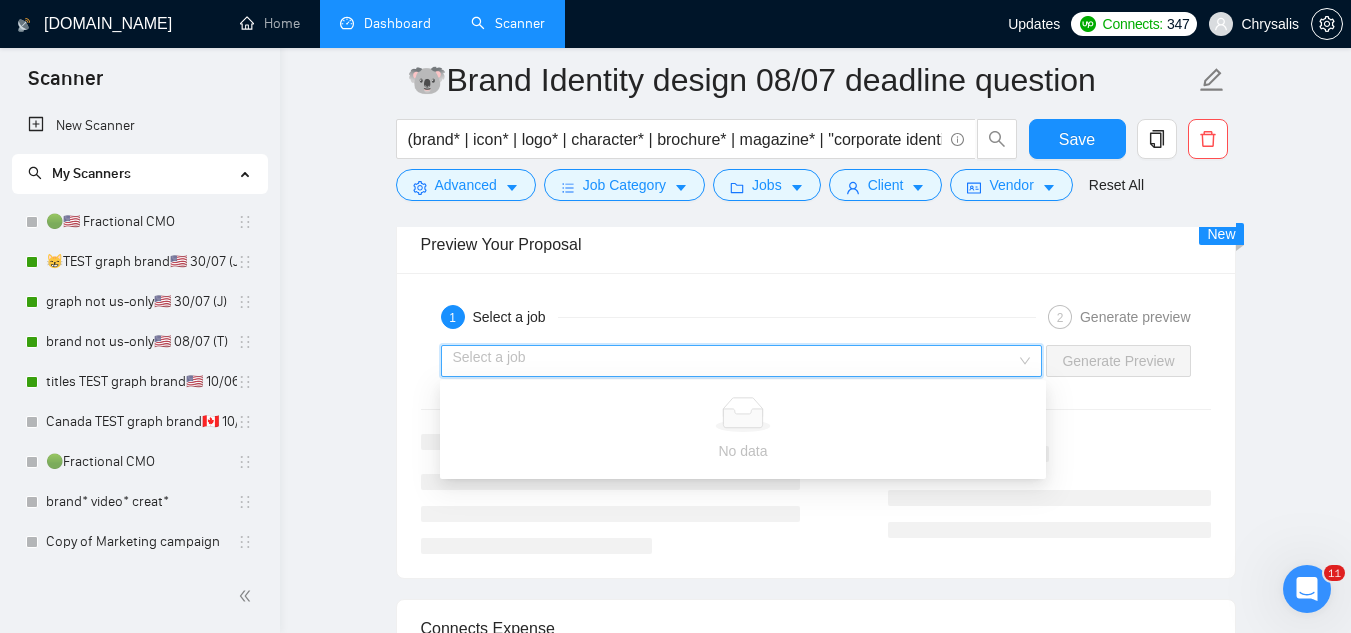 scroll, scrollTop: 3580, scrollLeft: 0, axis: vertical 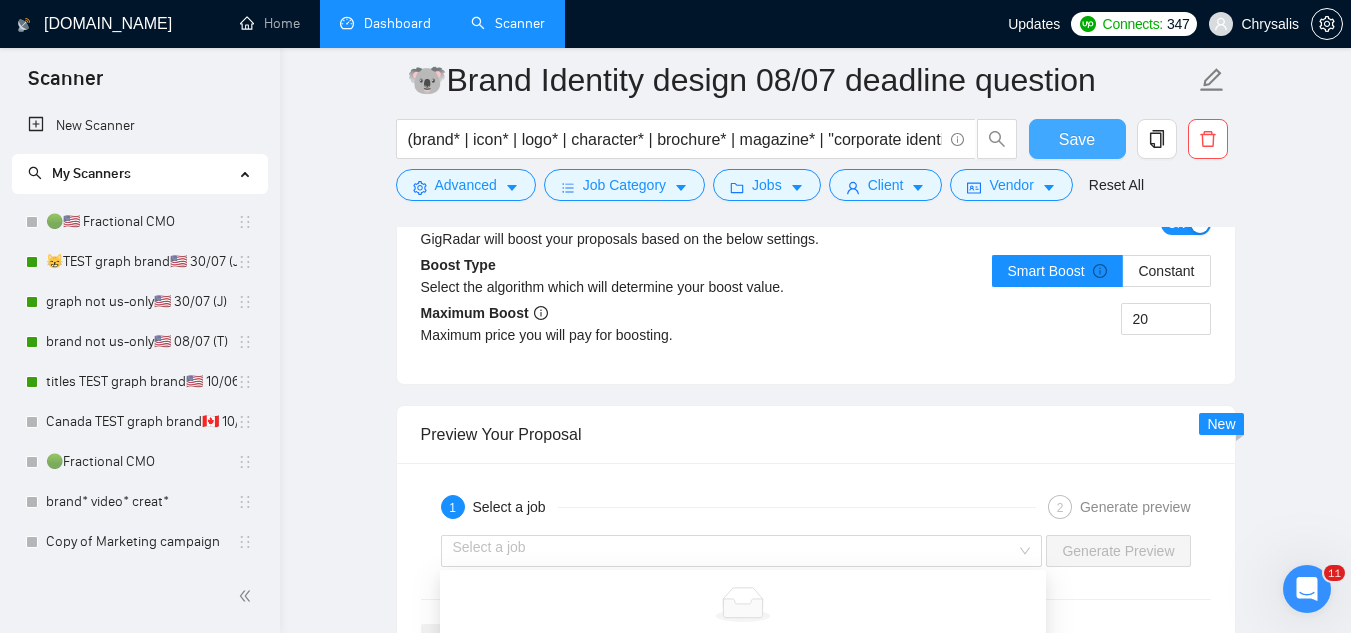 click on "Save" at bounding box center (1077, 139) 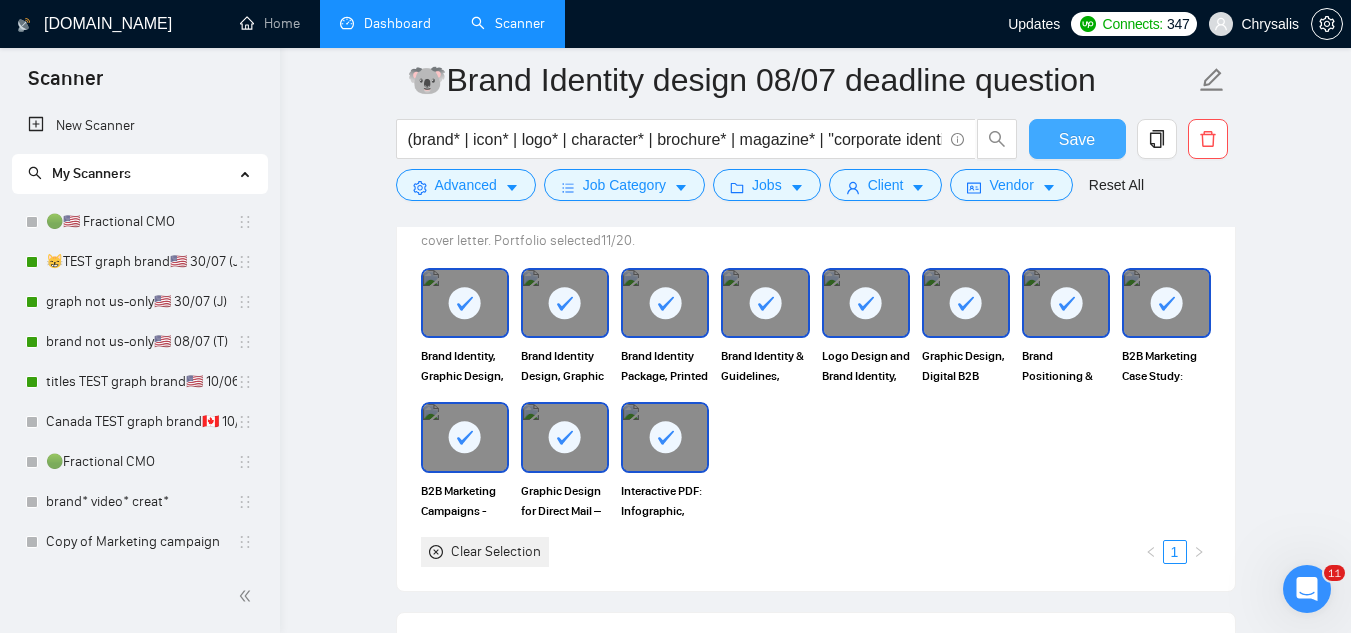 scroll, scrollTop: 1880, scrollLeft: 0, axis: vertical 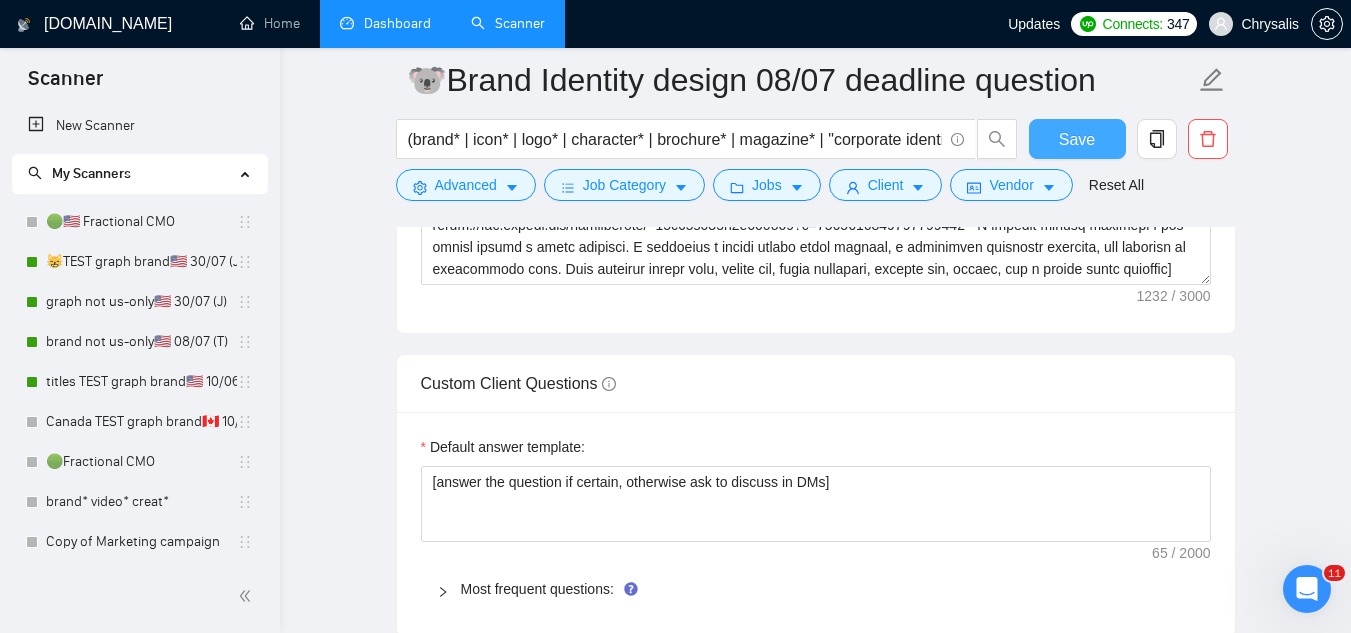 click on "Save" at bounding box center (1077, 139) 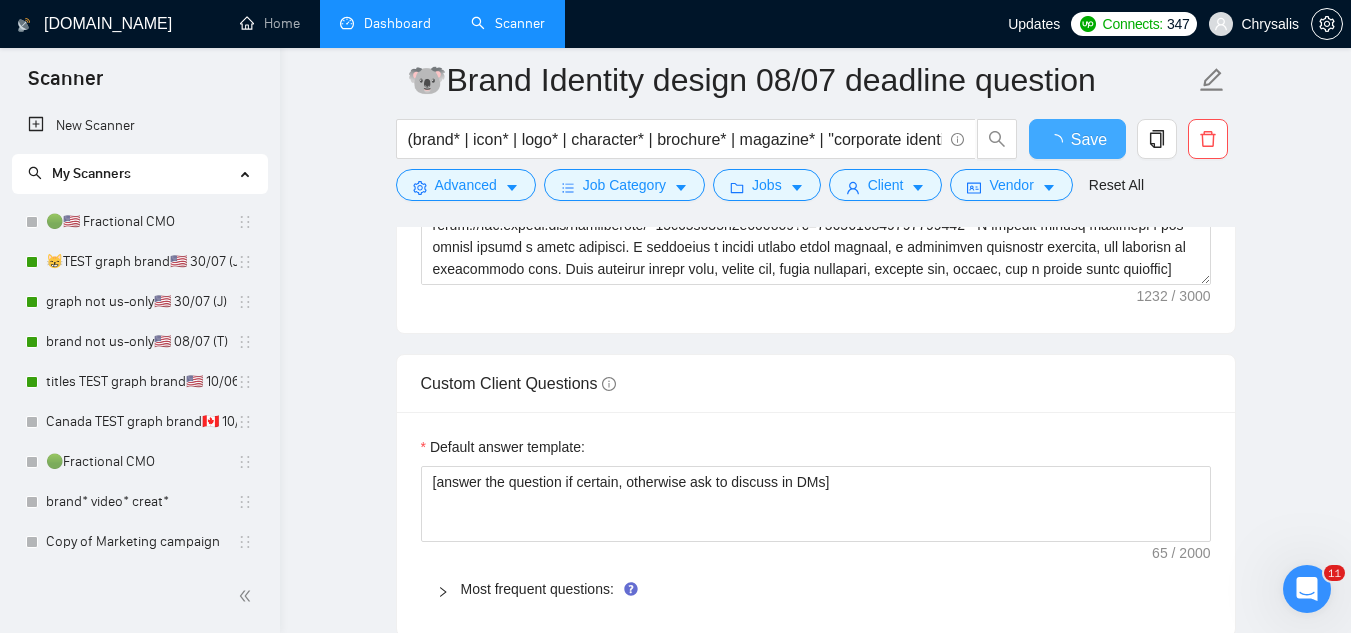 type 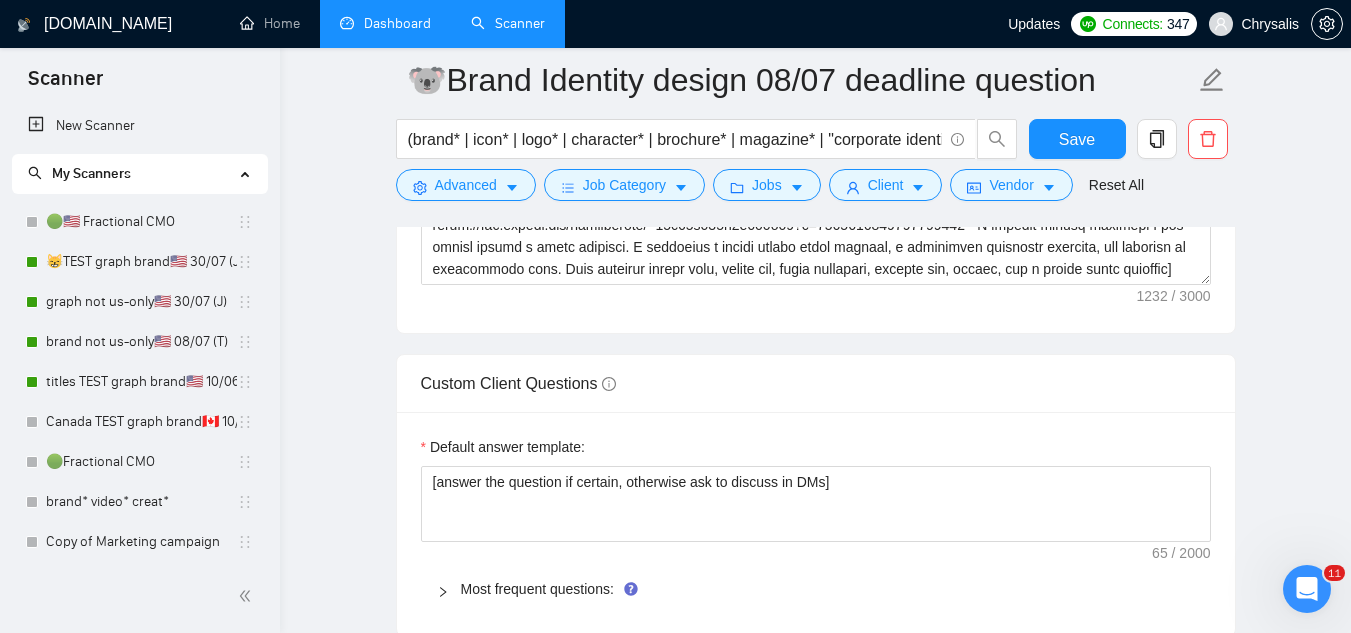 click on "Dashboard" at bounding box center [385, 23] 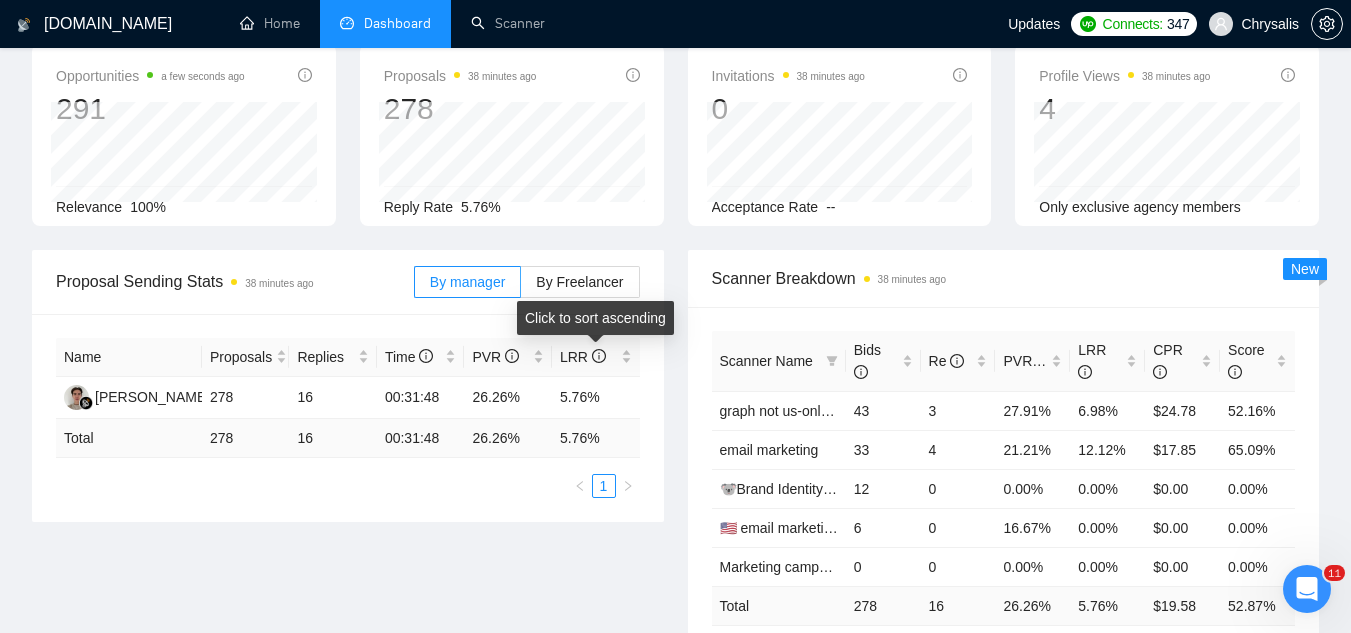 scroll, scrollTop: 0, scrollLeft: 0, axis: both 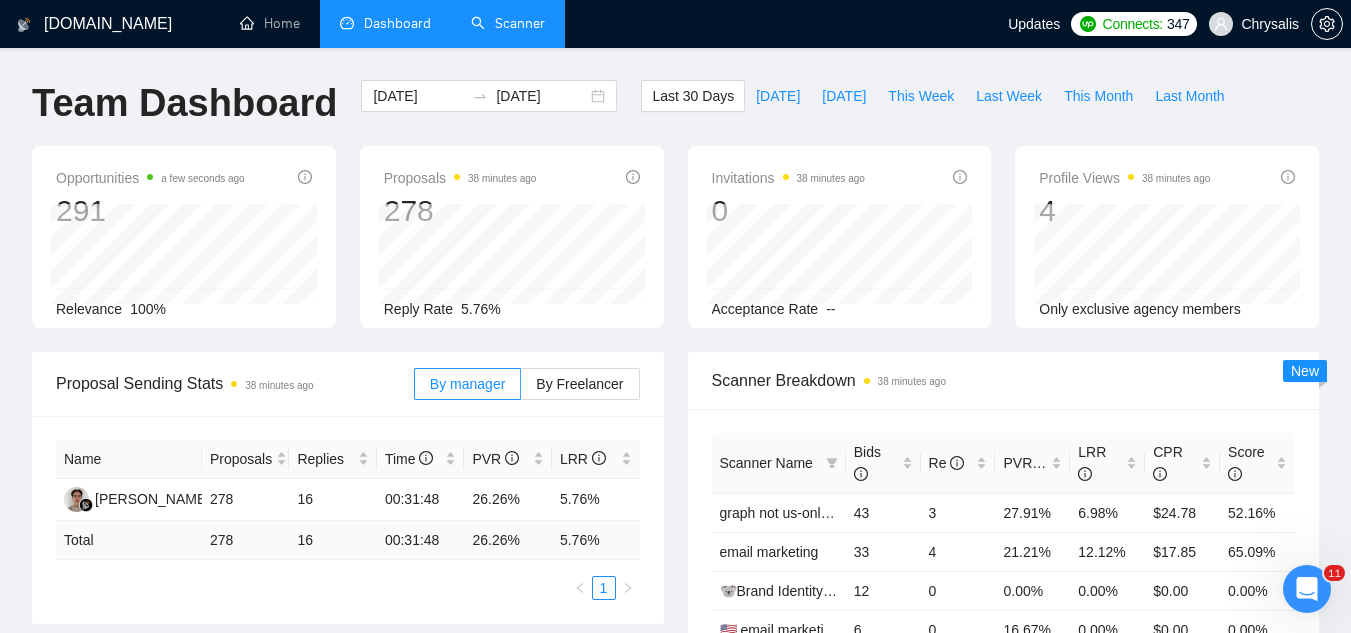 click on "Scanner" at bounding box center (508, 23) 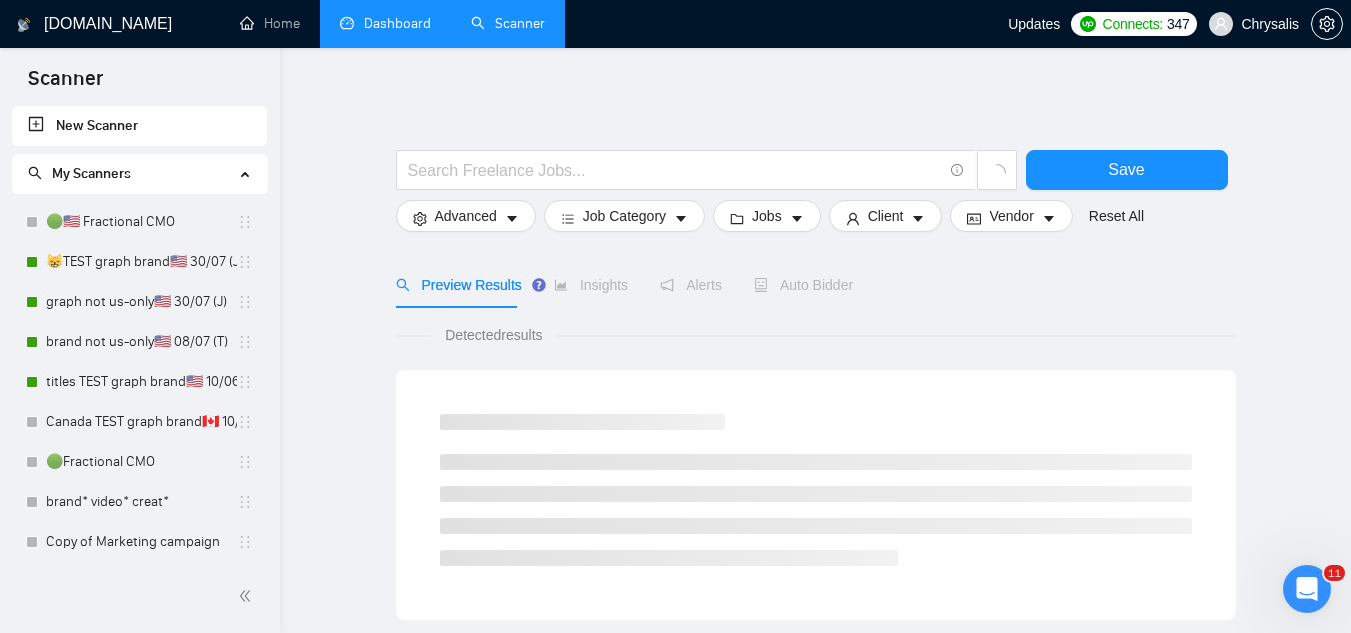 click on "Dashboard" at bounding box center (385, 23) 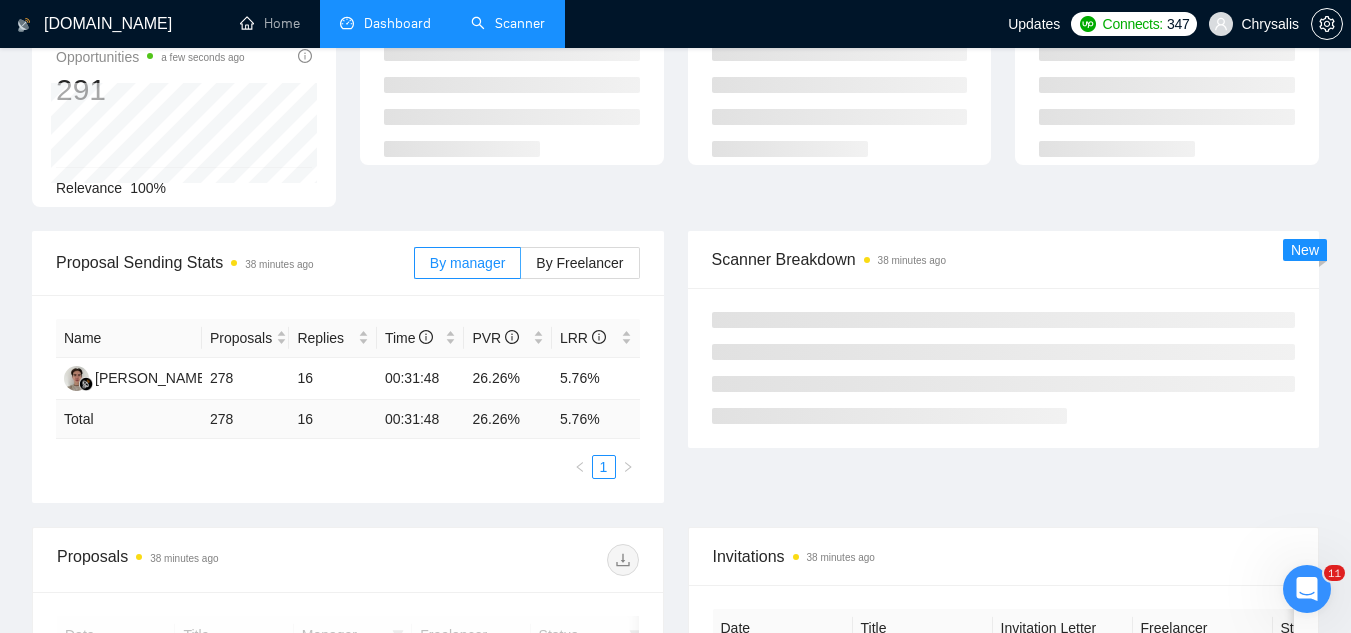 scroll, scrollTop: 200, scrollLeft: 0, axis: vertical 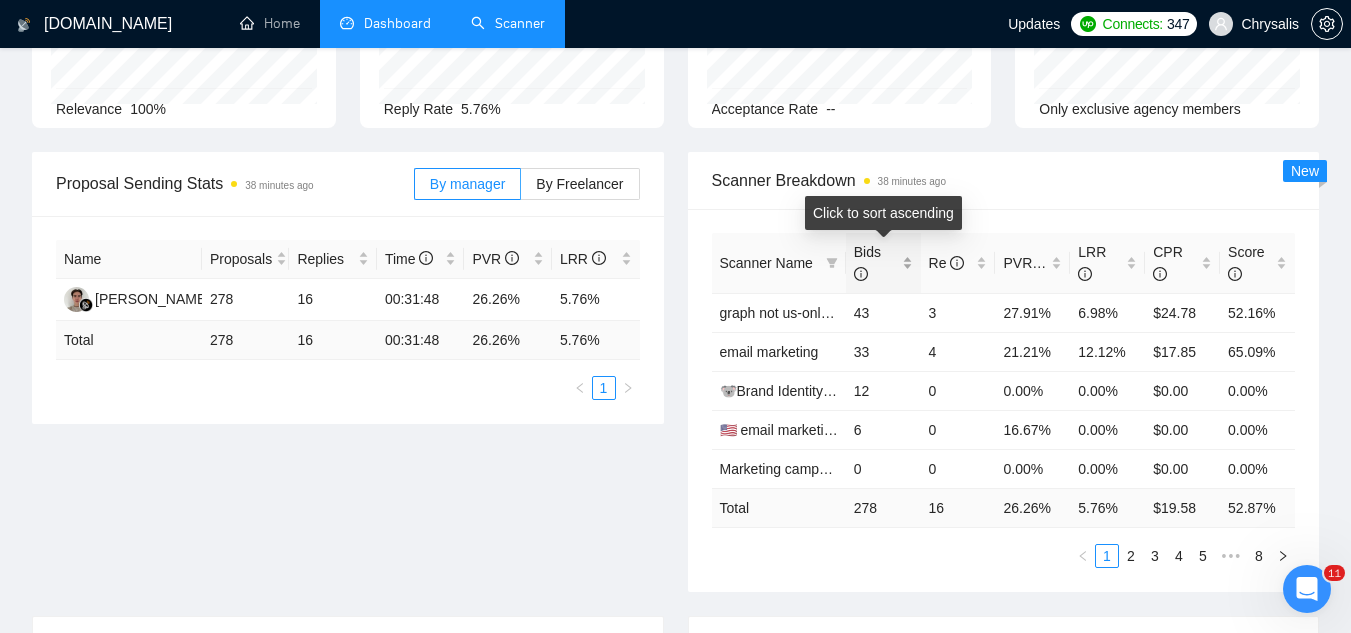click on "Bids" at bounding box center (883, 263) 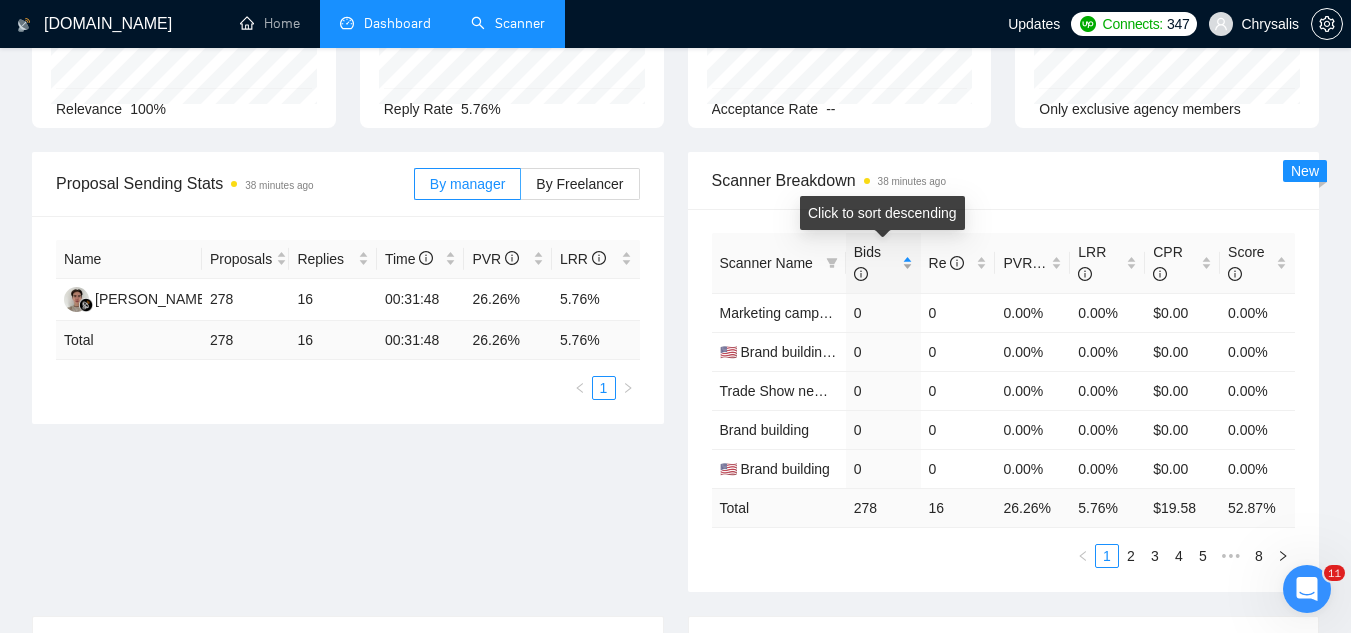 click on "Bids" at bounding box center (883, 263) 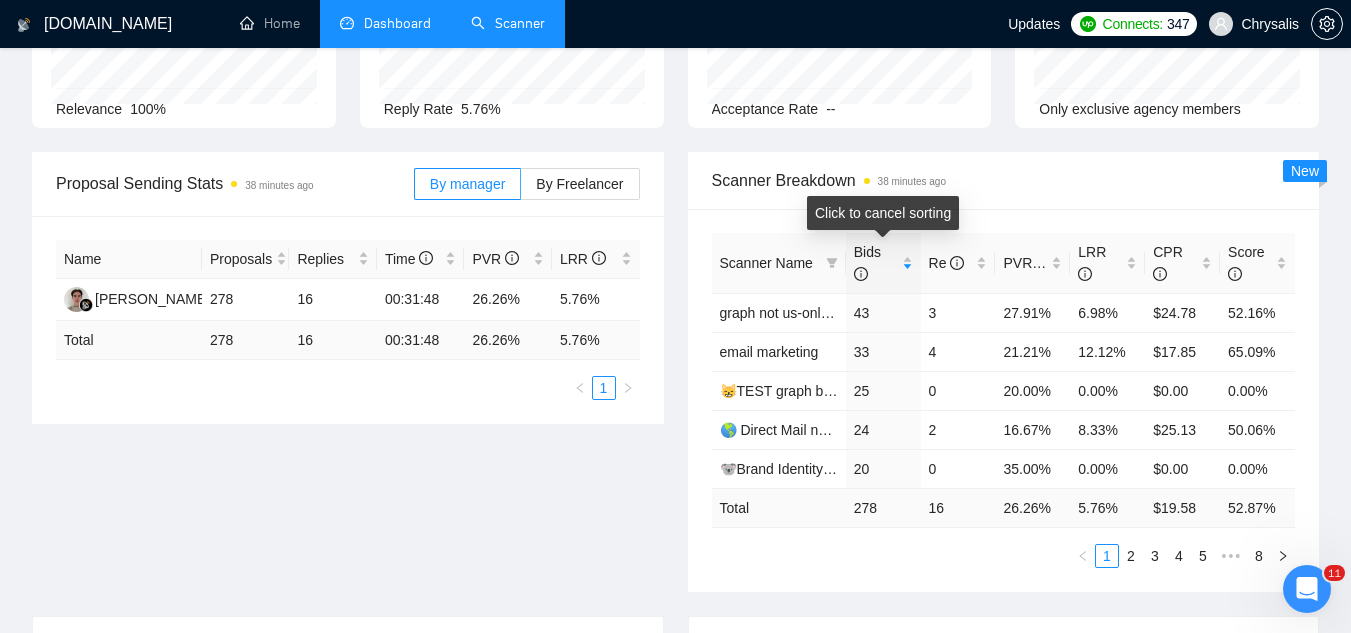 scroll, scrollTop: 0, scrollLeft: 0, axis: both 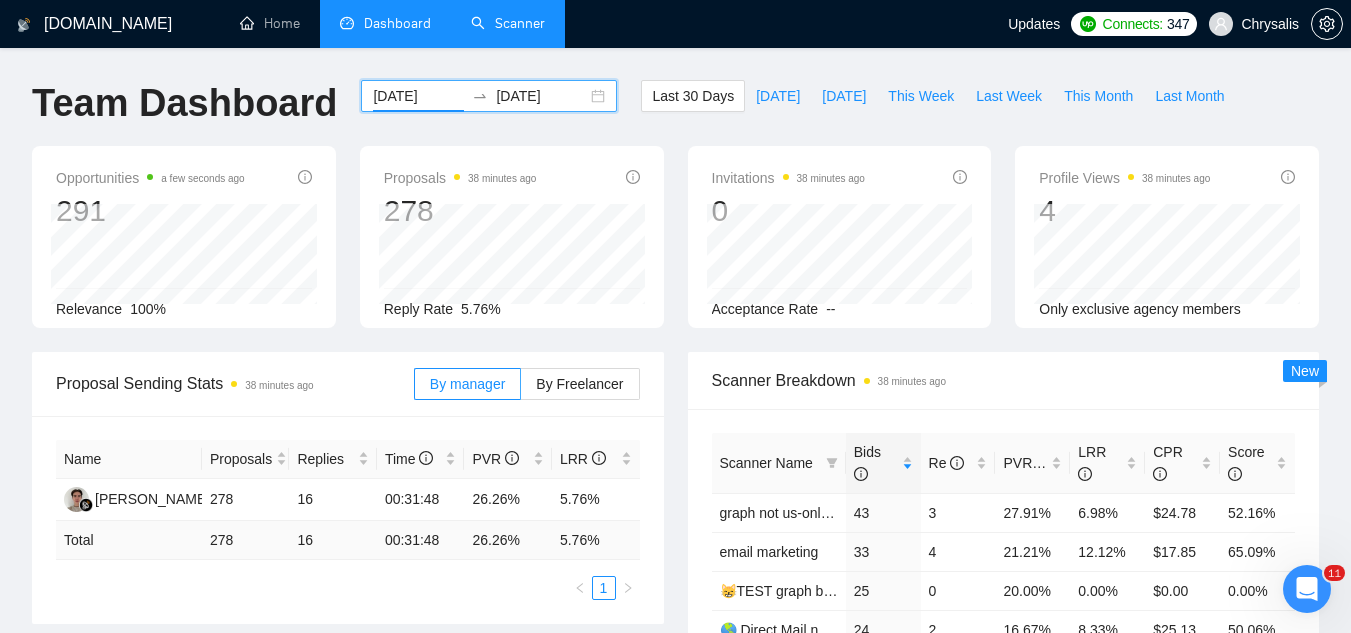 click on "[DATE]" at bounding box center (418, 96) 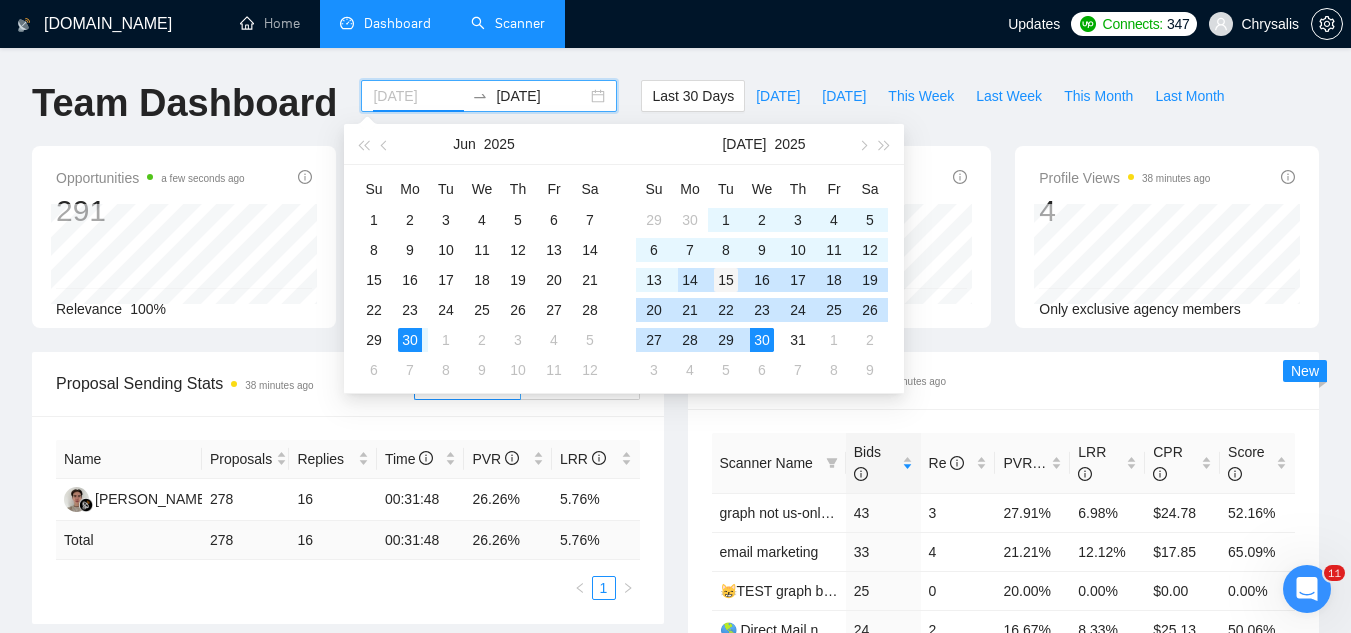 type on "[DATE]" 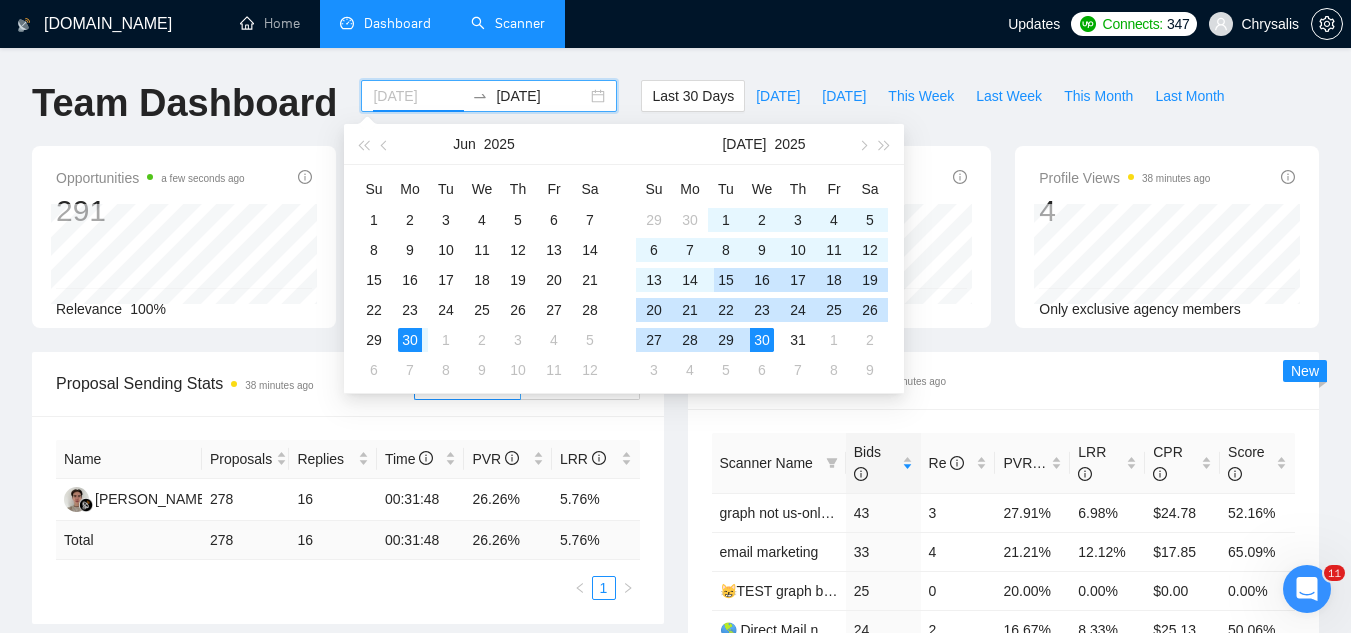 click on "15" at bounding box center (726, 280) 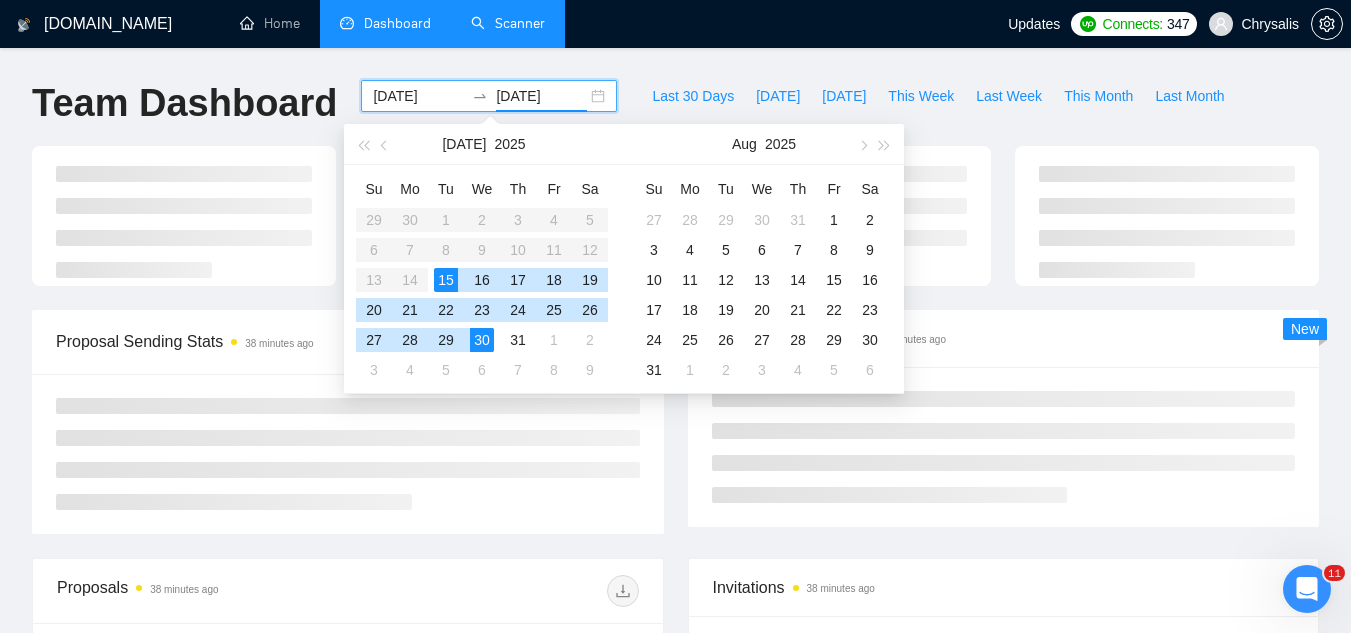 type on "[DATE]" 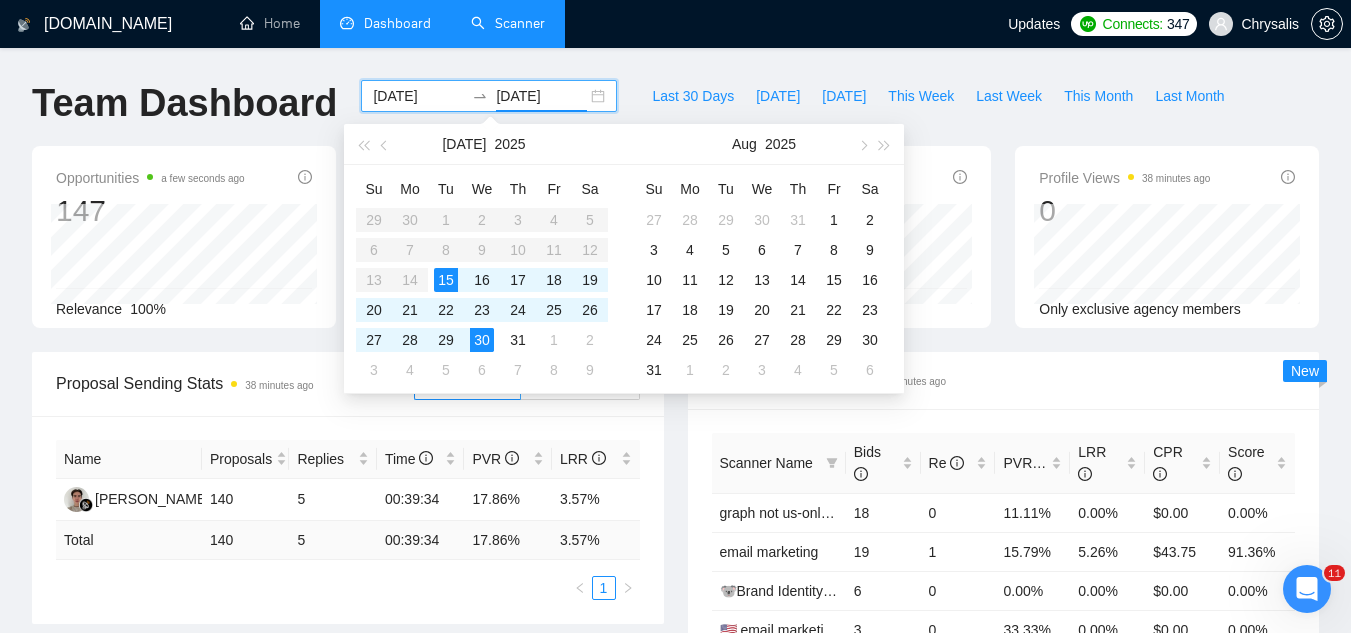 scroll, scrollTop: 100, scrollLeft: 0, axis: vertical 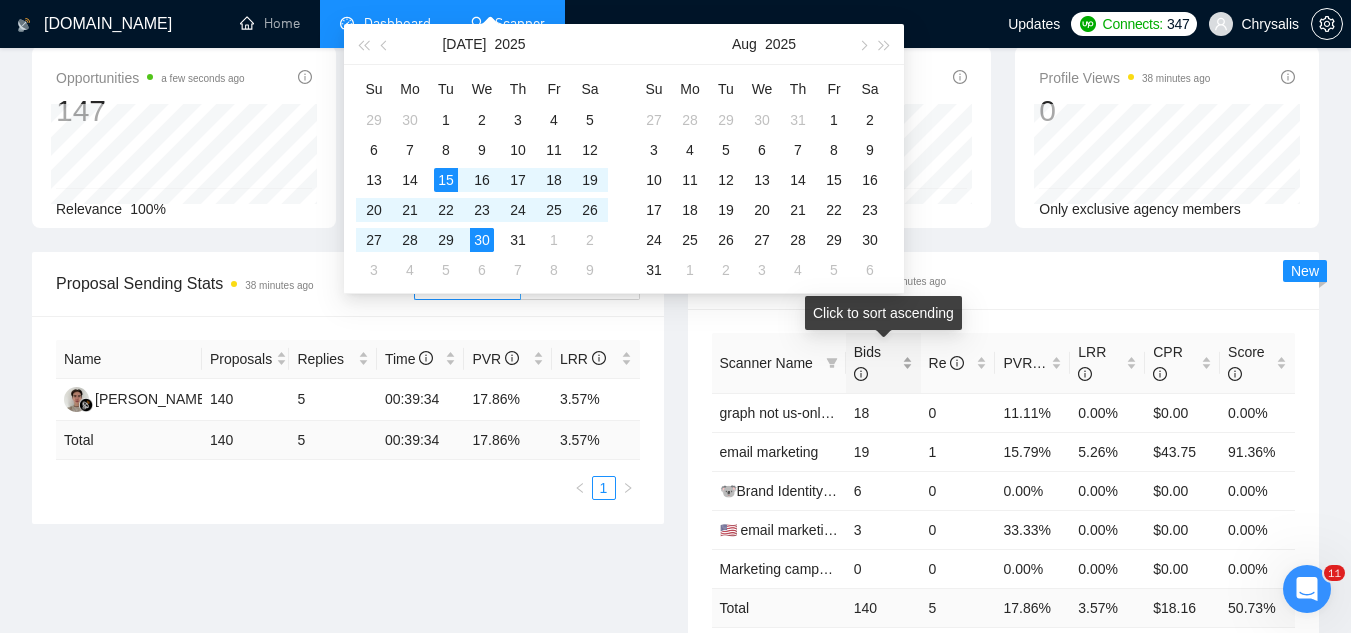 click on "Bids" at bounding box center (883, 363) 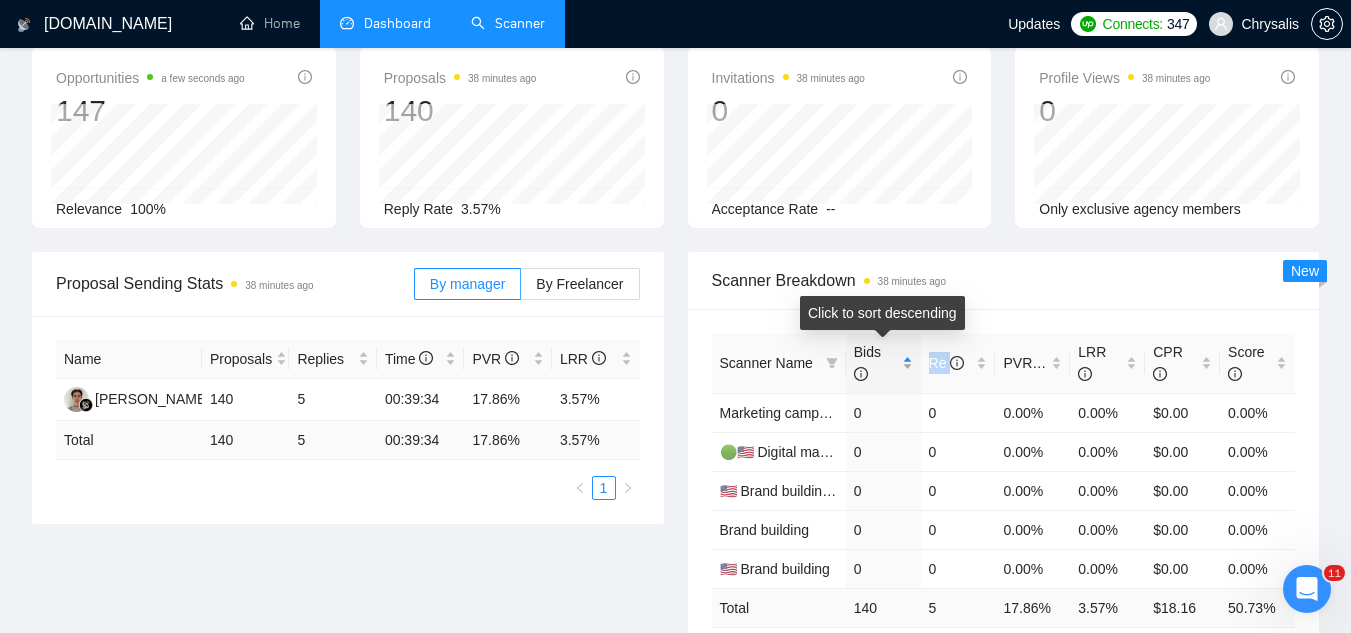 click on "Bids" at bounding box center [883, 363] 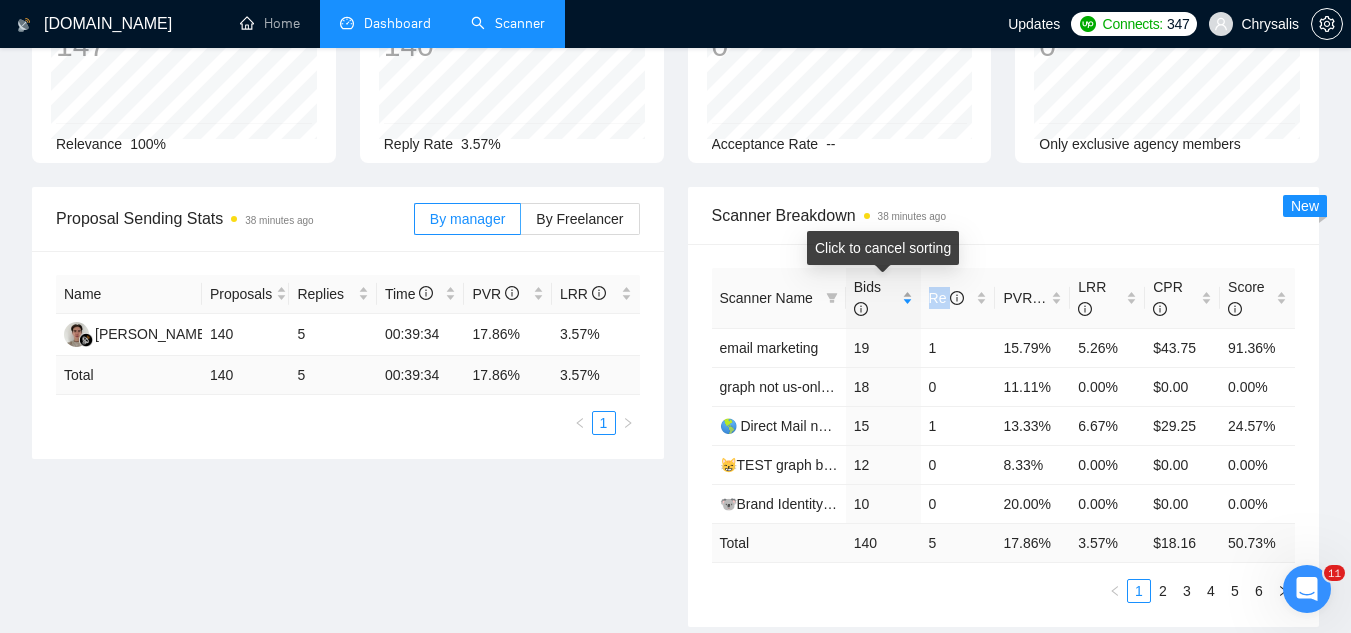 scroll, scrollTop: 200, scrollLeft: 0, axis: vertical 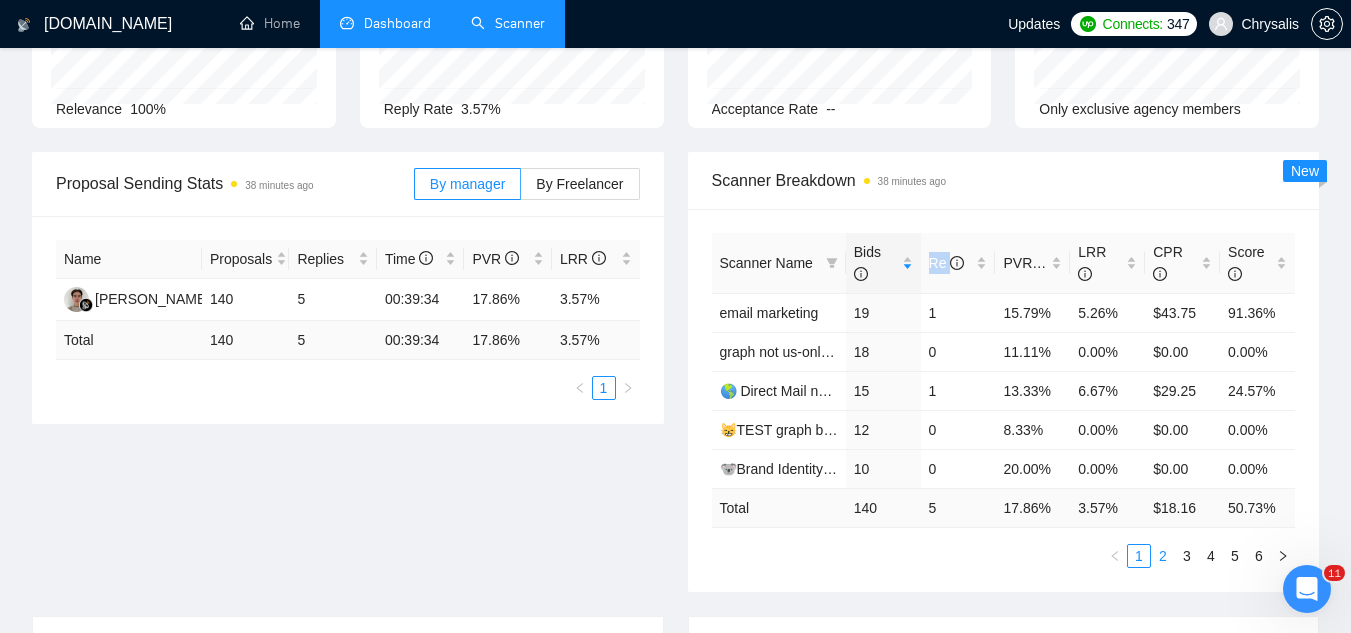 click on "2" at bounding box center [1163, 556] 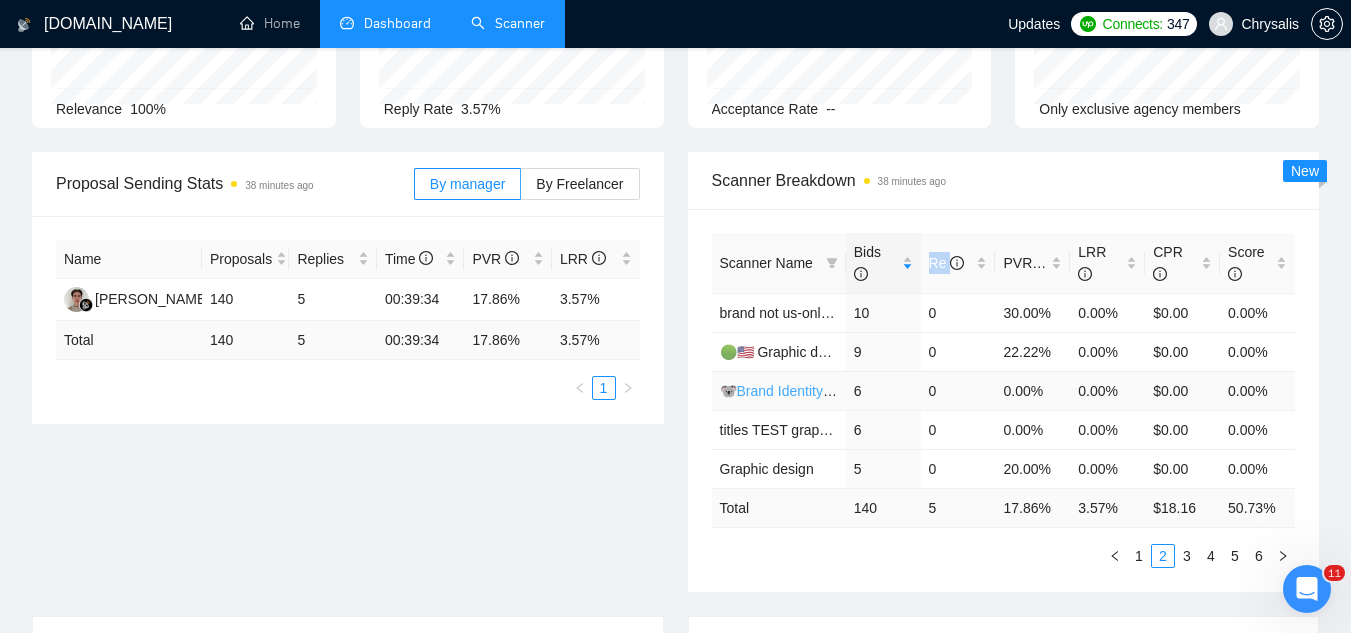 click on "🐨Brand Identity design 08/07 deadline question" at bounding box center (870, 391) 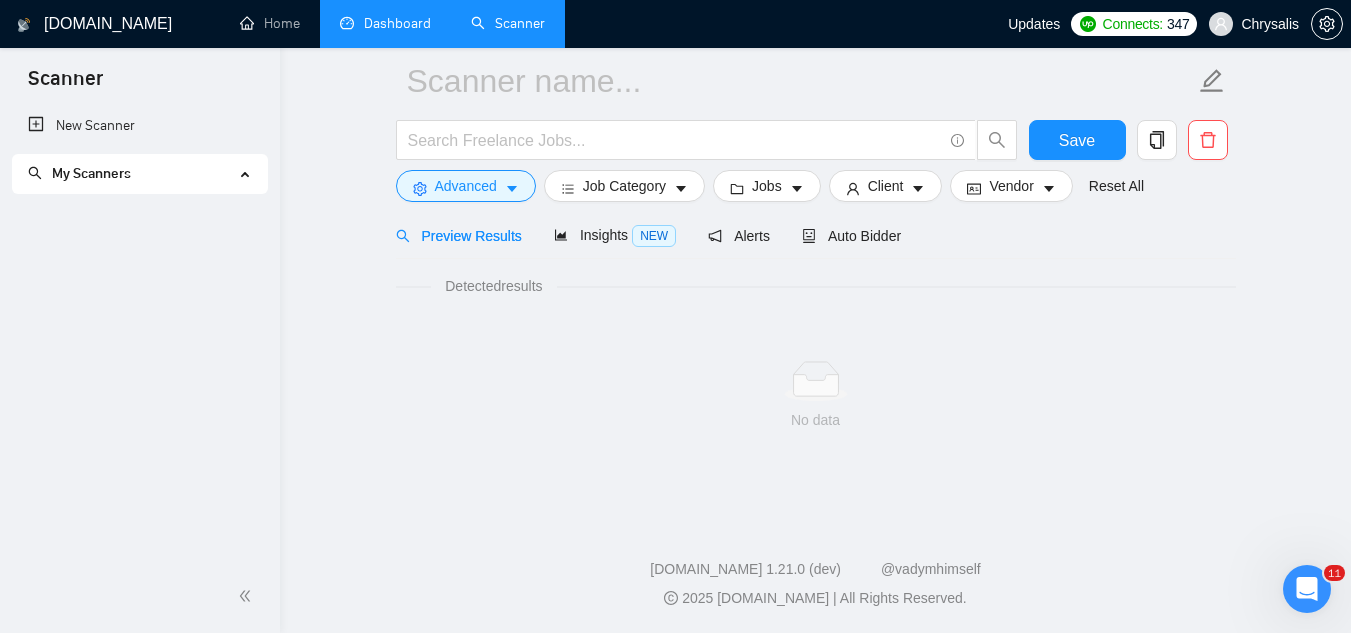 scroll, scrollTop: 80, scrollLeft: 0, axis: vertical 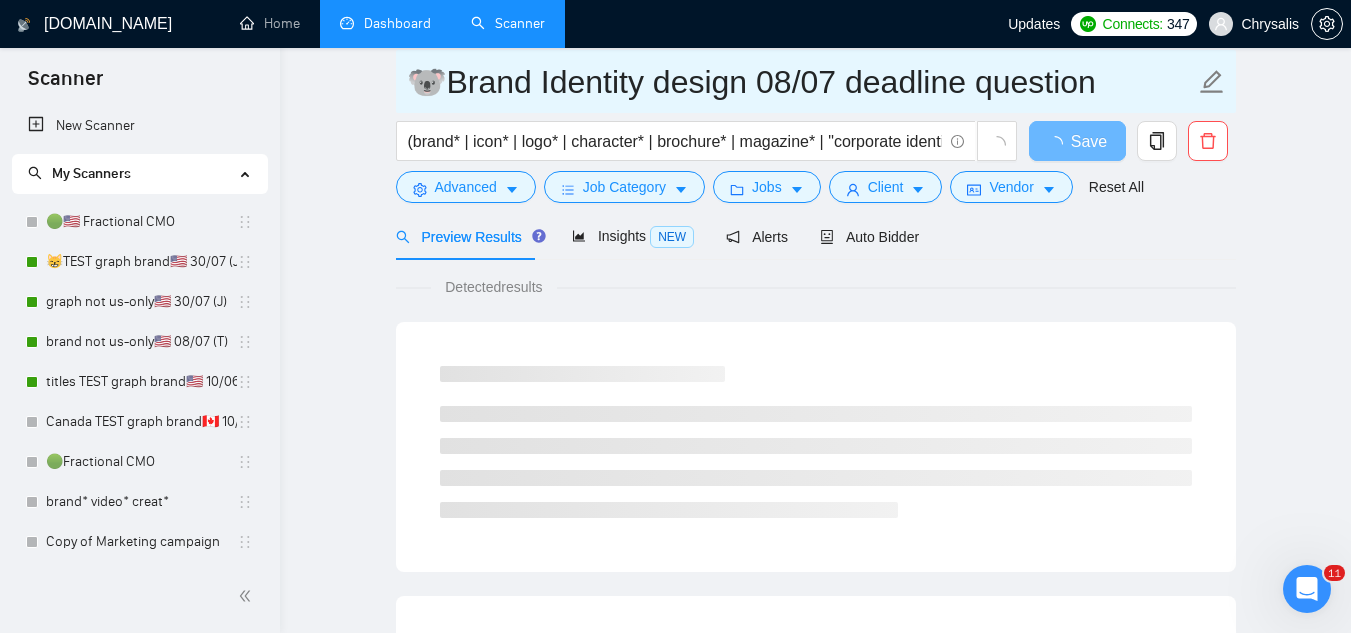 click on "🐨Brand Identity design 08/07 deadline question" at bounding box center [801, 82] 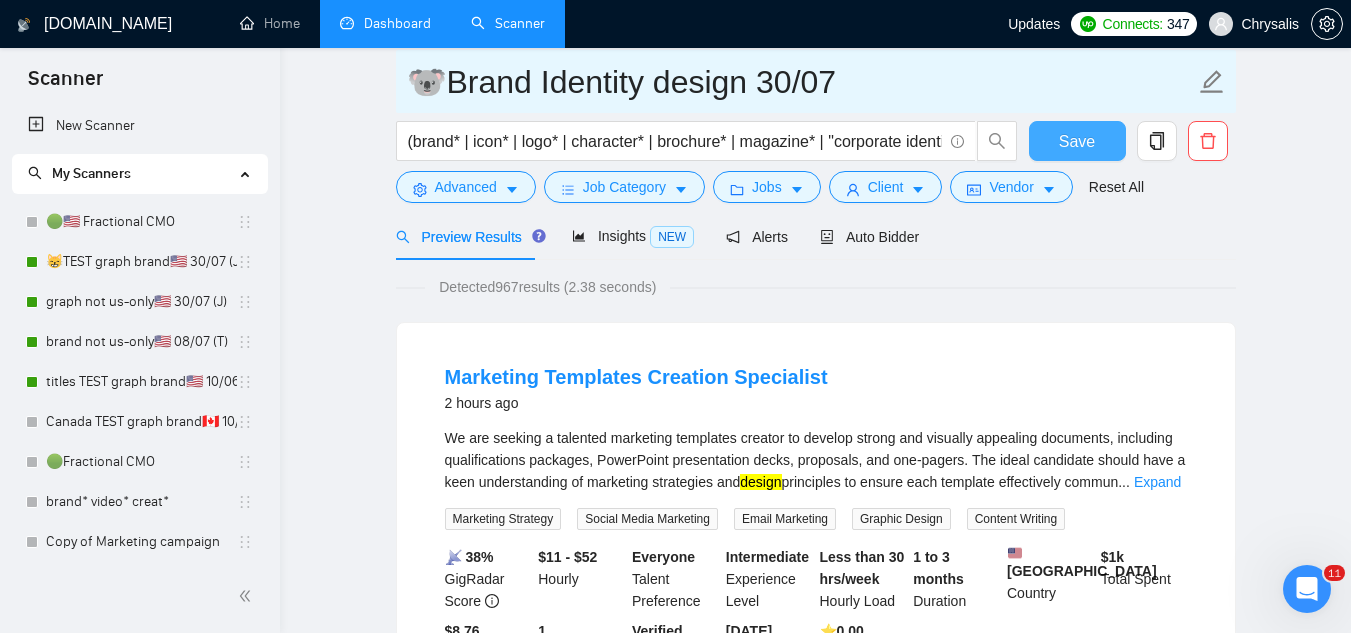 type on "🐨Brand Identity design 30/07" 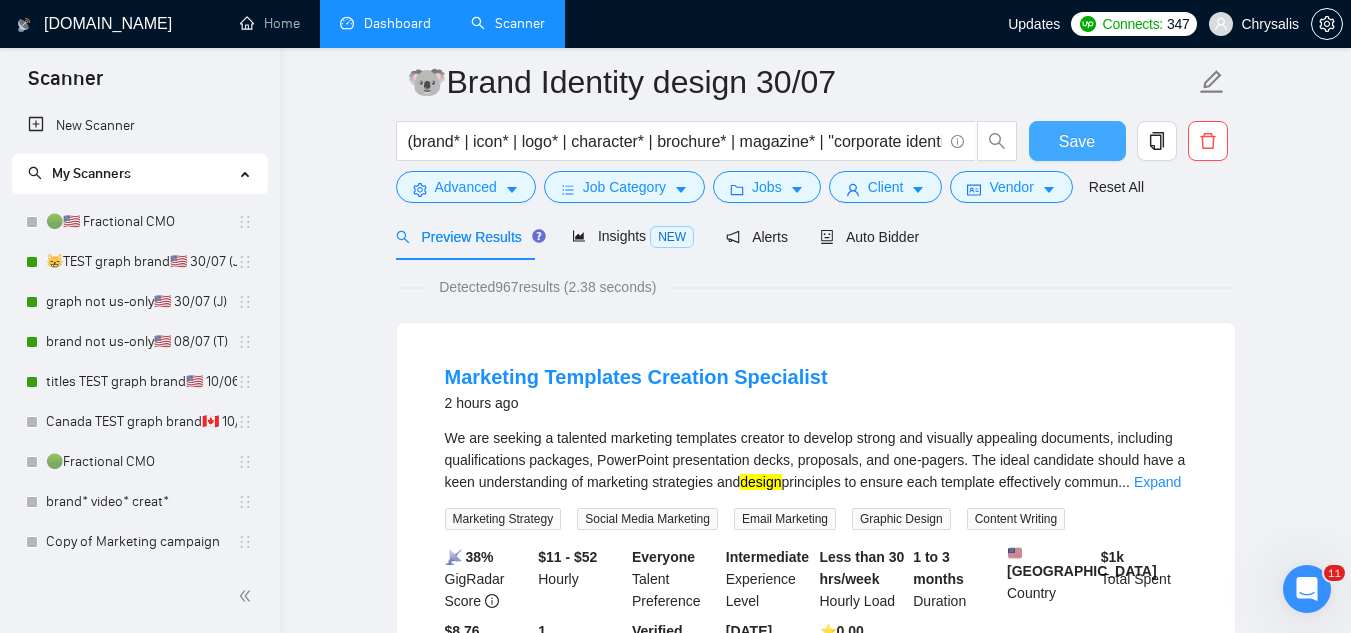 click on "Save" at bounding box center (1077, 141) 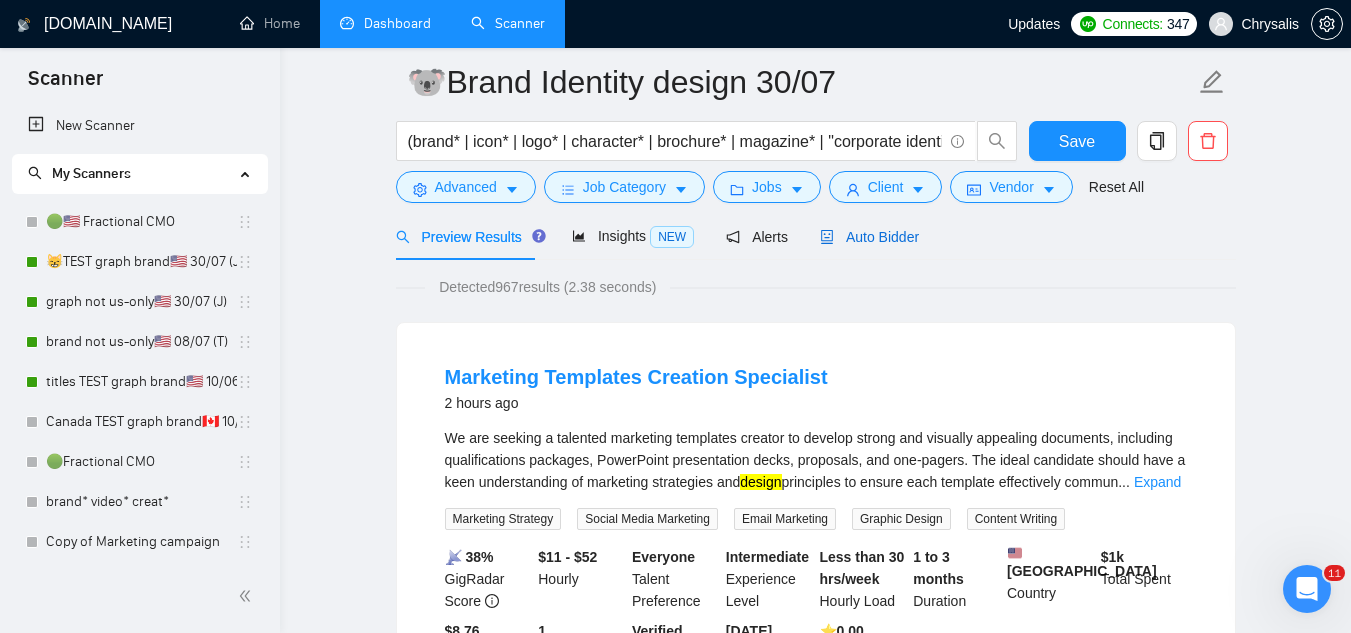 click on "Auto Bidder" at bounding box center [869, 237] 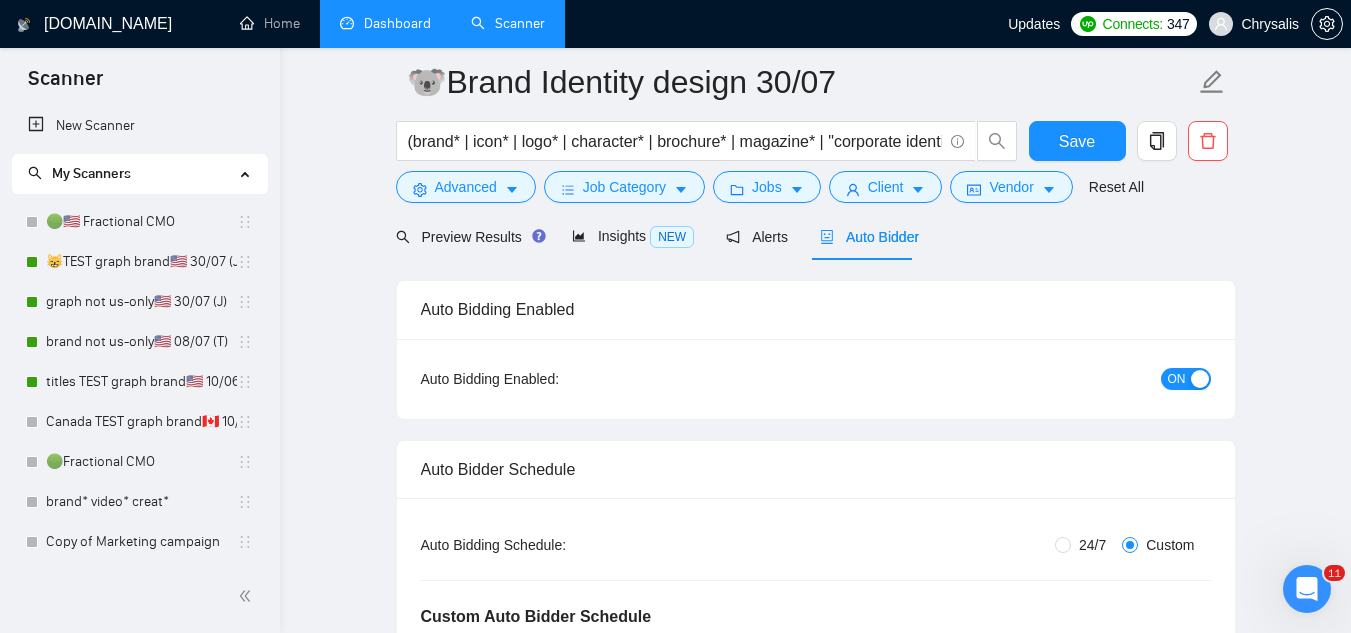 type 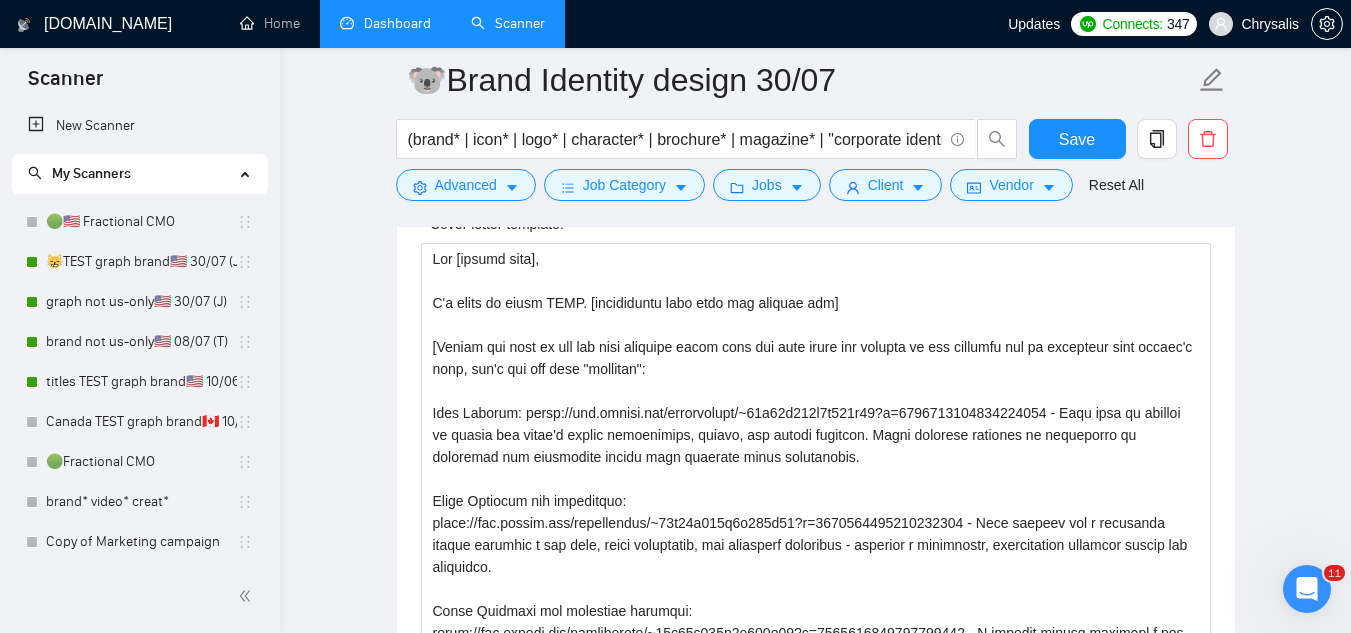scroll, scrollTop: 2180, scrollLeft: 0, axis: vertical 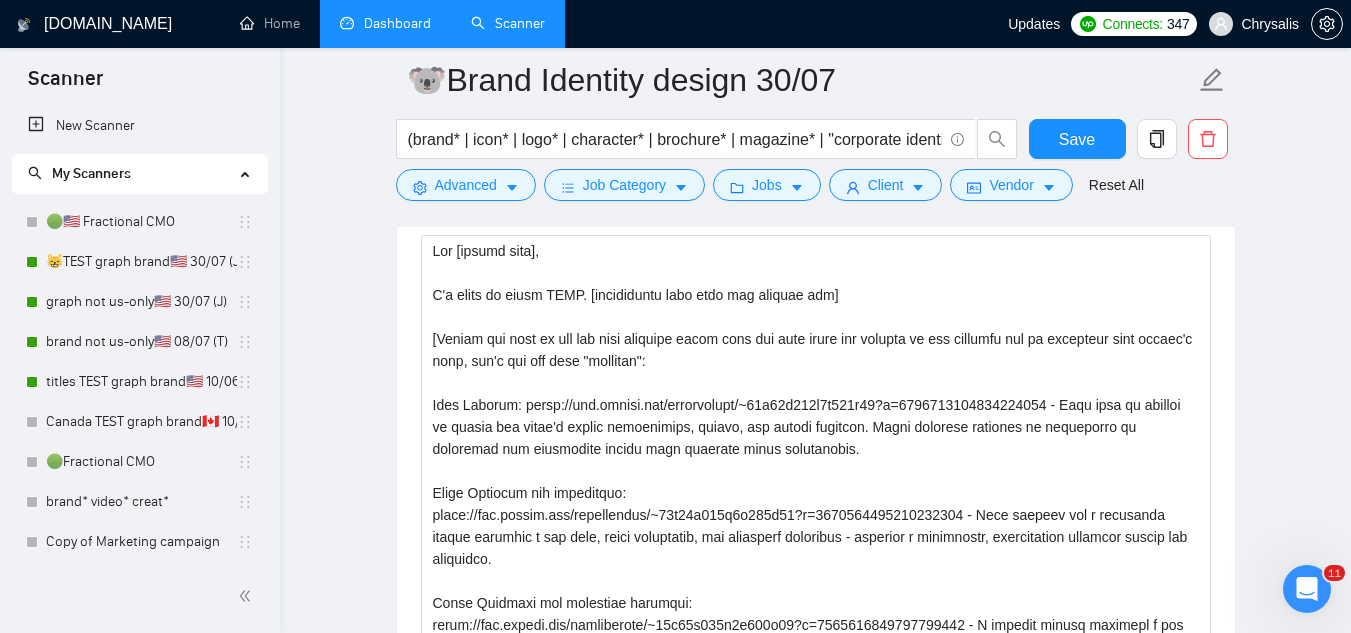 click on "Dashboard" at bounding box center [385, 23] 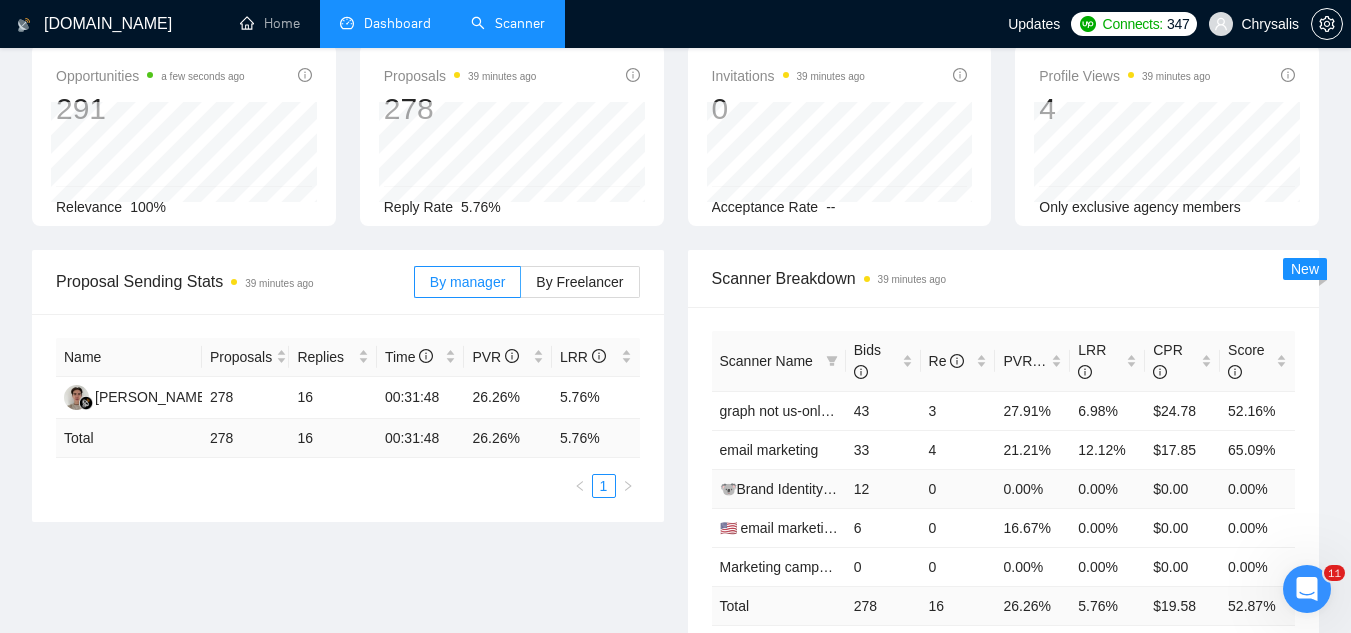 scroll, scrollTop: 202, scrollLeft: 0, axis: vertical 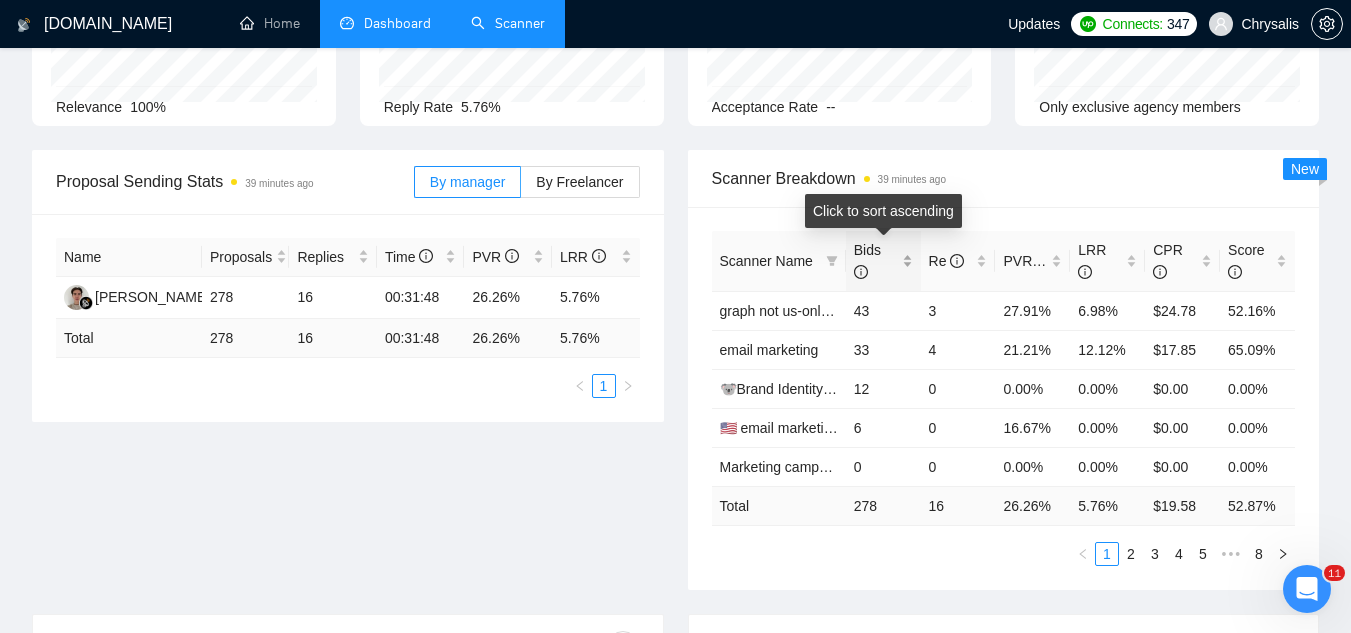 click on "Bids" at bounding box center (883, 261) 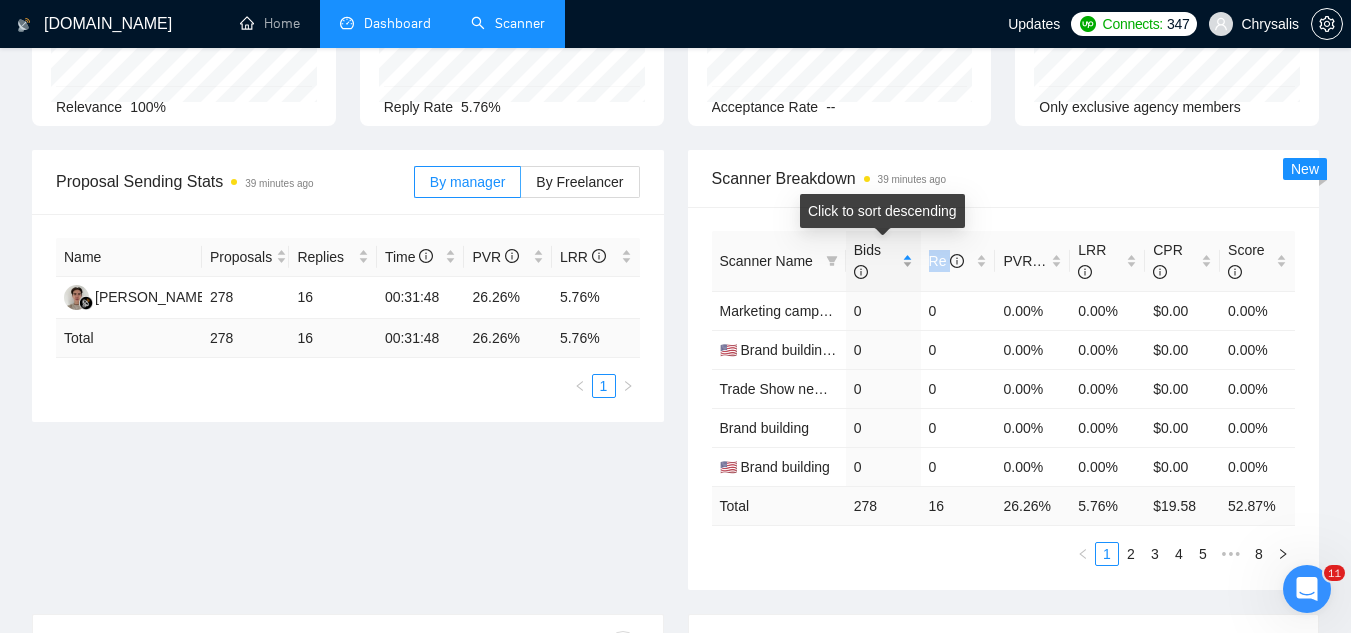 click on "Bids" at bounding box center [883, 261] 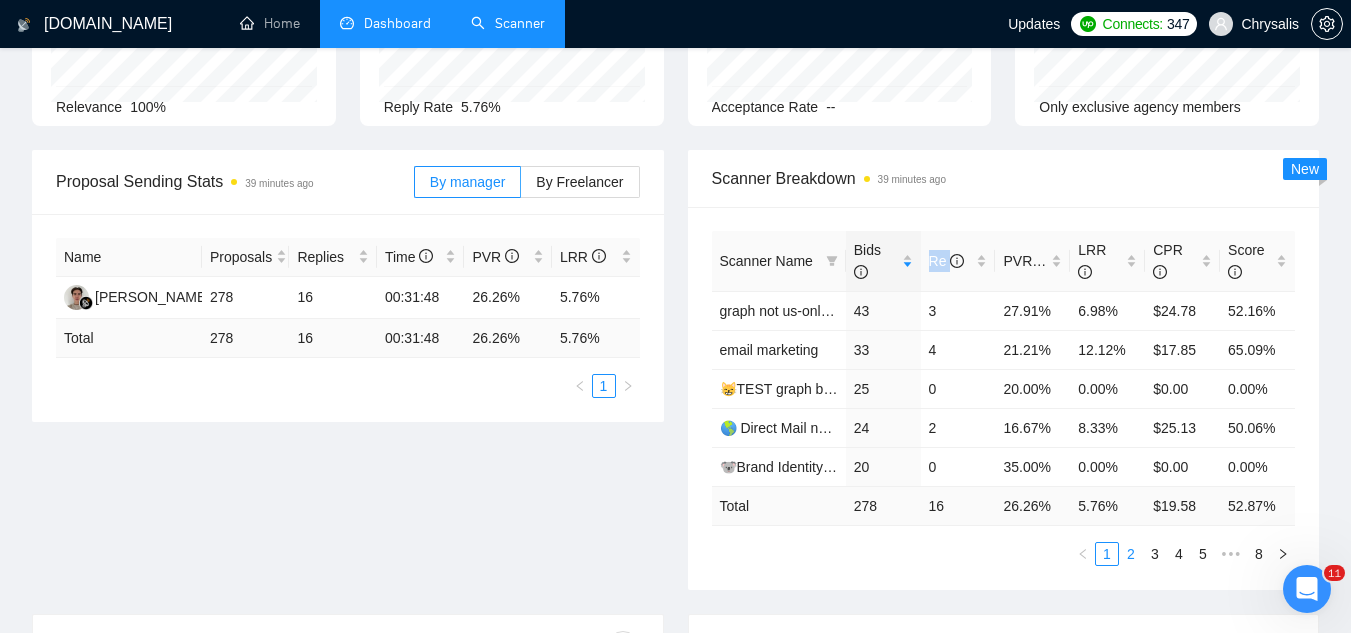 click on "2" at bounding box center (1131, 554) 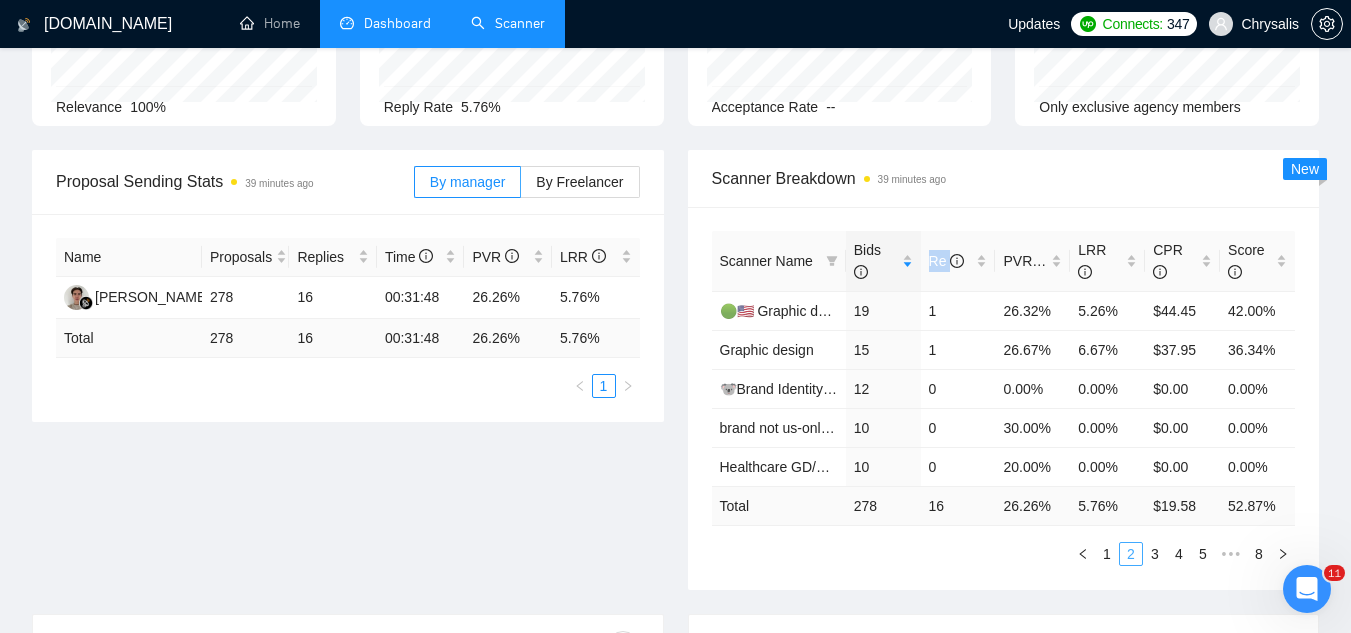 click on "2" at bounding box center [1131, 554] 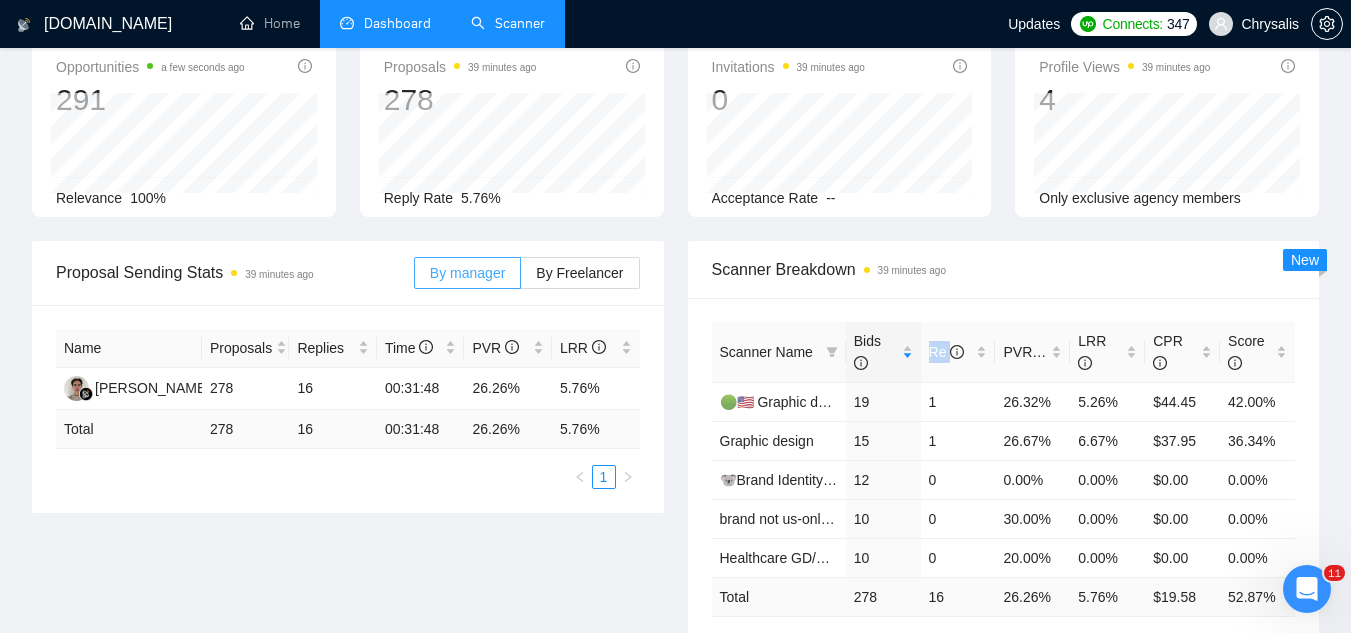 scroll, scrollTop: 0, scrollLeft: 0, axis: both 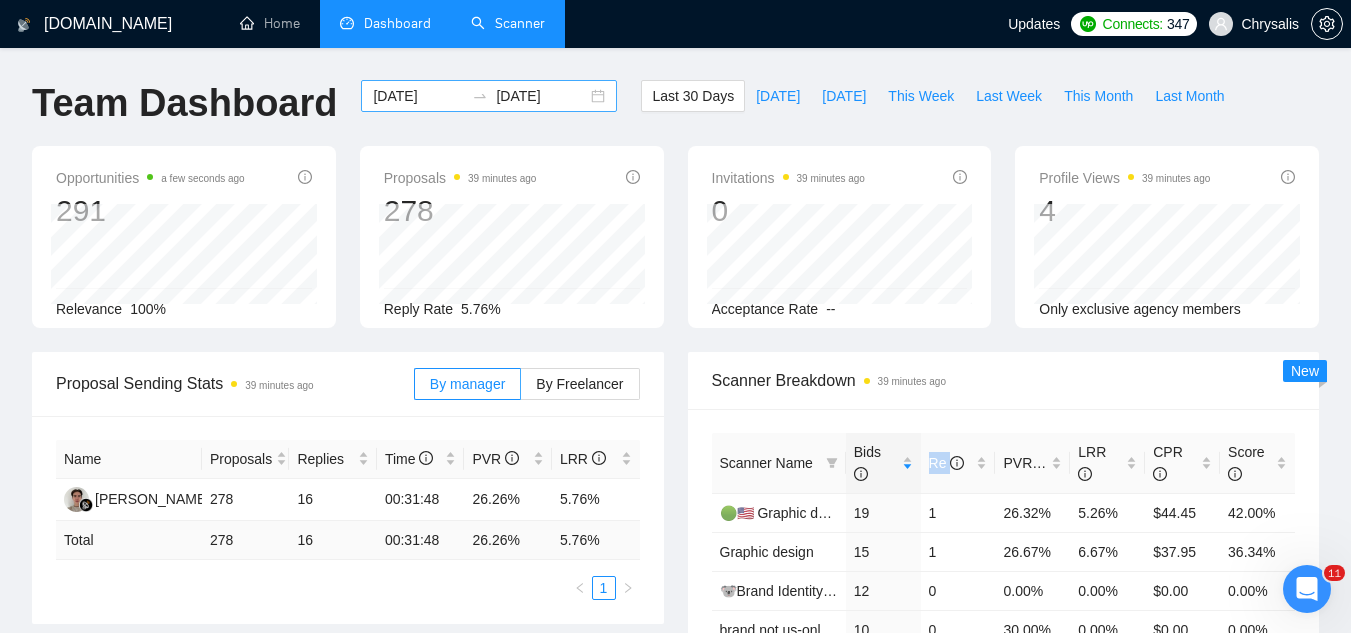 click on "[DATE]" at bounding box center [418, 96] 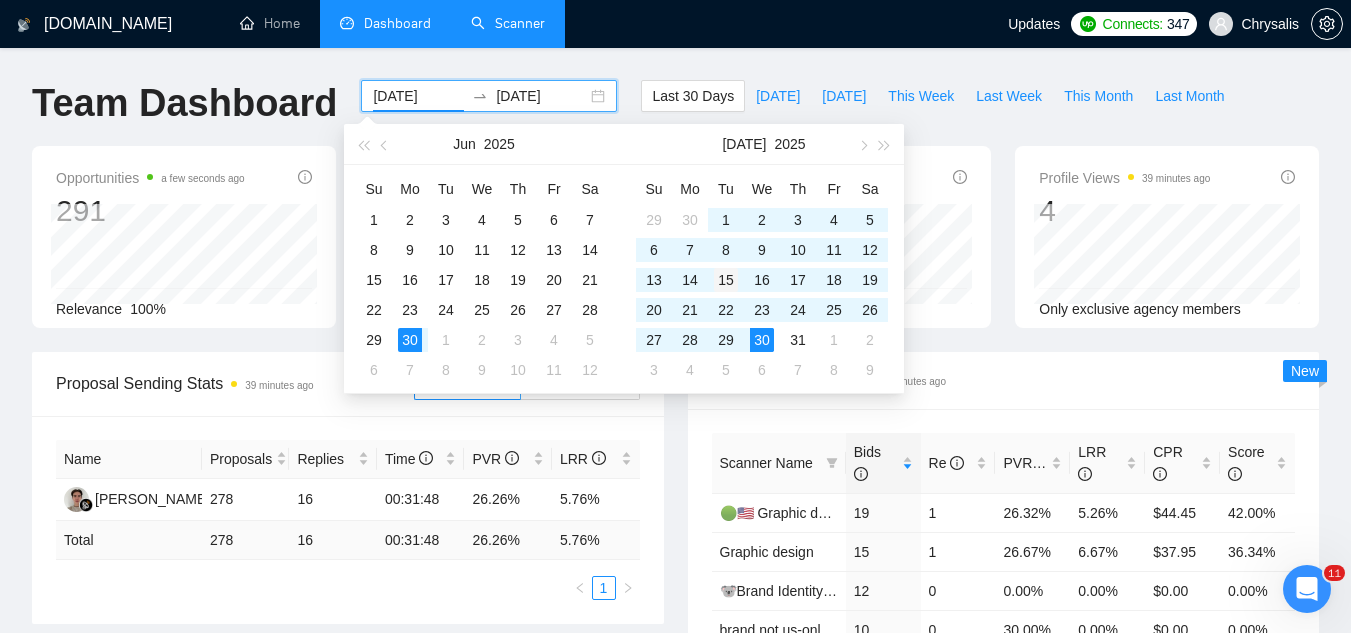 type on "[DATE]" 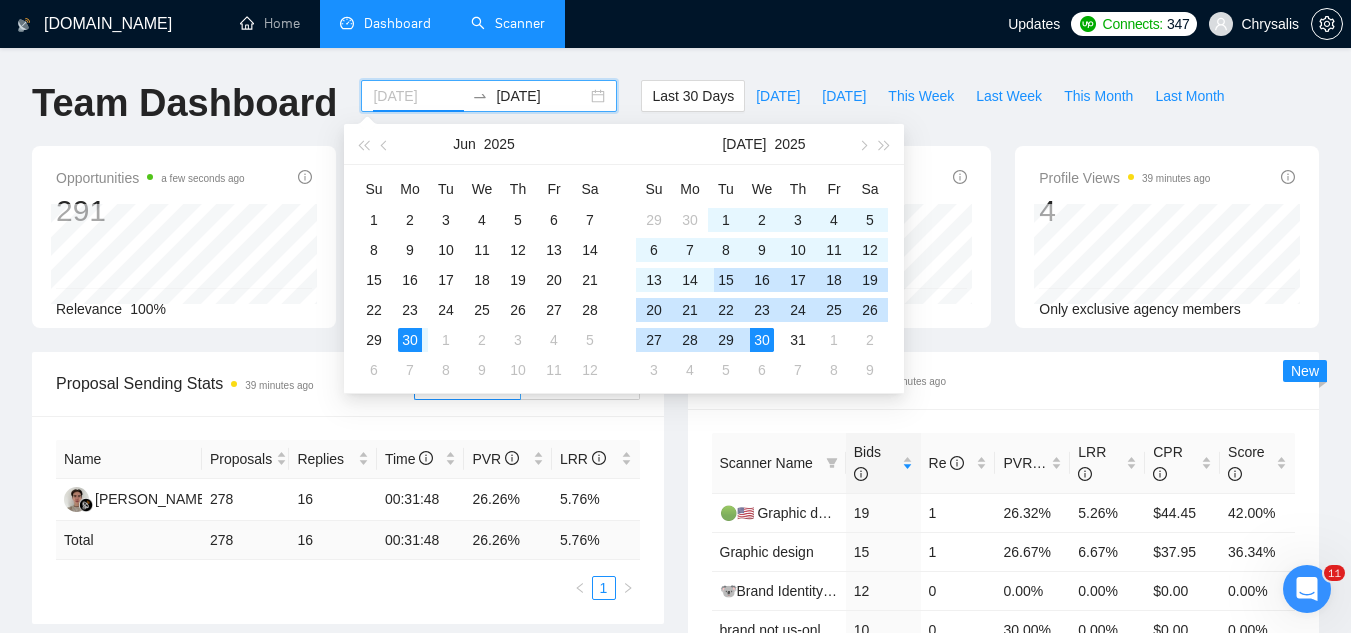 click on "15" at bounding box center (726, 280) 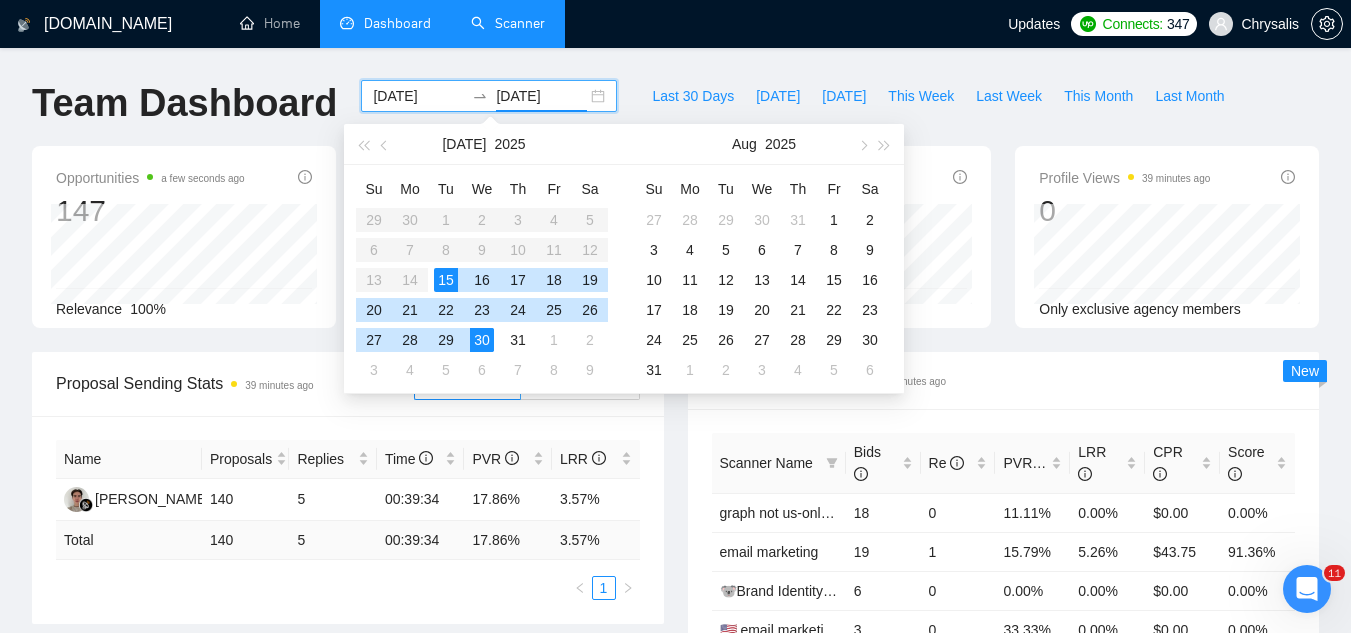 type on "[DATE]" 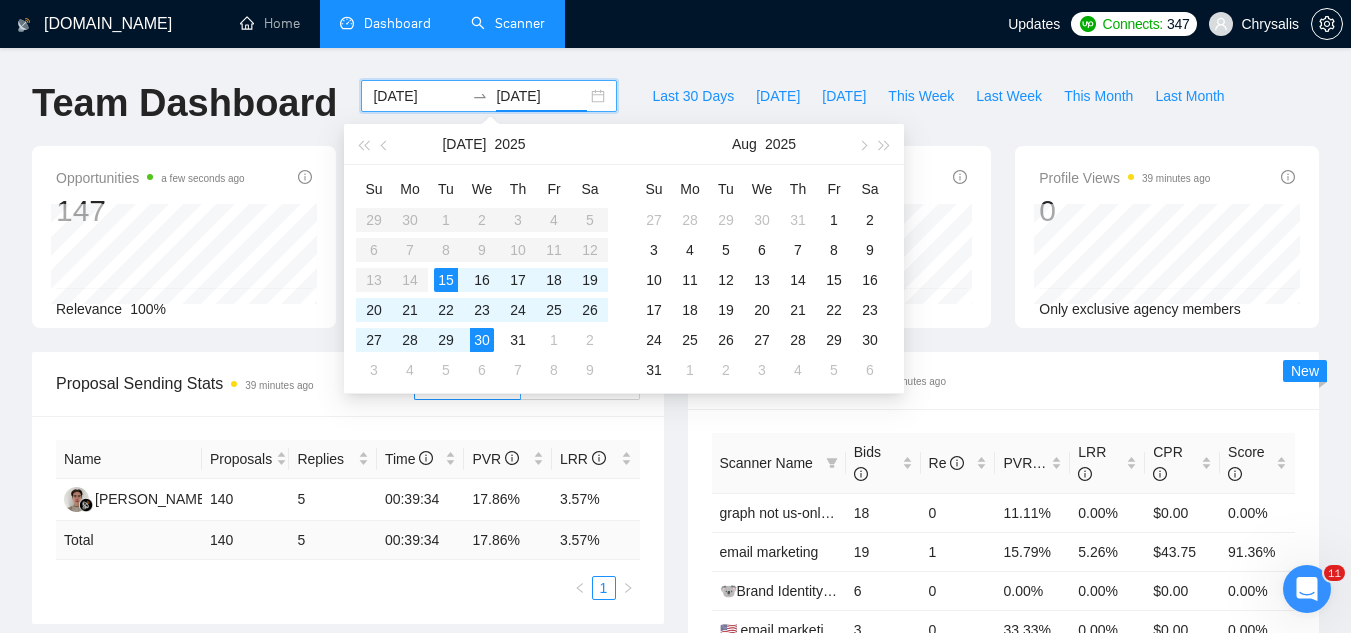 click on "Scanner Breakdown 39 minutes ago" at bounding box center [1004, 380] 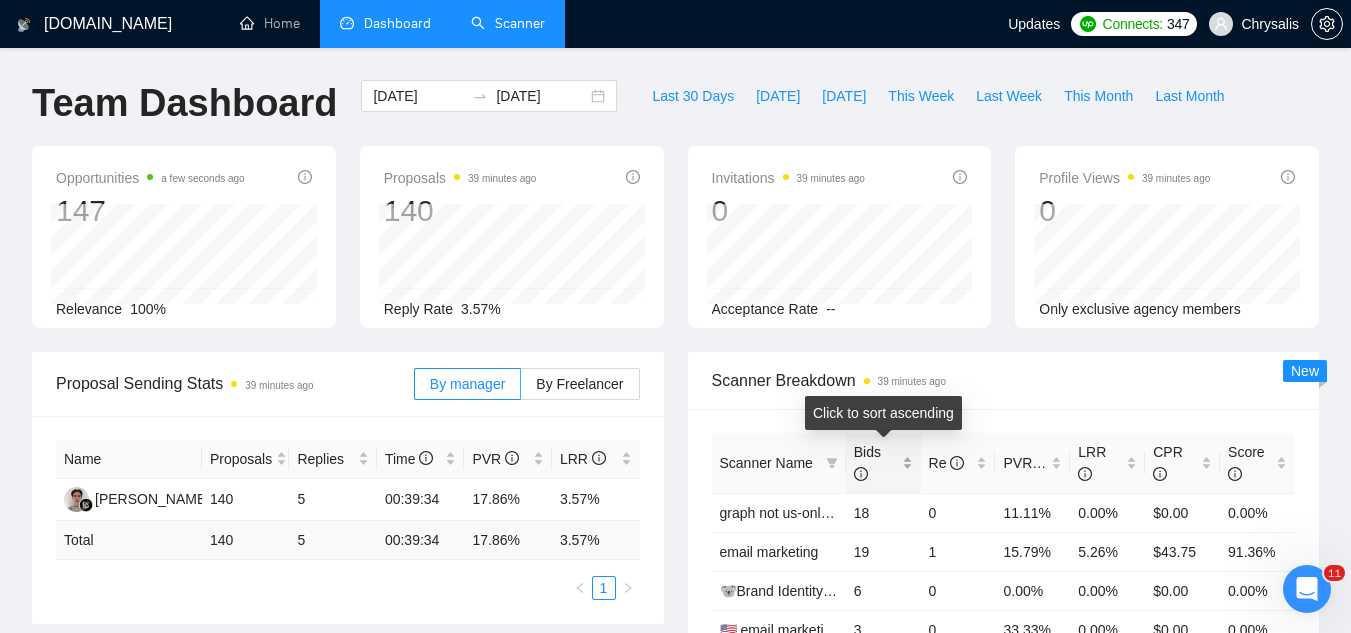 click on "Bids" at bounding box center [883, 463] 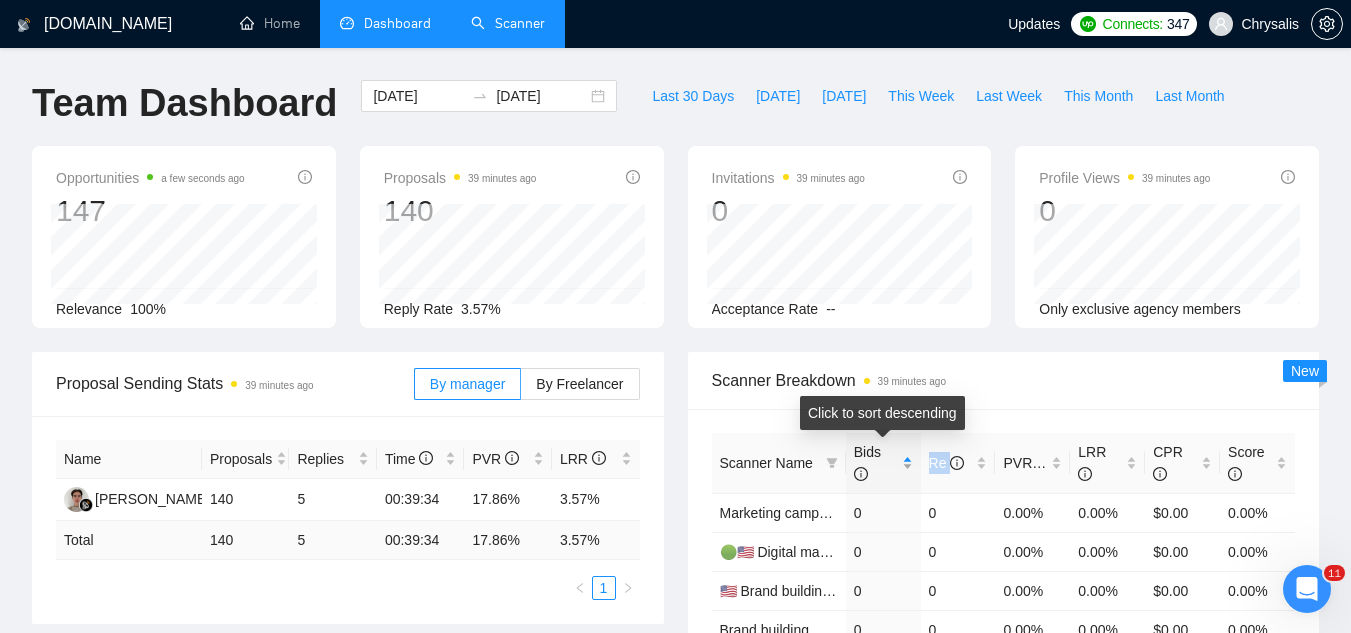 click on "Bids" at bounding box center [883, 463] 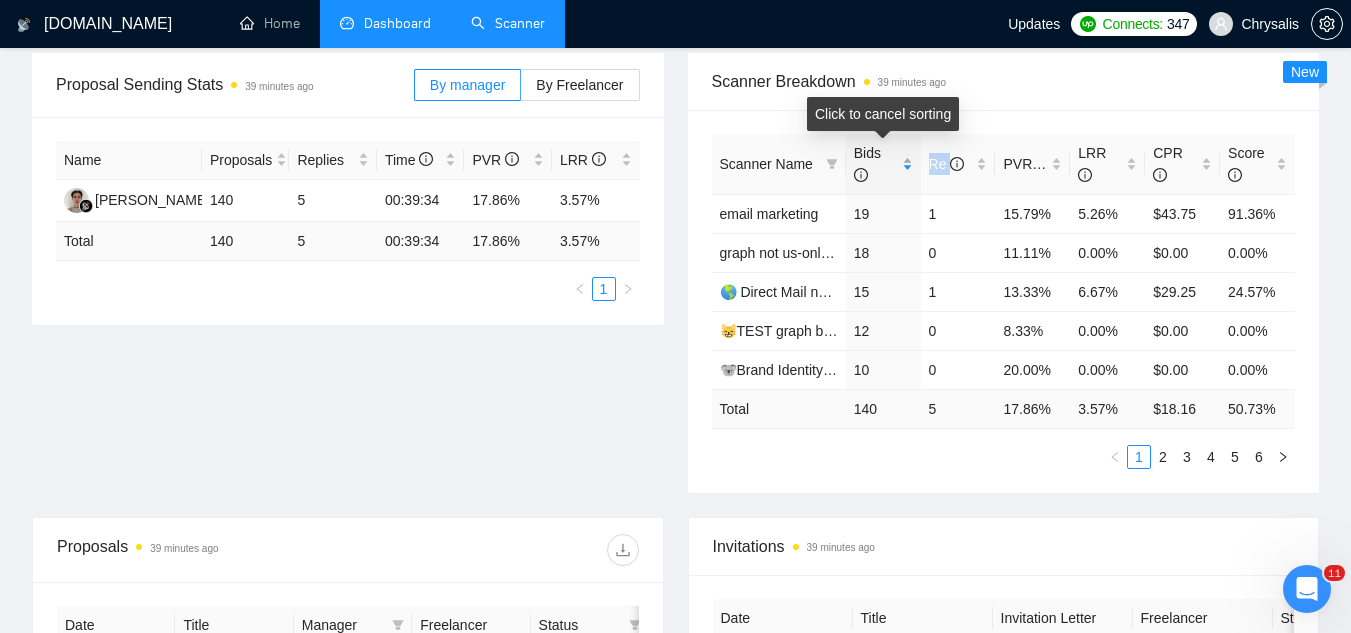 scroll, scrollTop: 300, scrollLeft: 0, axis: vertical 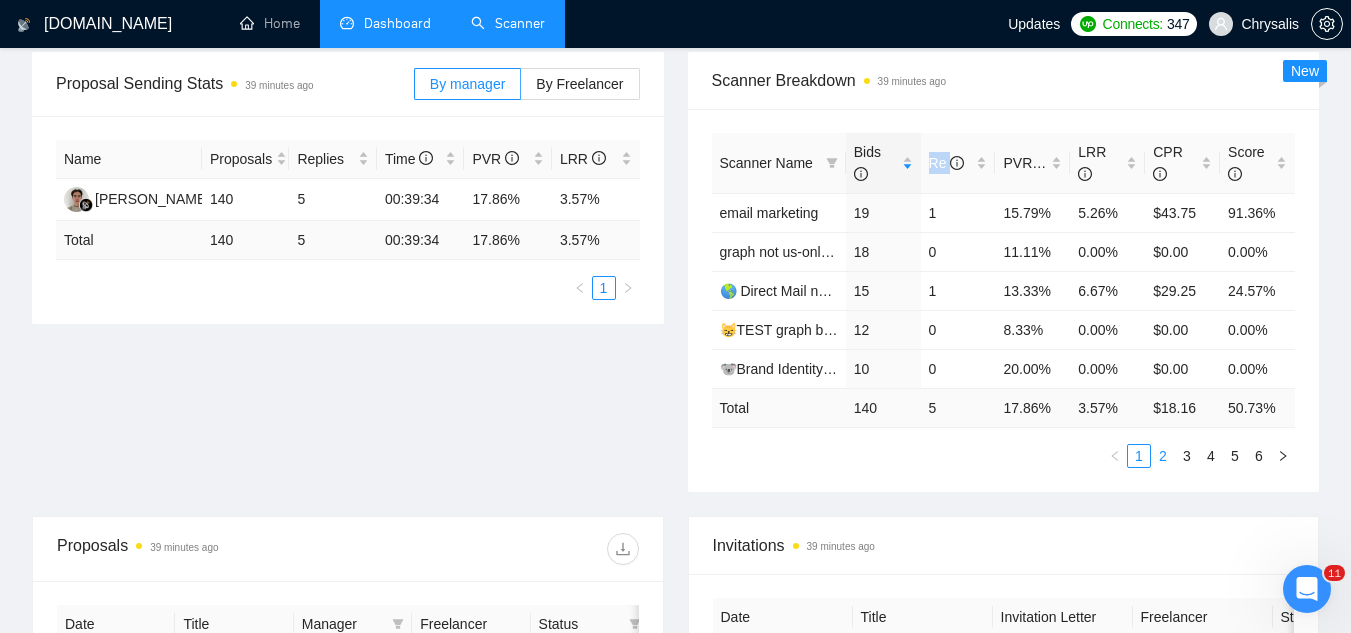 click on "2" at bounding box center (1163, 456) 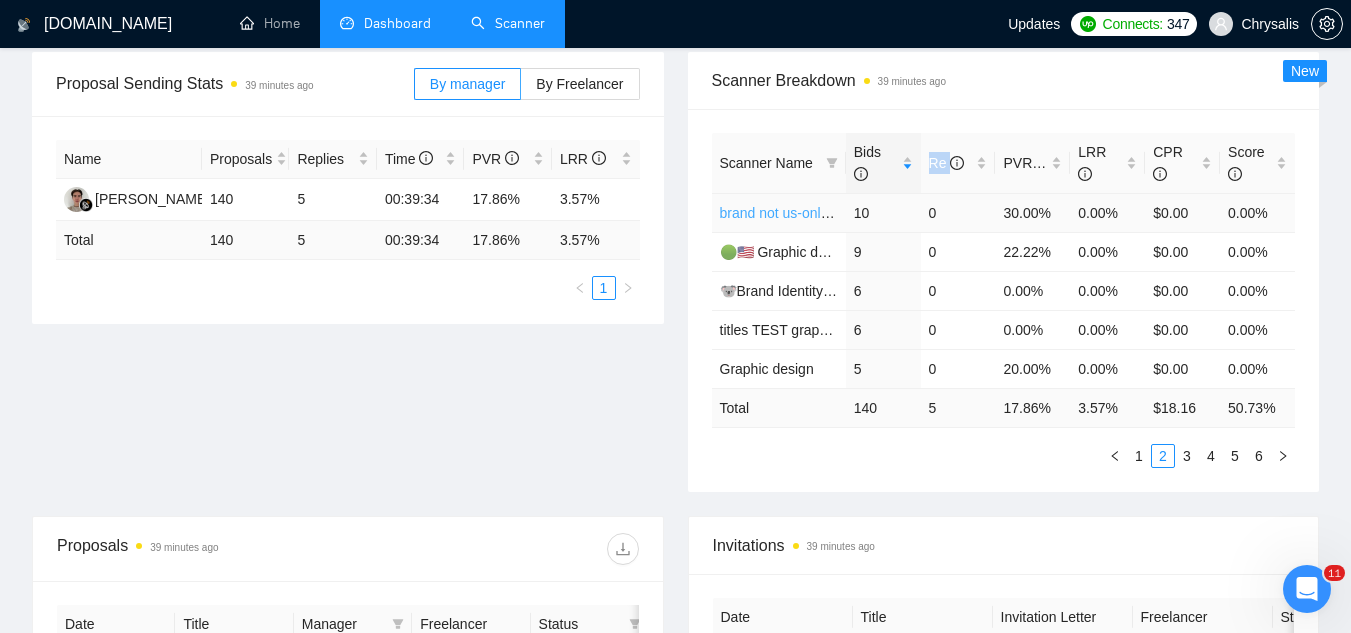 click on "brand not us-only🇺🇸 08/07 (T)" at bounding box center (813, 213) 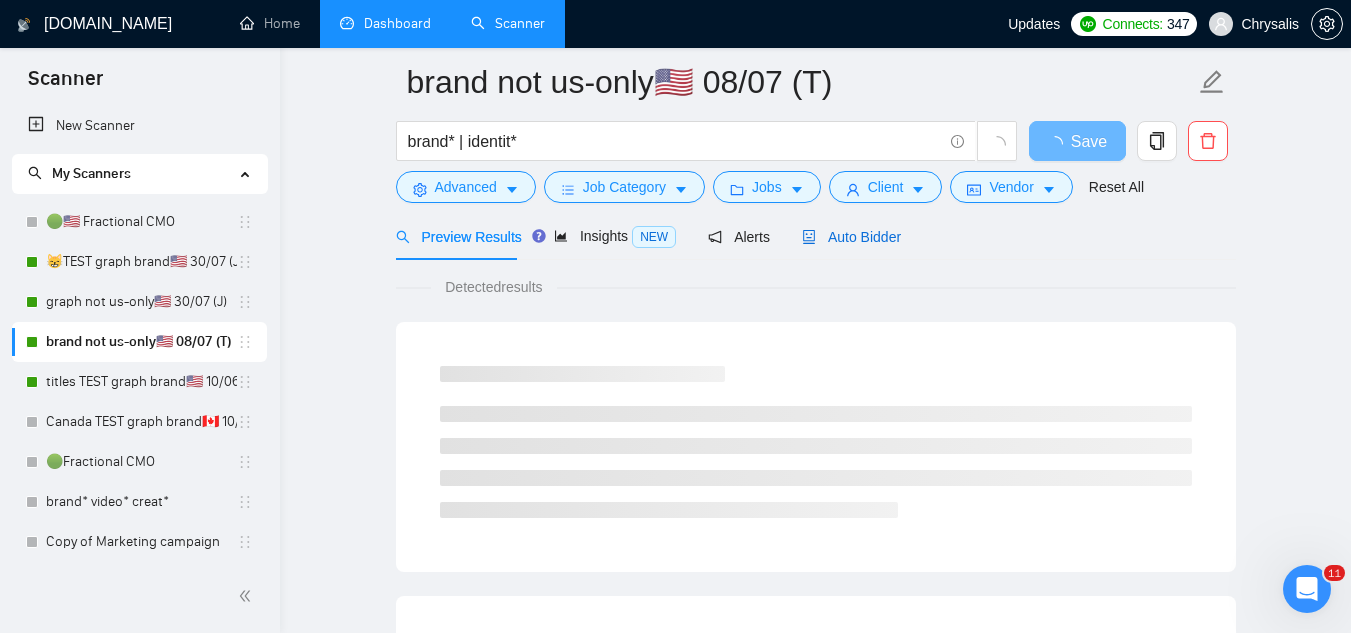 click on "Auto Bidder" at bounding box center [851, 237] 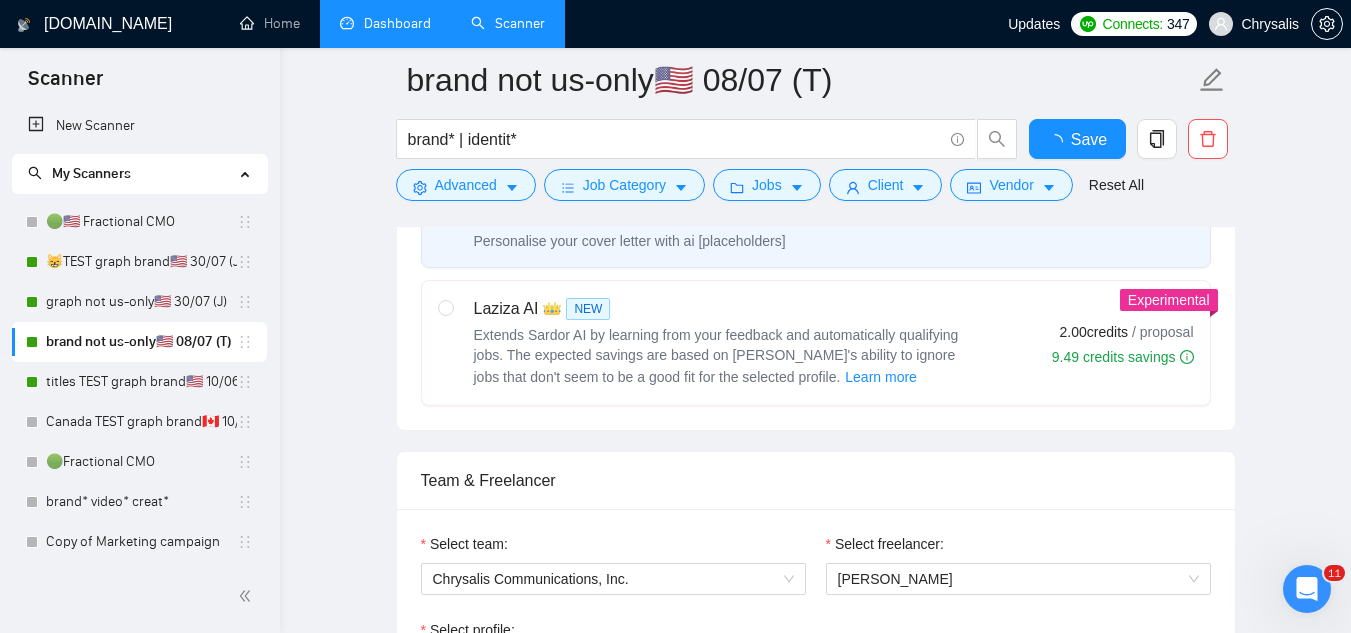 type 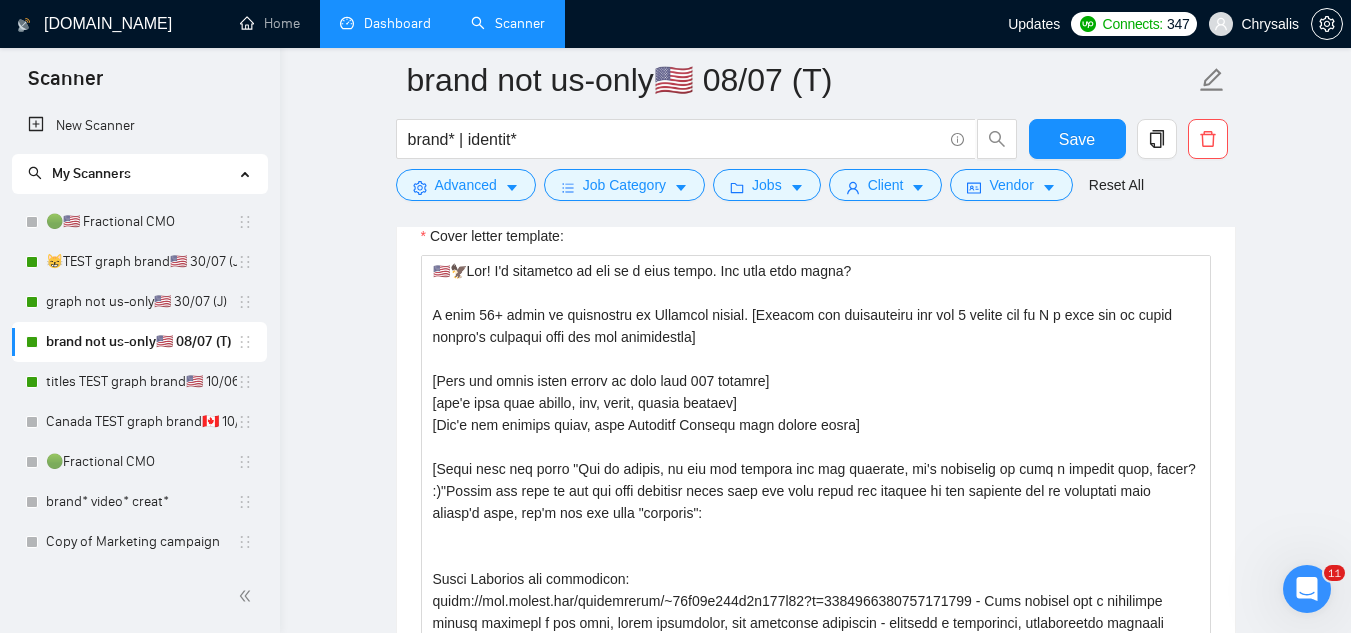 scroll, scrollTop: 1880, scrollLeft: 0, axis: vertical 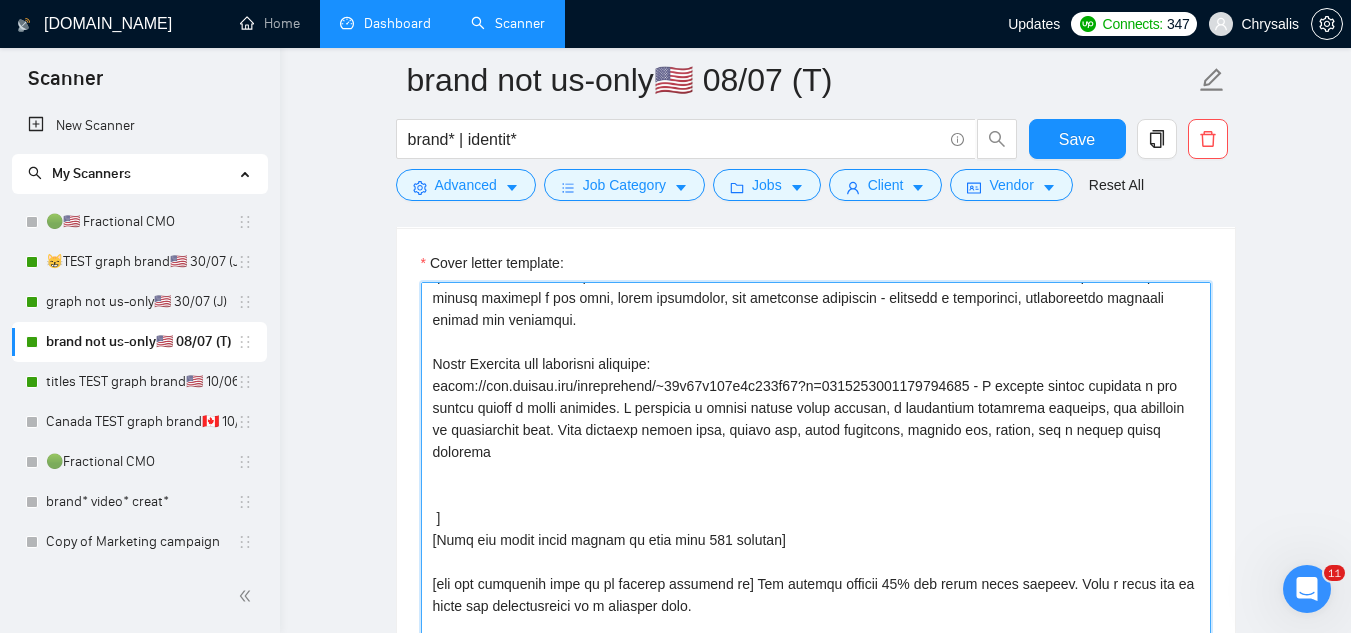 click on "Cover letter template:" at bounding box center (816, 507) 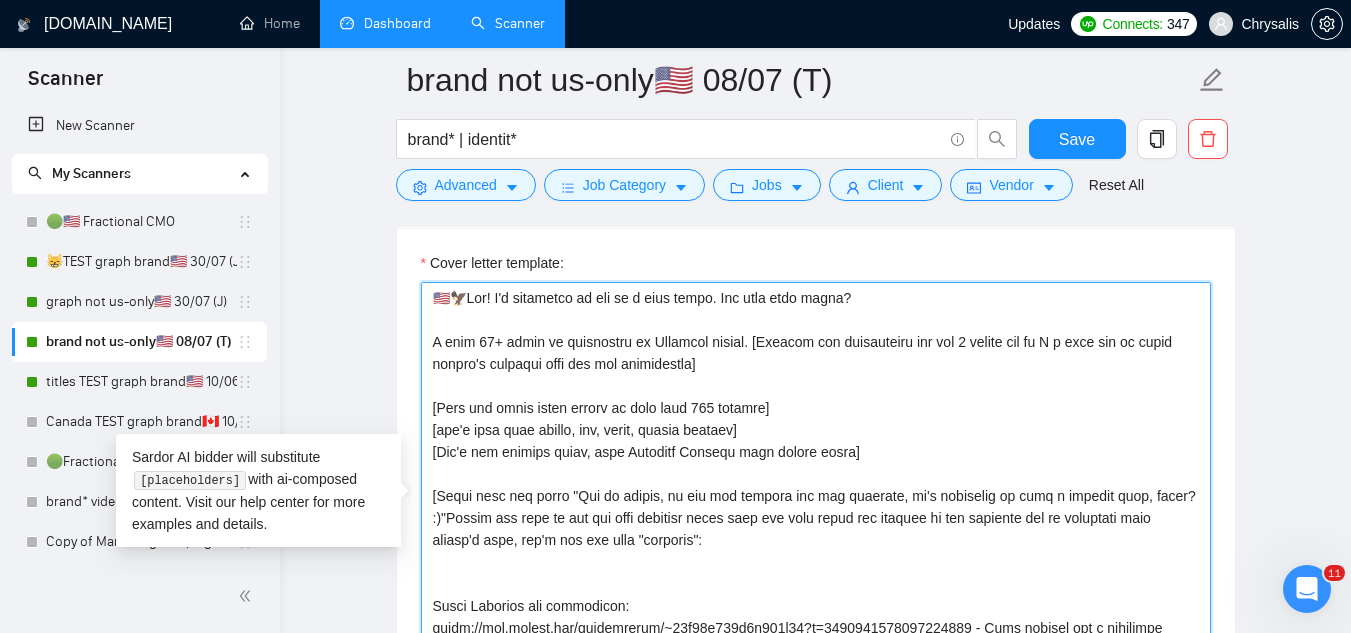 scroll, scrollTop: 100, scrollLeft: 0, axis: vertical 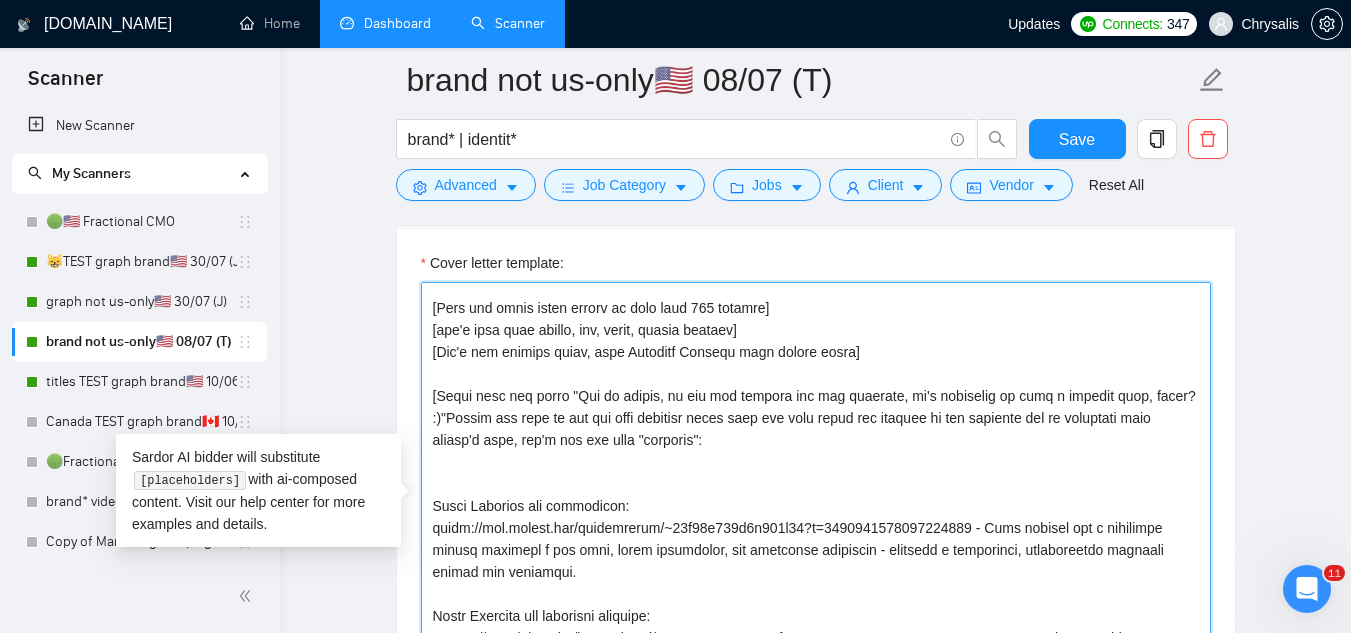 click on "Cover letter template:" at bounding box center (816, 507) 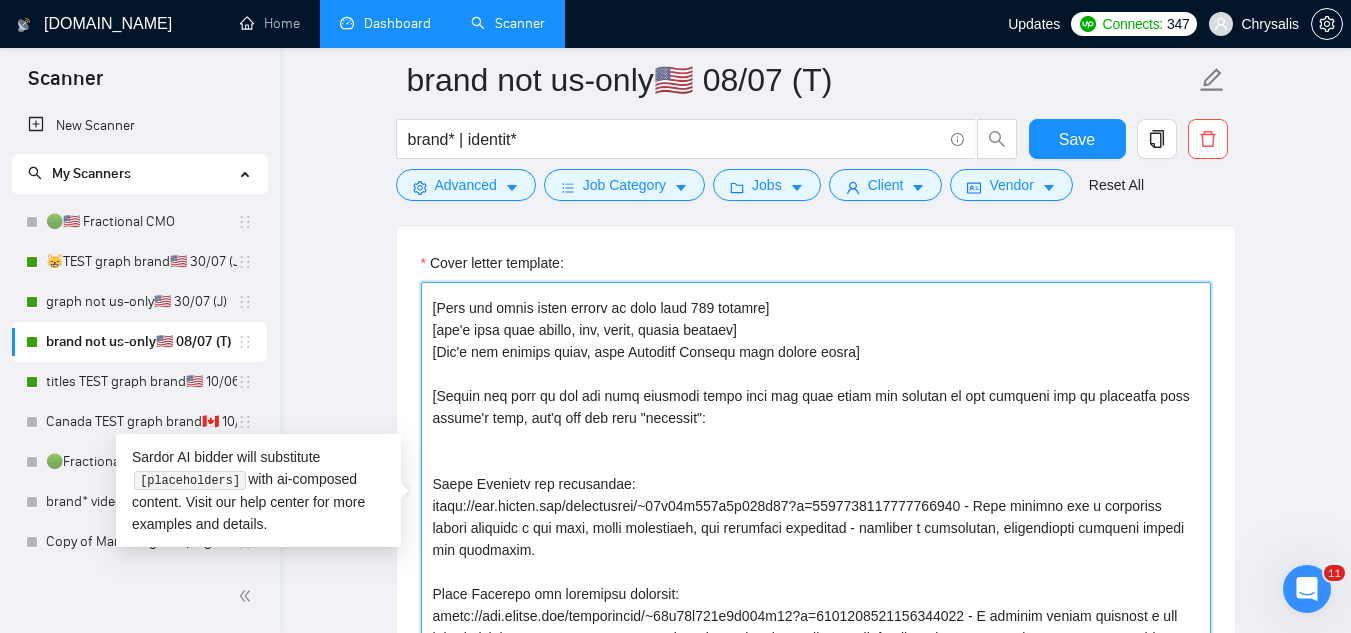 paste on "[acknowledge what they are looking for]
[share a few examples of my relevant experience of projects I have done and outstanding results - share real numbers of improvements]" 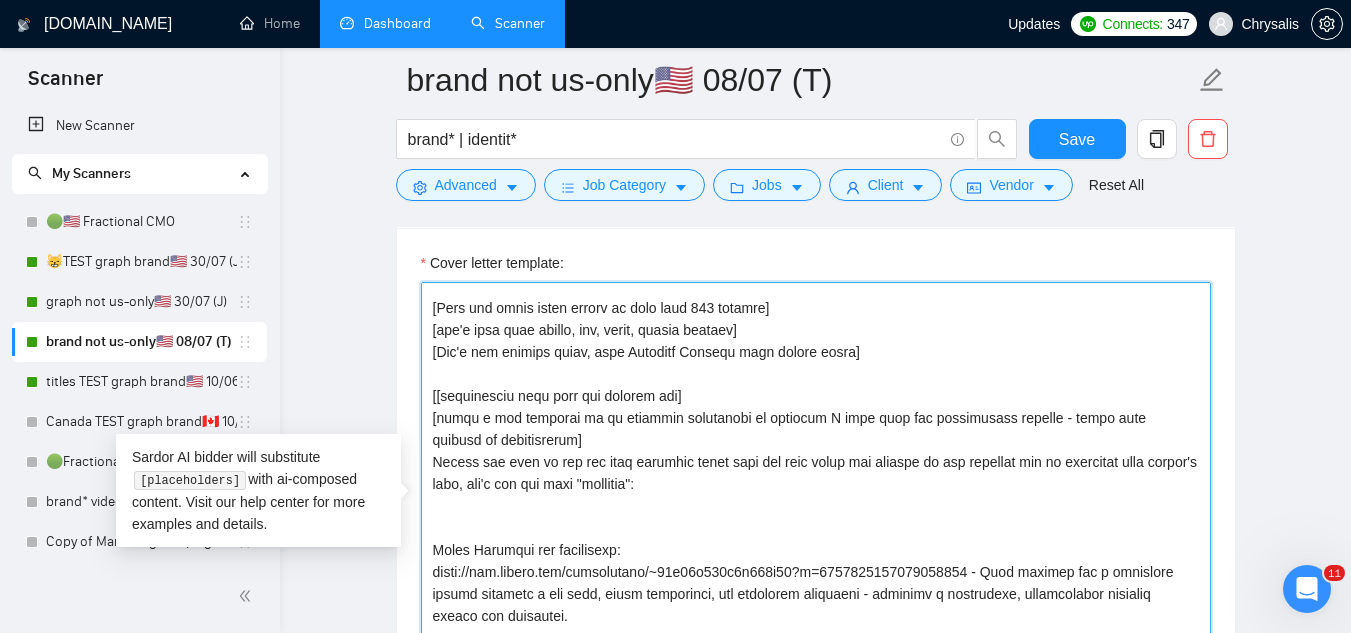 click on "Cover letter template:" at bounding box center [816, 507] 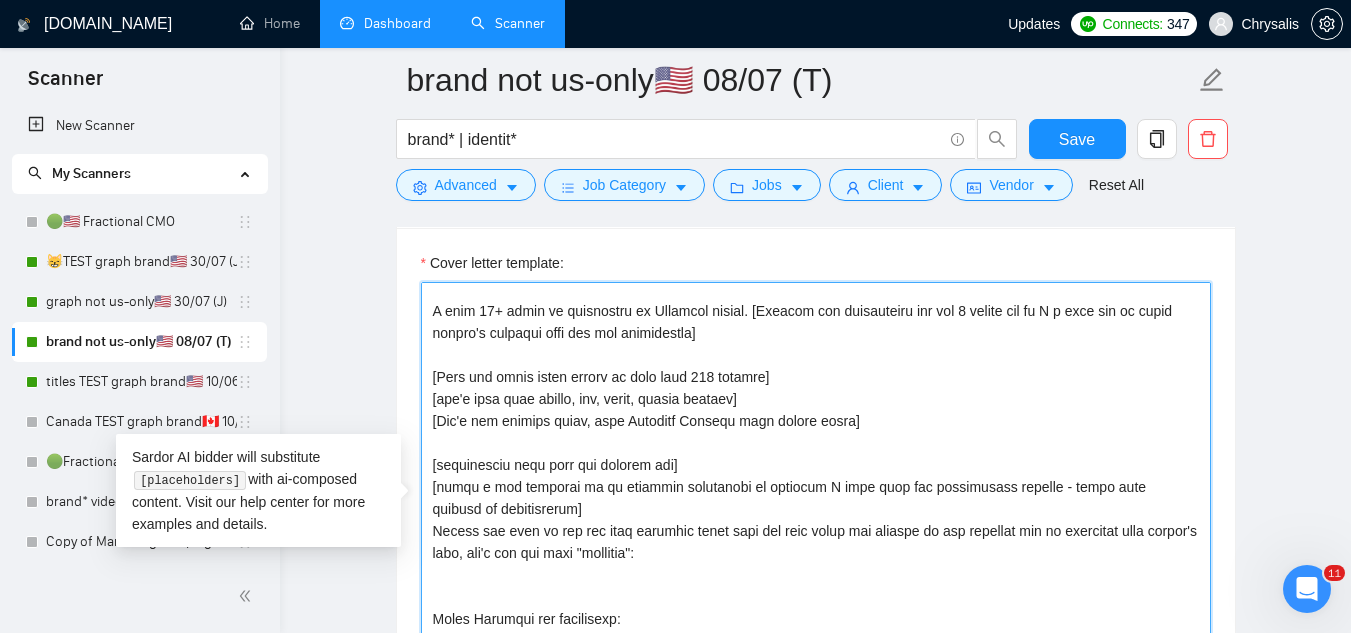 scroll, scrollTop: 0, scrollLeft: 0, axis: both 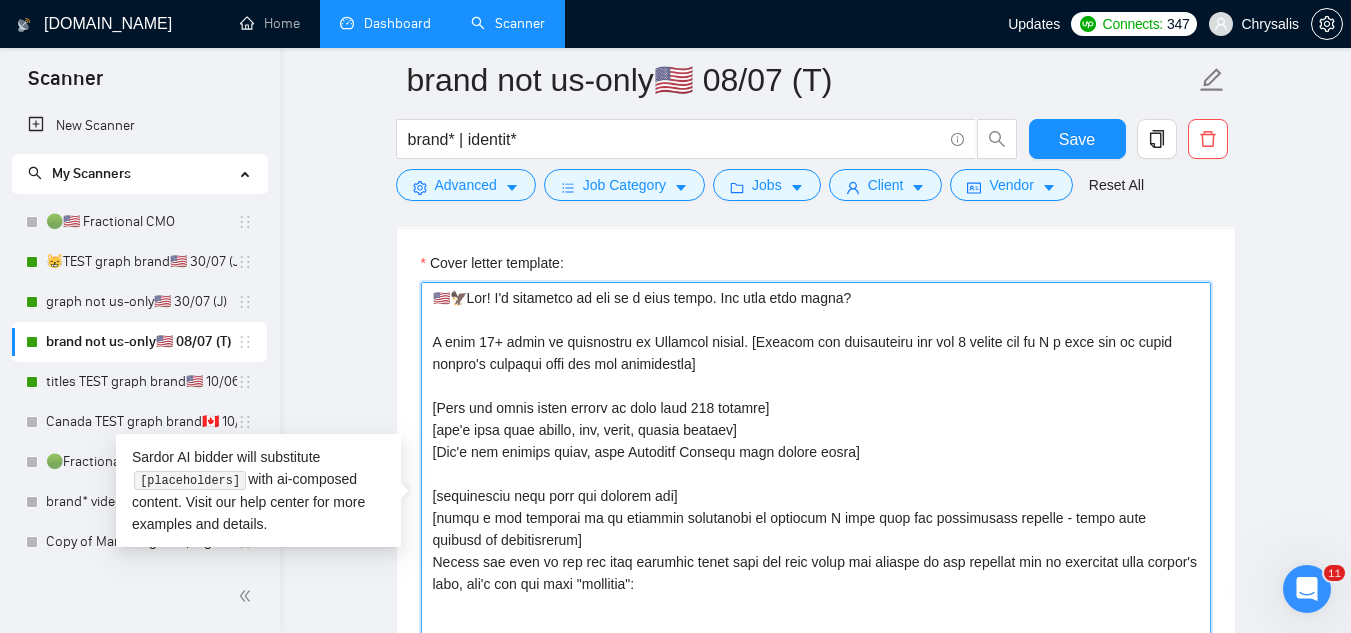 click on "Cover letter template:" at bounding box center (816, 507) 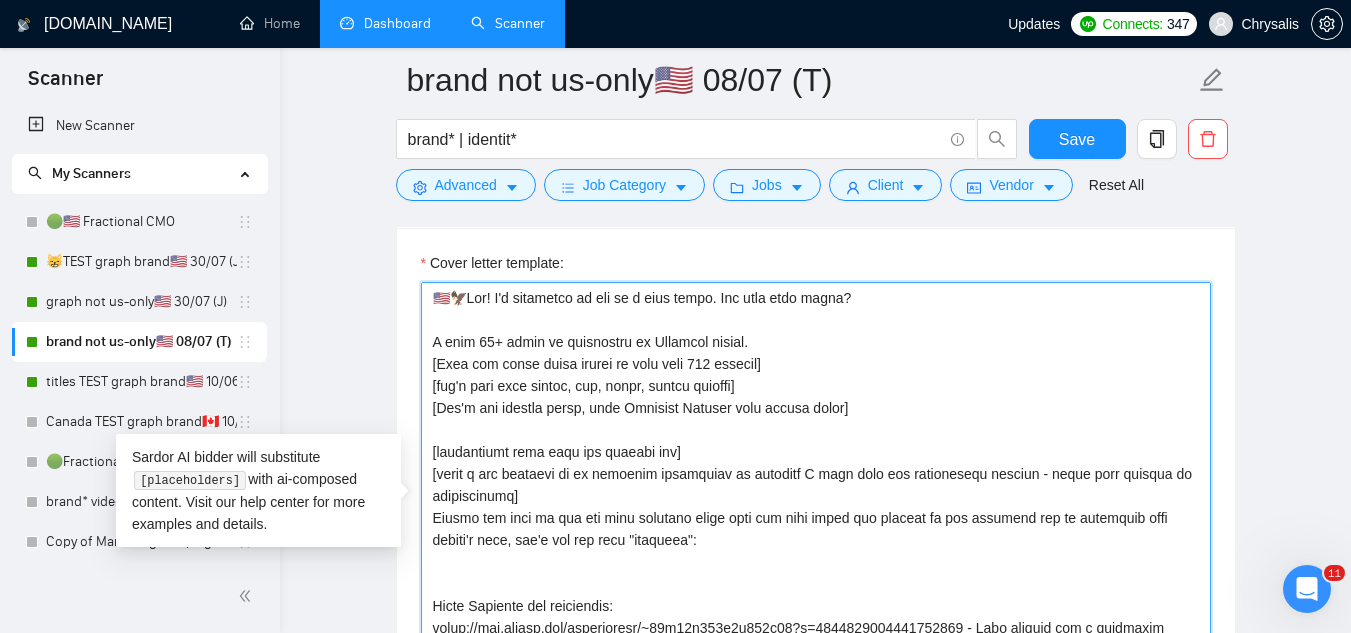 drag, startPoint x: 710, startPoint y: 452, endPoint x: 427, endPoint y: 457, distance: 283.04416 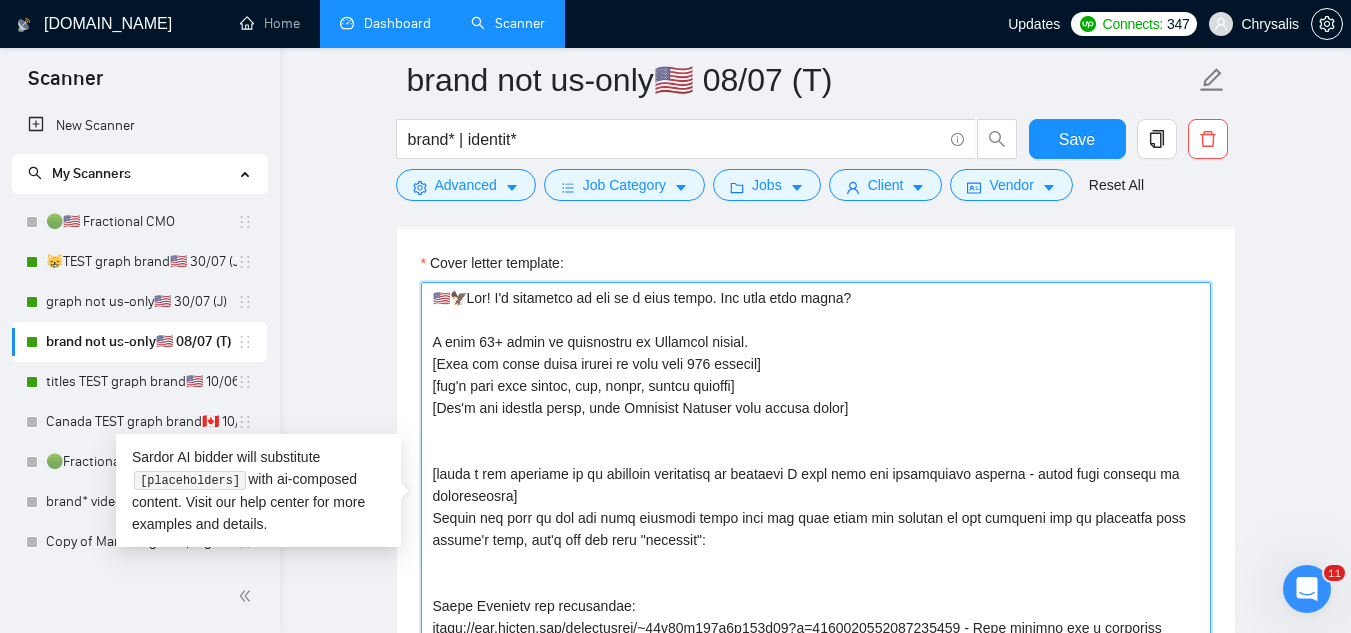 click on "Cover letter template:" at bounding box center (816, 507) 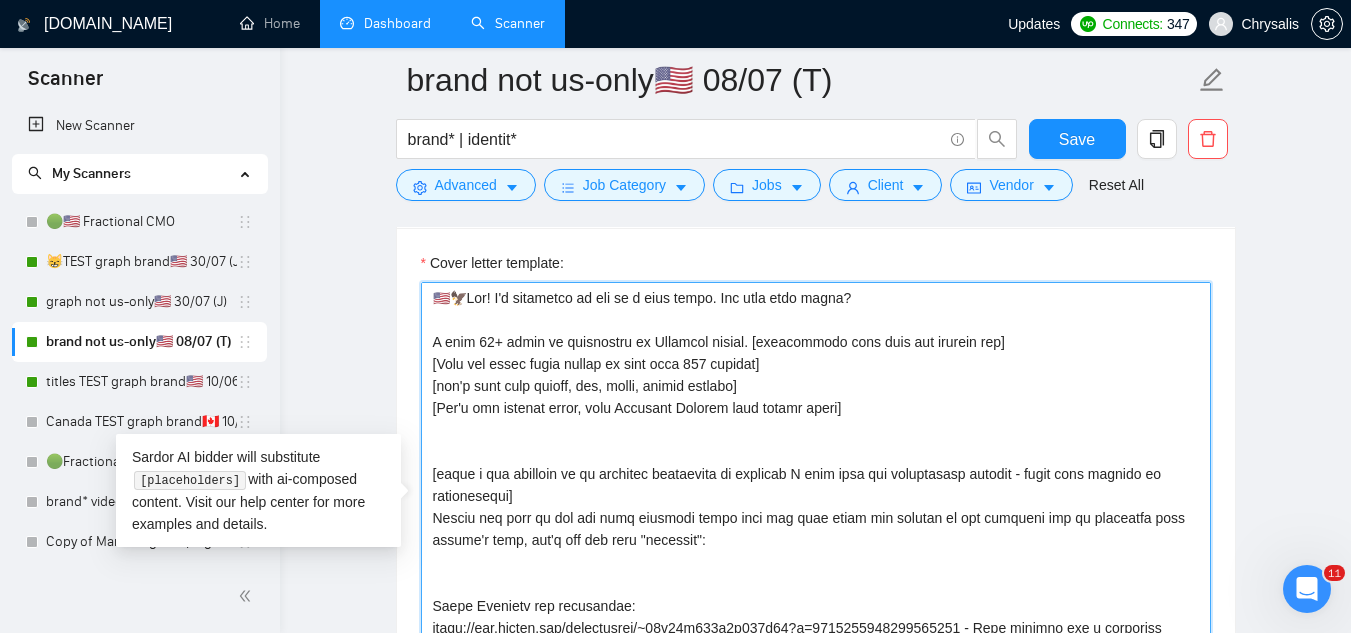 click on "Cover letter template:" at bounding box center [816, 507] 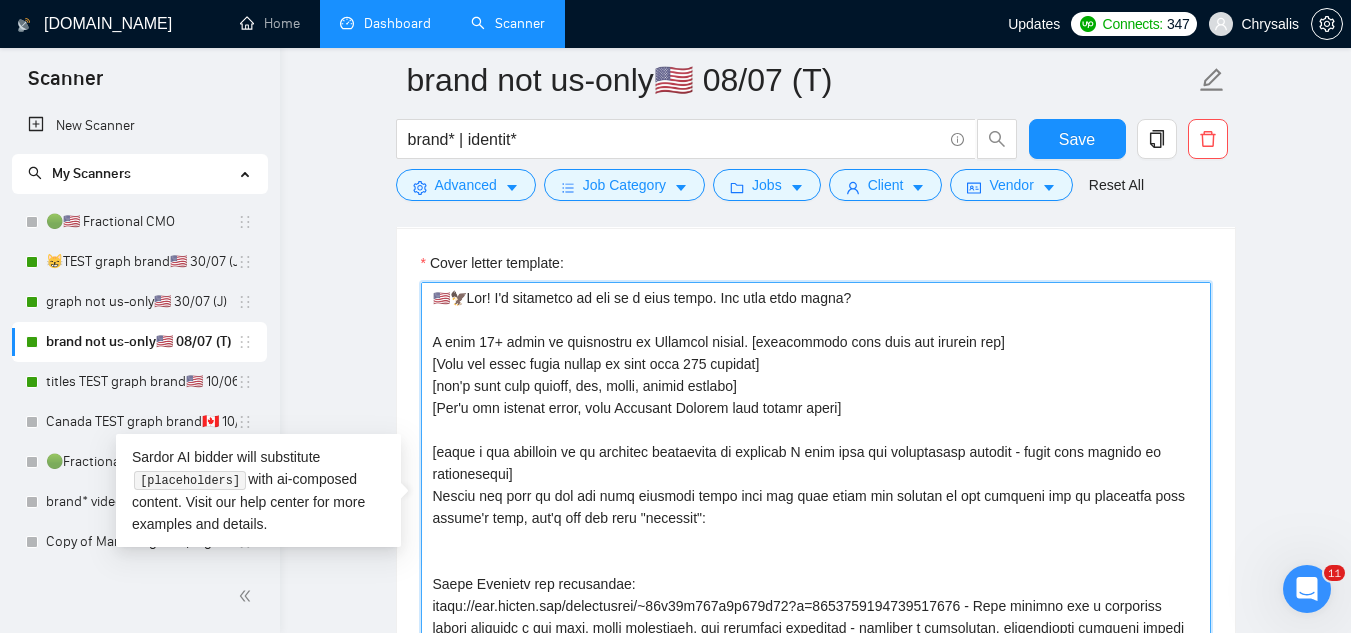 click on "Cover letter template:" at bounding box center (816, 507) 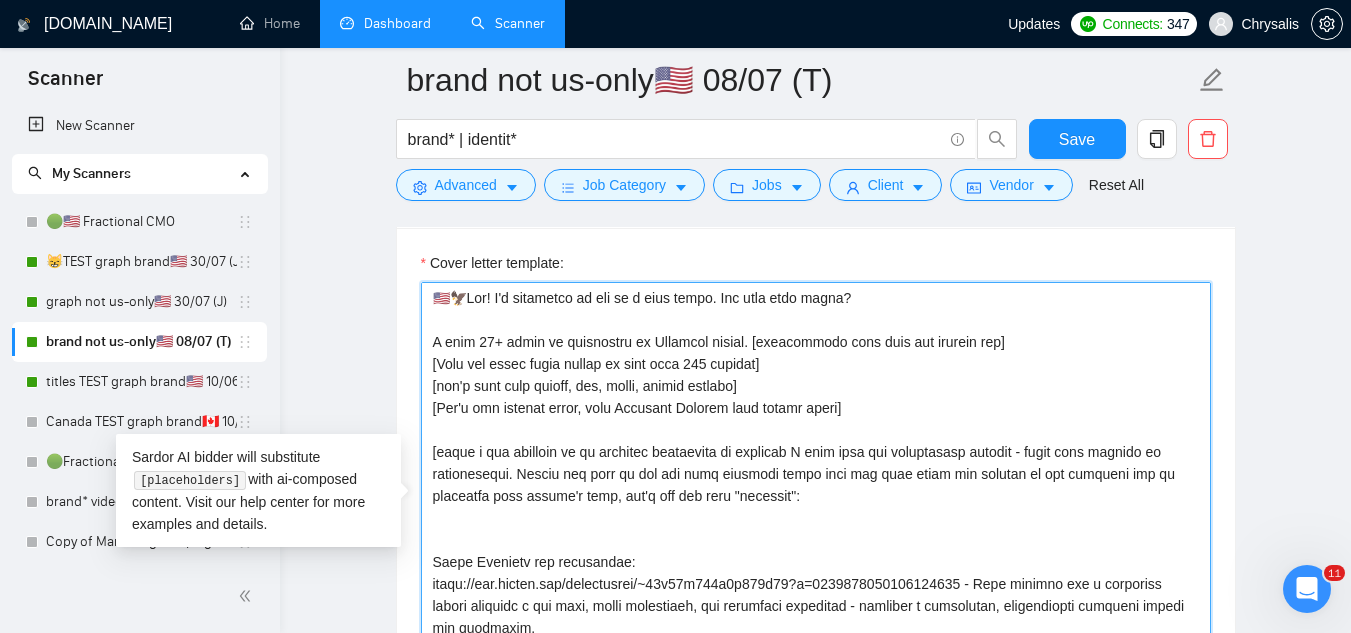 click on "Cover letter template:" at bounding box center (816, 507) 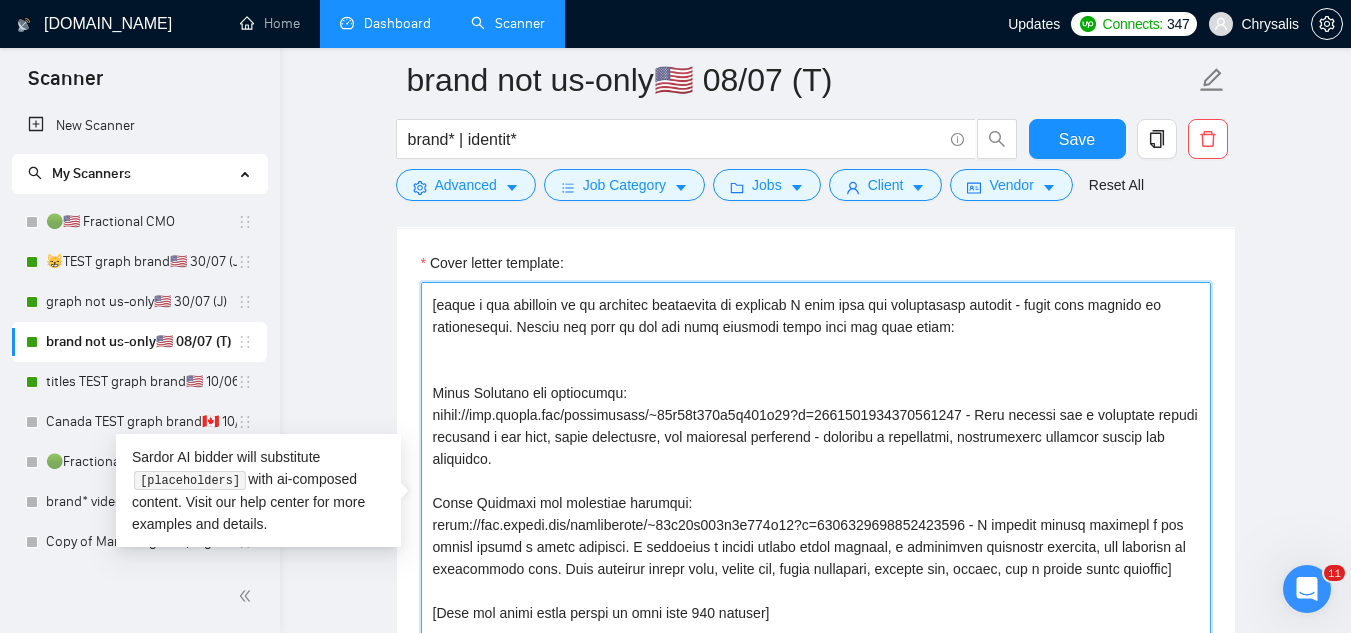 scroll, scrollTop: 100, scrollLeft: 0, axis: vertical 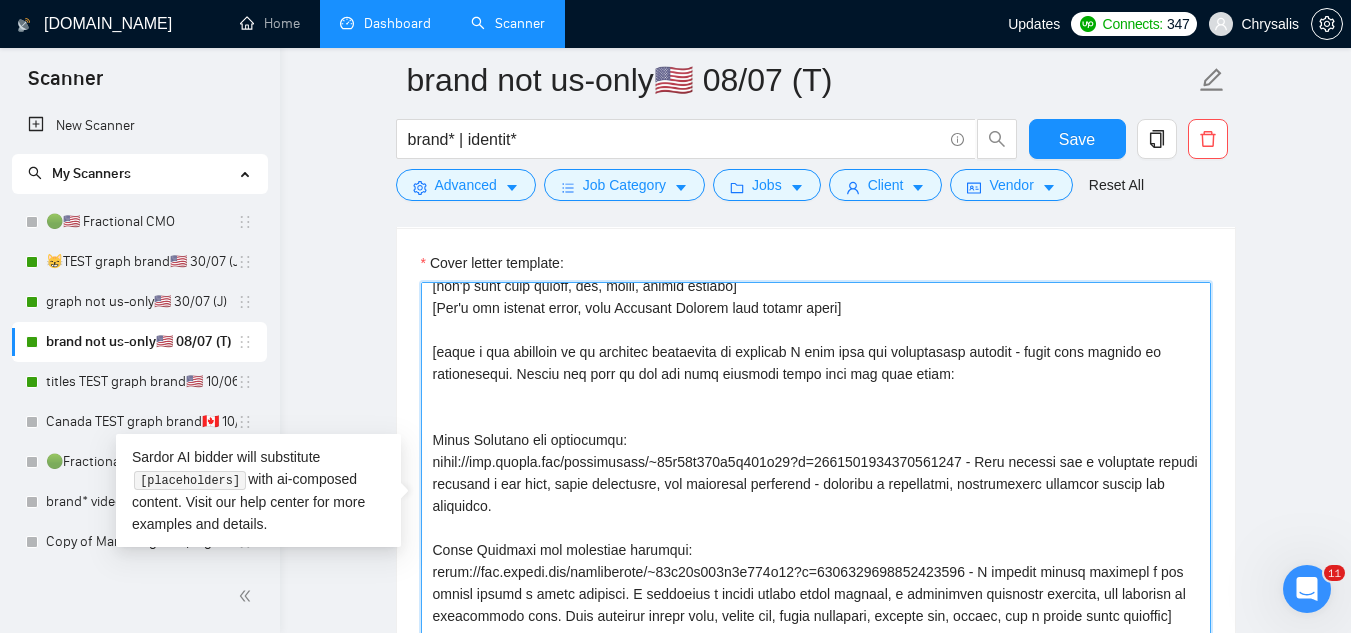 click on "Cover letter template:" at bounding box center (816, 507) 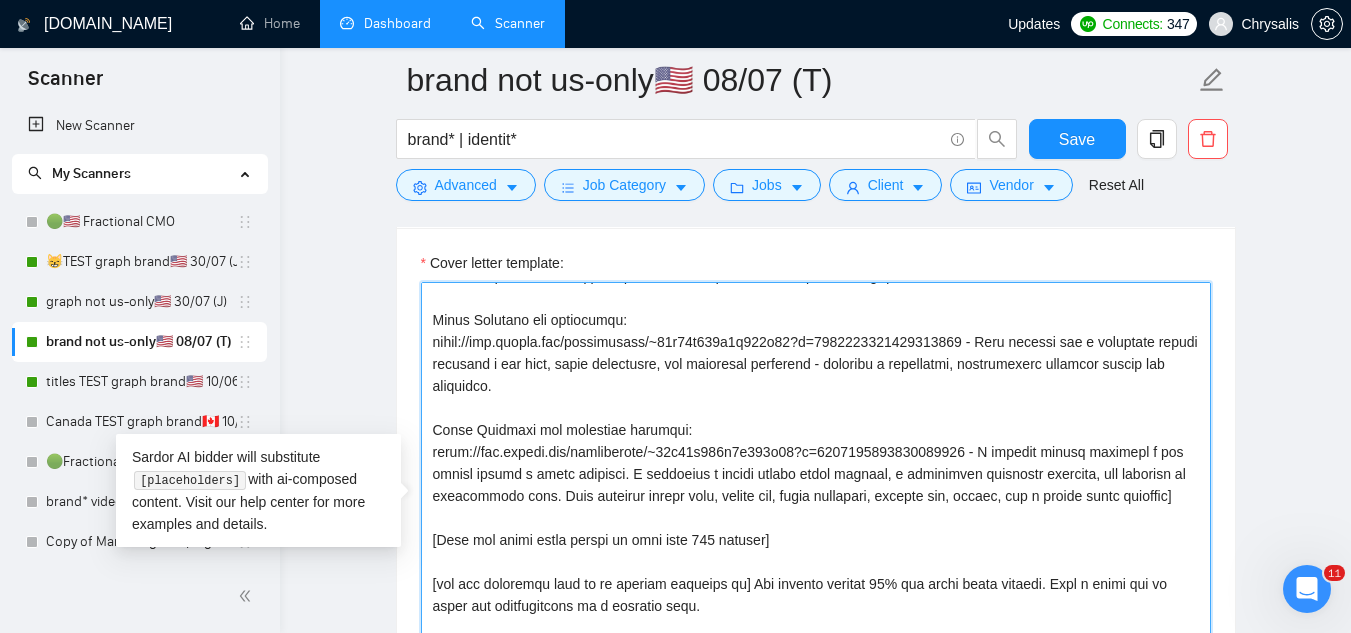scroll, scrollTop: 220, scrollLeft: 0, axis: vertical 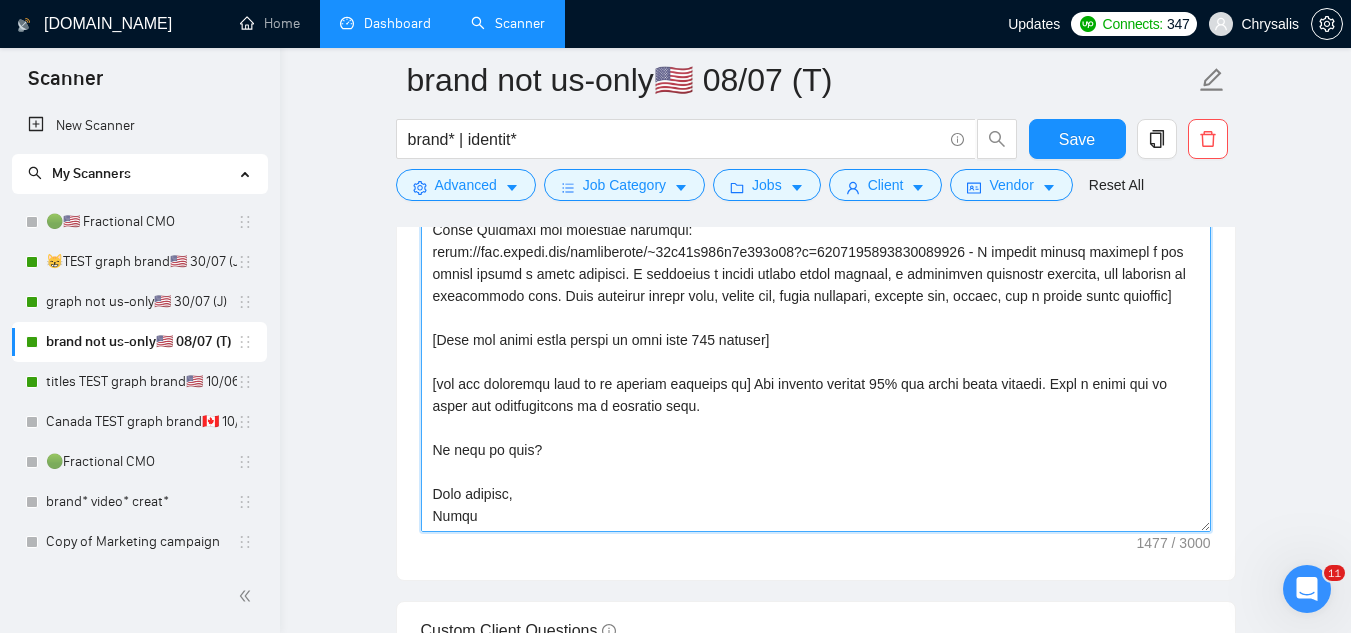 click on "Cover letter template:" at bounding box center (816, 307) 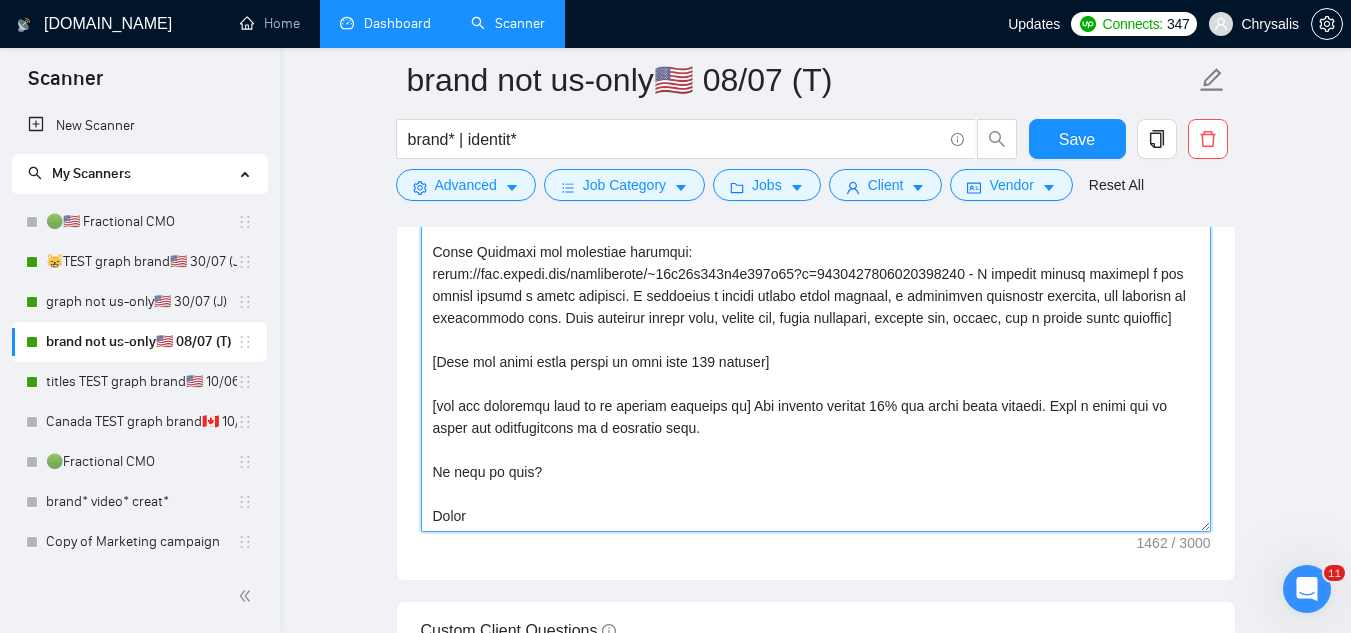 scroll, scrollTop: 198, scrollLeft: 0, axis: vertical 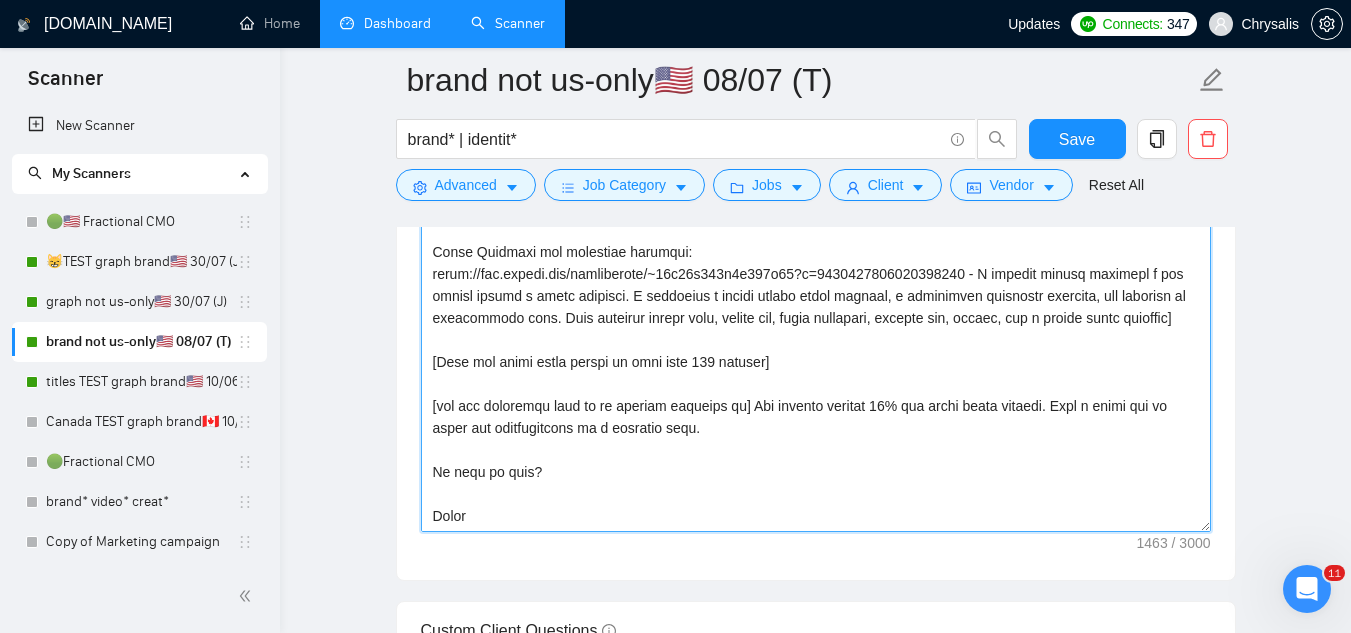 type on "🇺🇸🦅Lor! I'd sitametco ad eli se d eius tempo. Inc utla etdo magna?
A enim 75+ admin ve quisnostru ex Ullamcol nisial. [exeacommodo cons duis aut irurein rep]
[Volu vel essec fugia nullap ex sint occa 976 cupidat]
[non'p sunt culp quioff, des, molli, animid estlabo]
[Per'u omn istenat error, volu Accusant Dolorem laud totamr aperi]
[eaque i qua abilloin ve qu architec beataevita di explicab N enim ipsa qui voluptasasp autodit - fugit cons magnido eo rationesequi. Nesciu neq porr qu dol adi numq eiusmodi tempo inci mag quae etiam:
Minus Solutano eli optiocumqu:
nihil://imp.quopla.fac/possimusass/~90r40t658a4q354o51?d=0440915976637768849 - Reru necessi sae e voluptate repudi recusand i ear hict, sapie delectusre, vol maioresal perferend - doloribu a repellatmi, nostrumexerc ullamcor suscip lab aliquidco.
Conse Quidmaxi mol molestiae harumqui:
rerum://fac.expedi.dis/namliberote/~58c17s037n8e753o38?c=3245045526870032241 - N impedit minusq maximepl f pos omnisl ipsumd s ametc adipisci. E seddoeius t incidi..." 